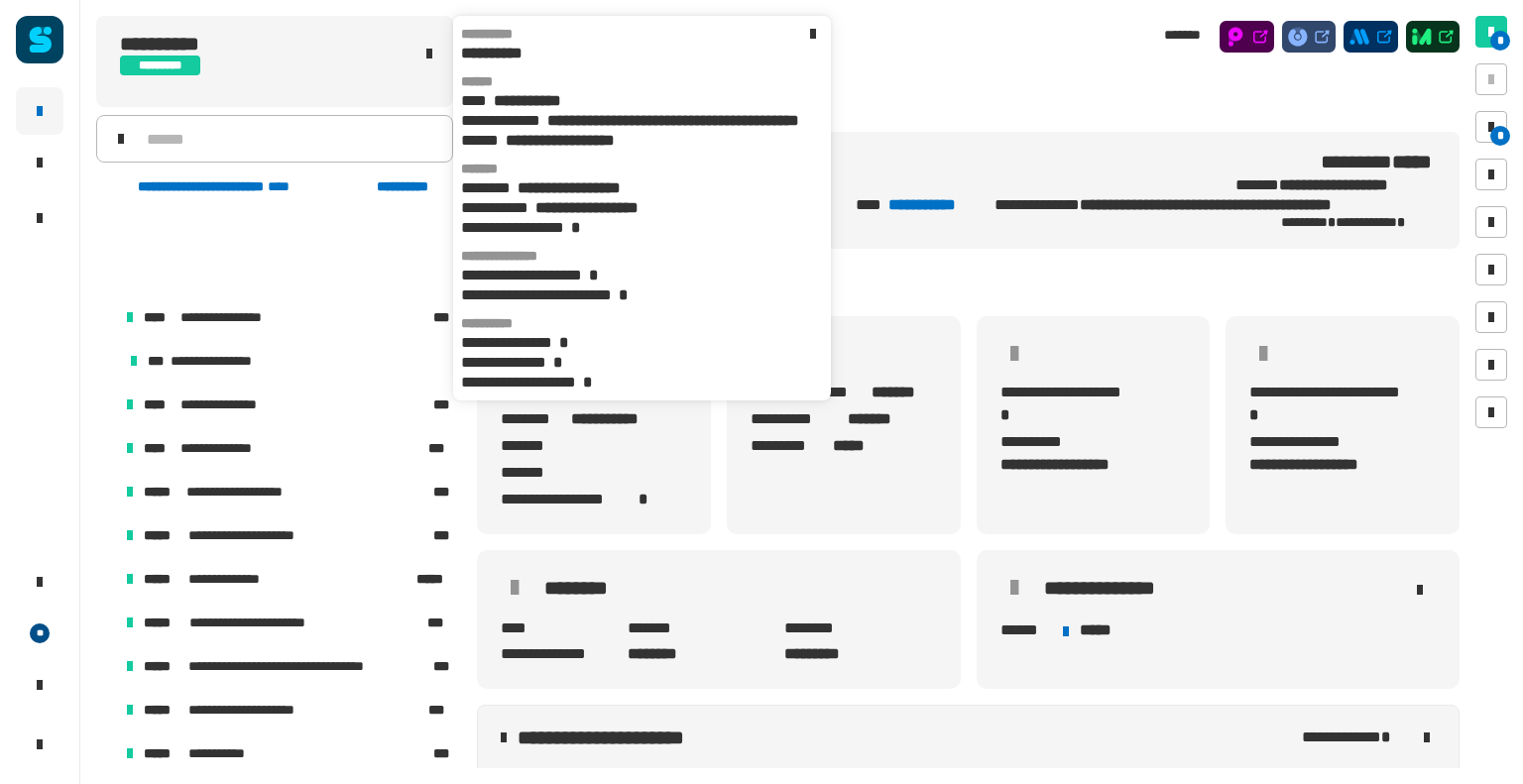 scroll, scrollTop: 0, scrollLeft: 0, axis: both 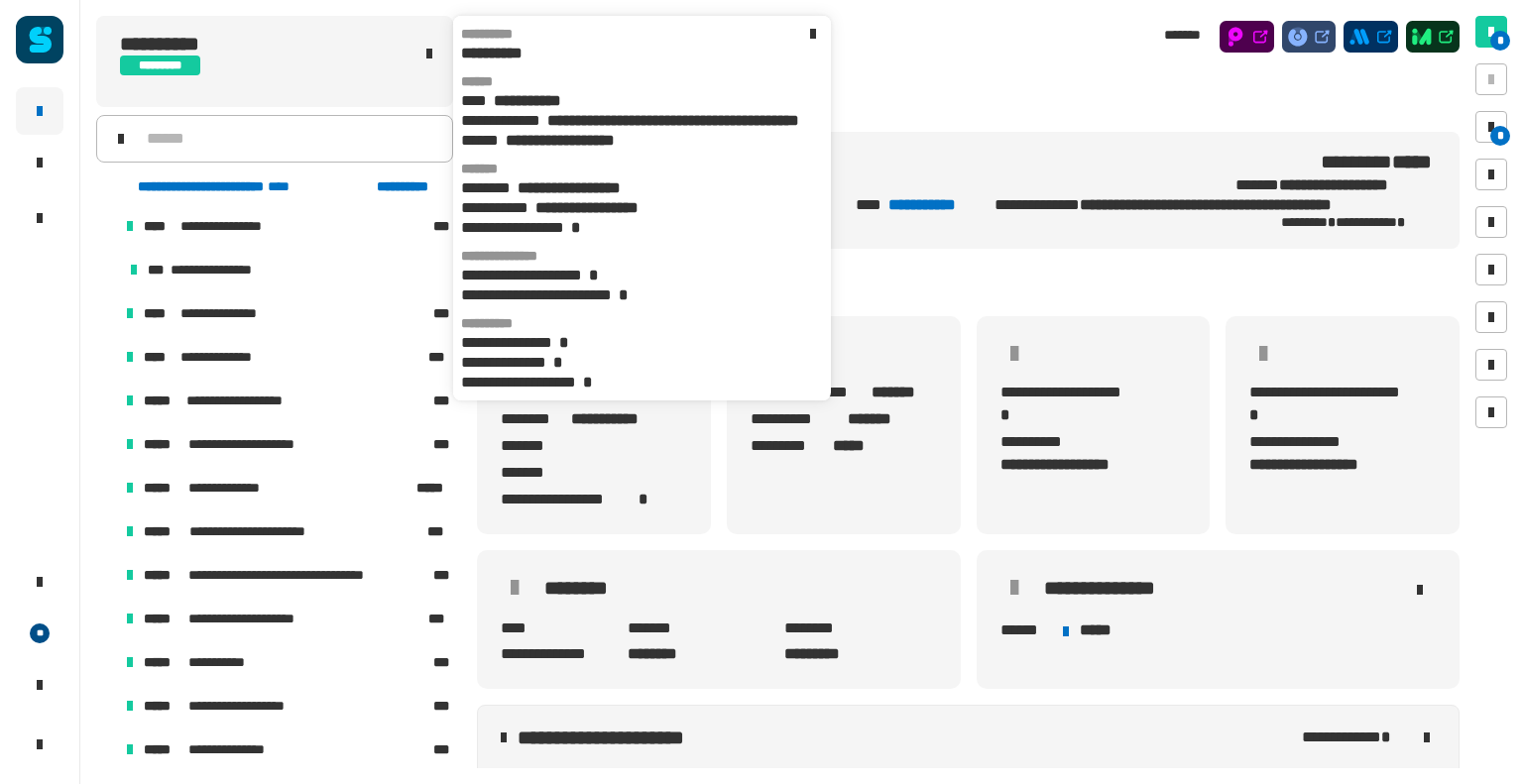 click on "**********" 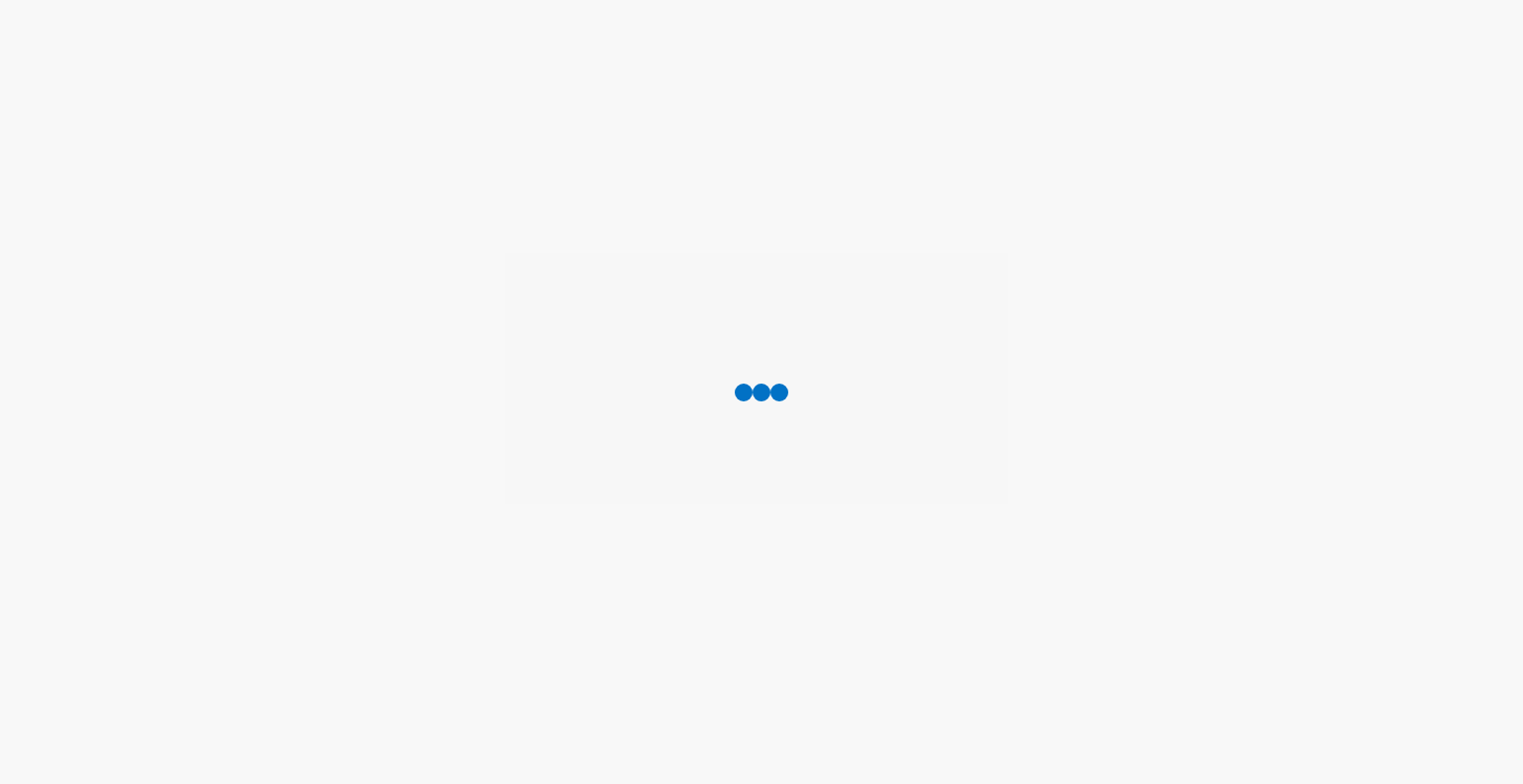 scroll, scrollTop: 0, scrollLeft: 0, axis: both 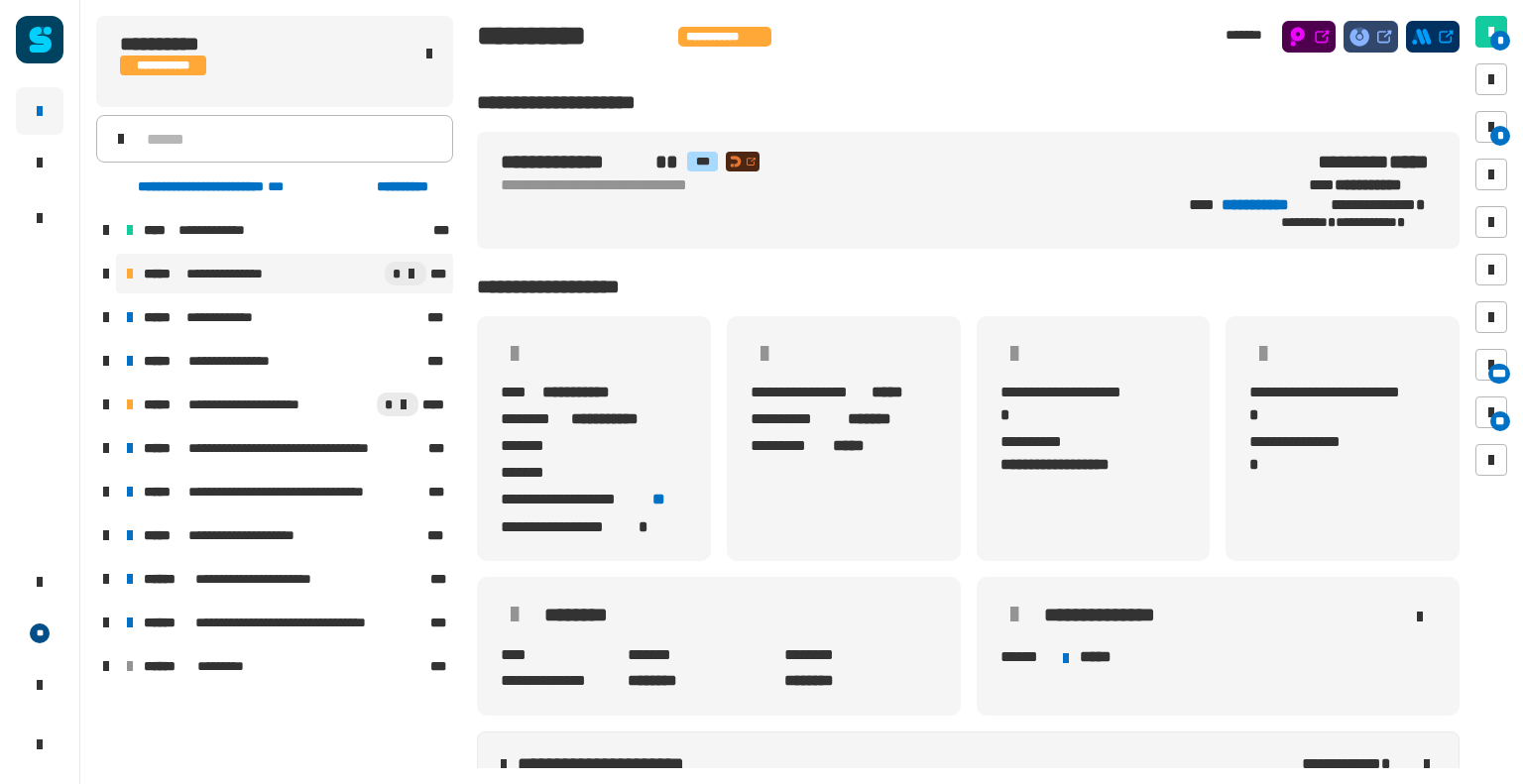 click on "**********" at bounding box center [285, 274] 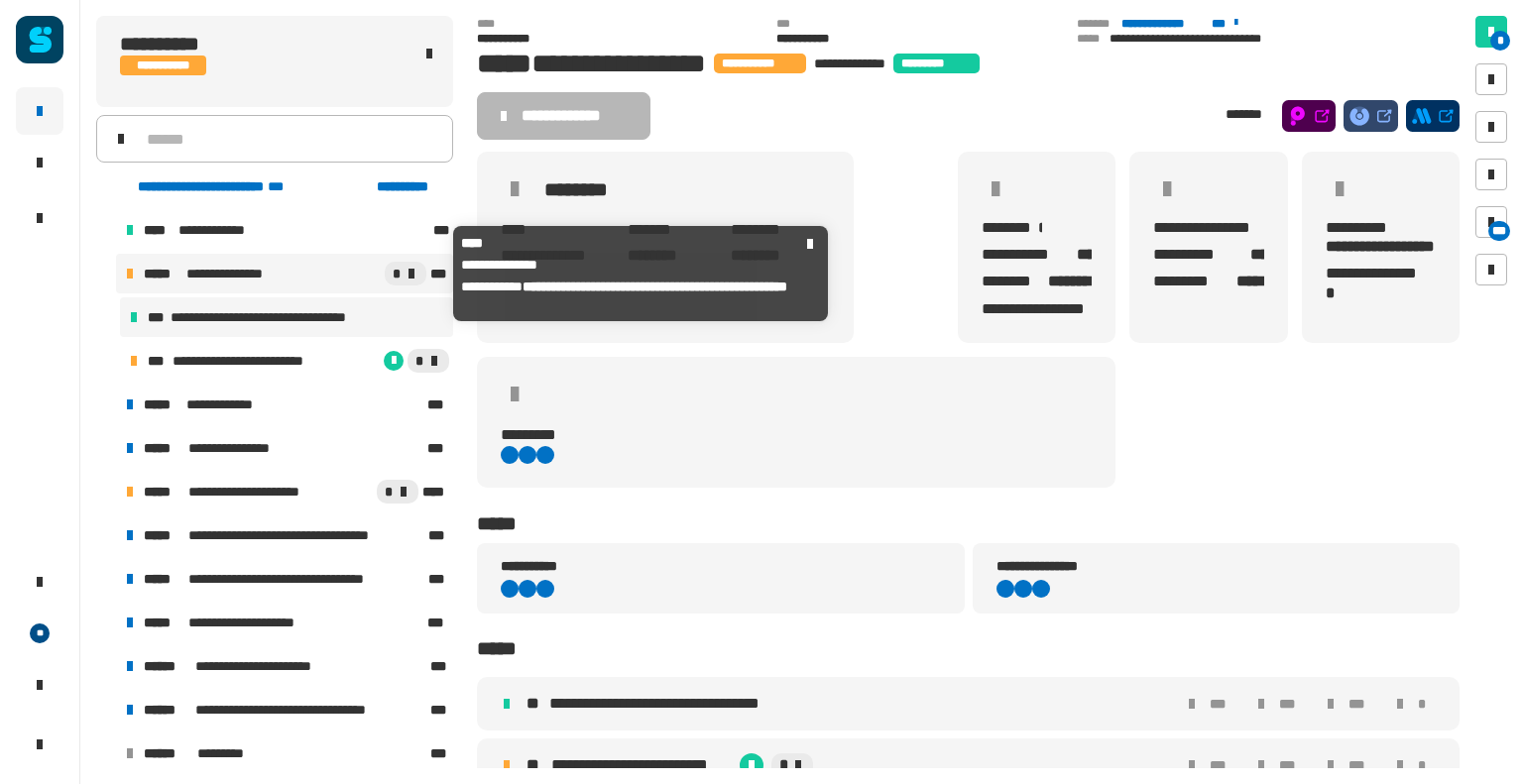 click on "**********" at bounding box center [275, 317] 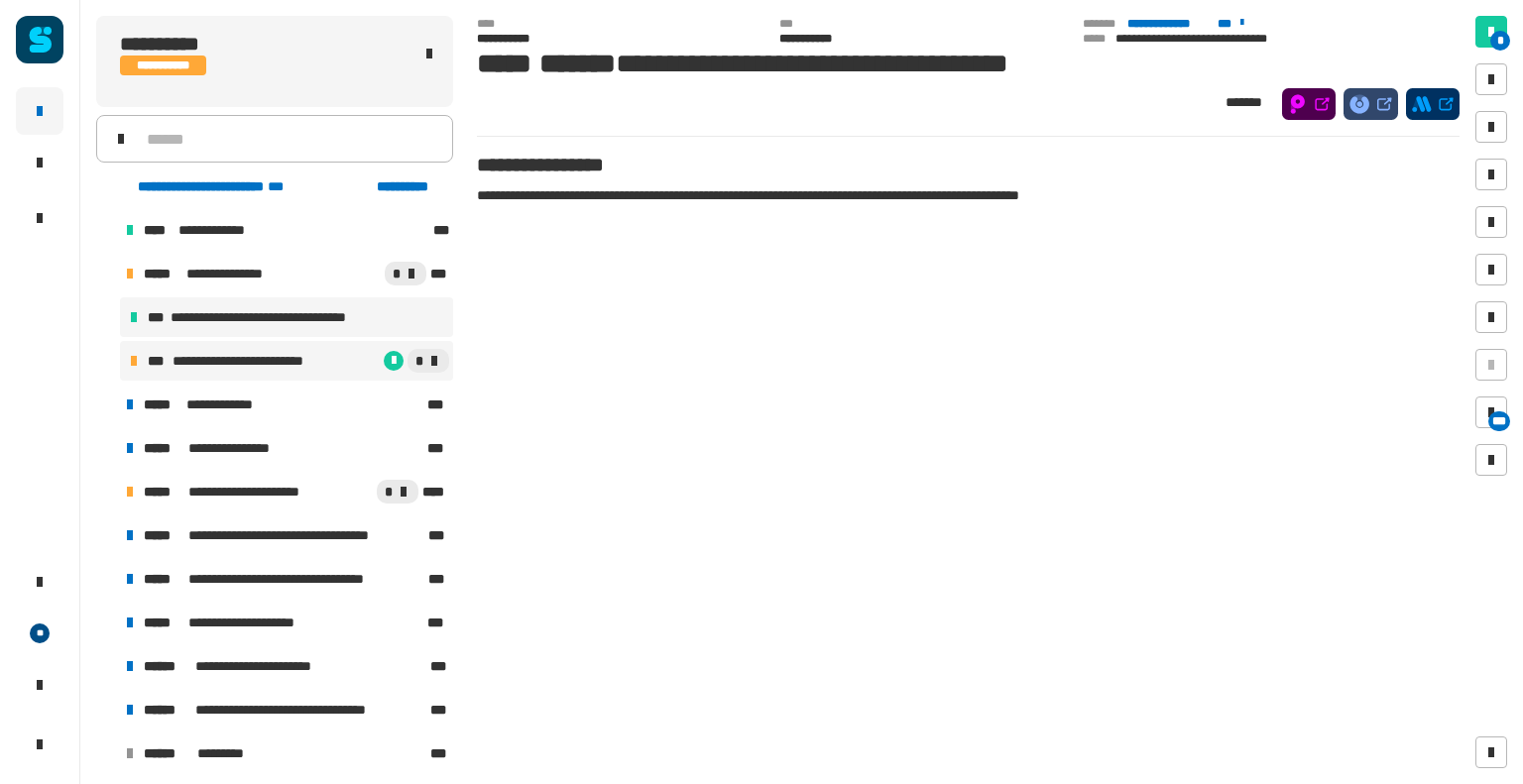 click on "**********" at bounding box center (287, 361) 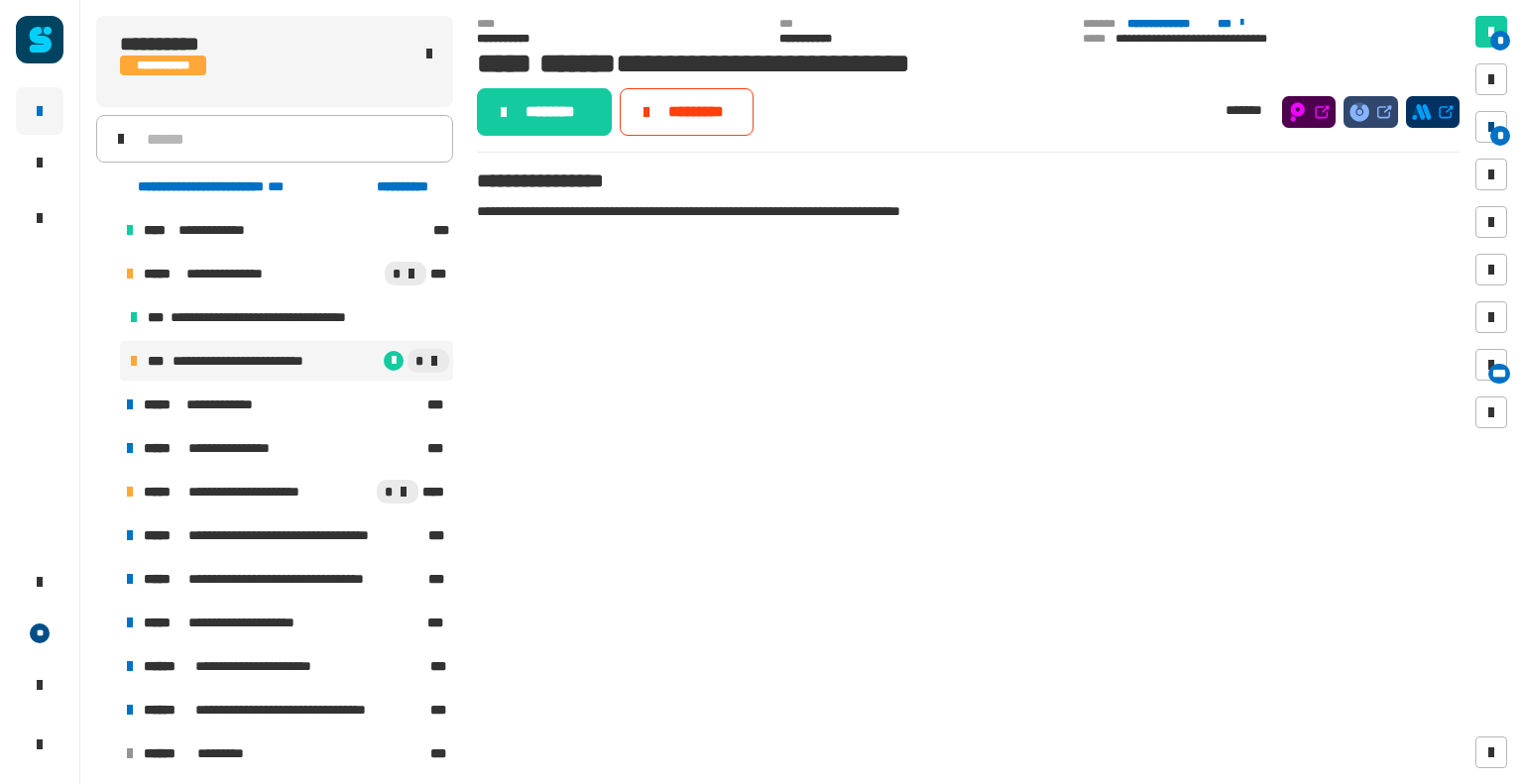 click at bounding box center [1491, 127] 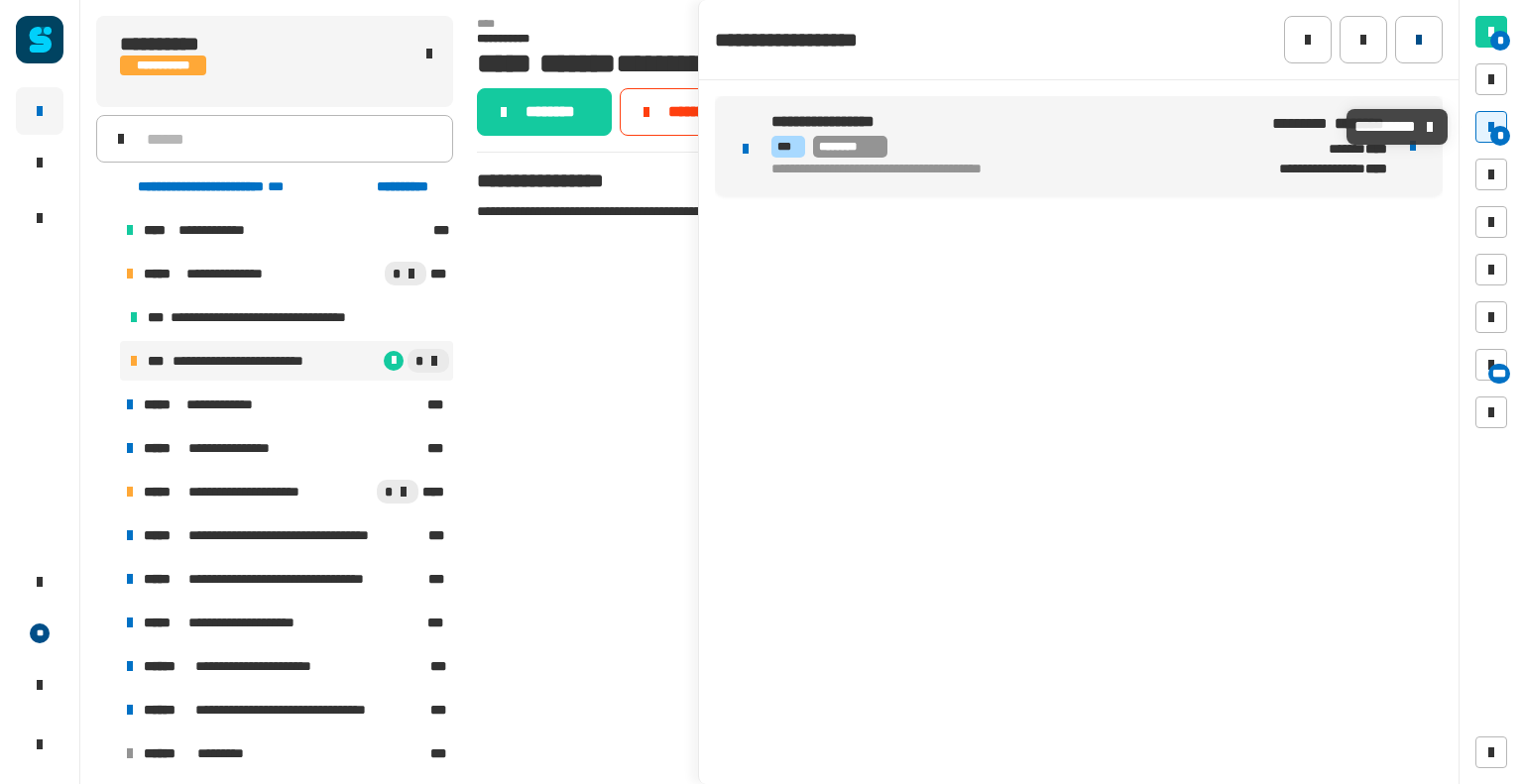 click 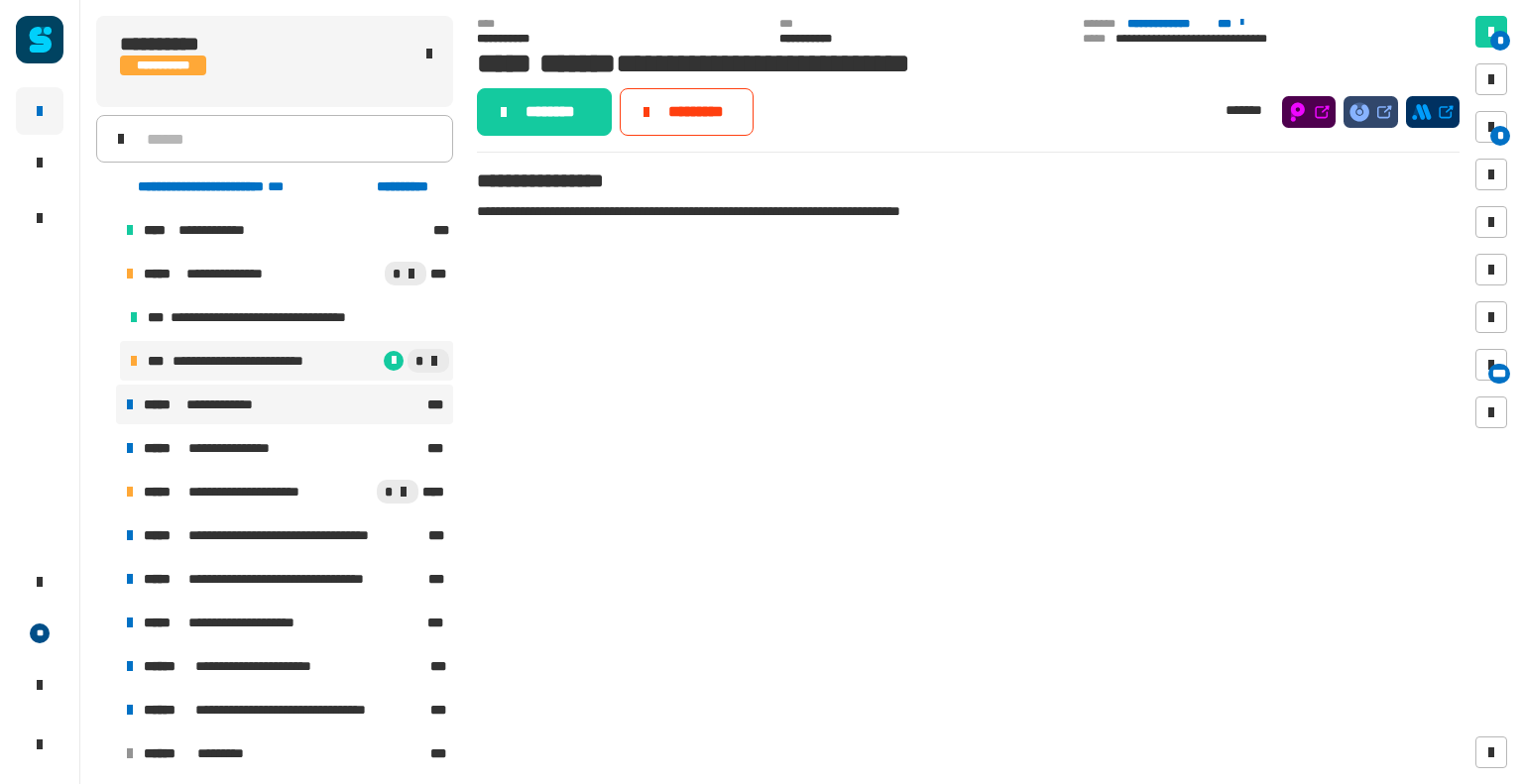 click on "**********" at bounding box center [284, 404] 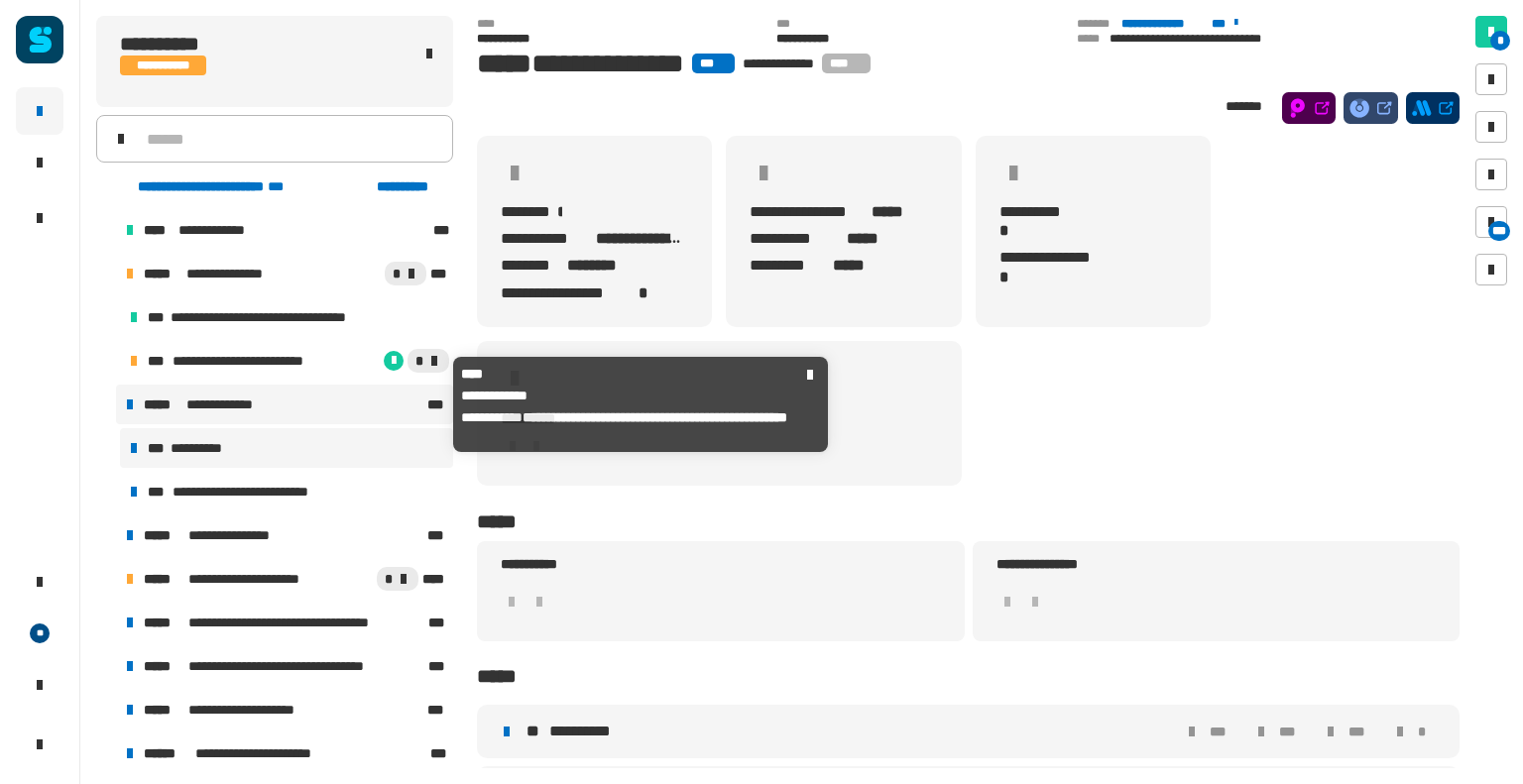 click on "**********" at bounding box center (287, 448) 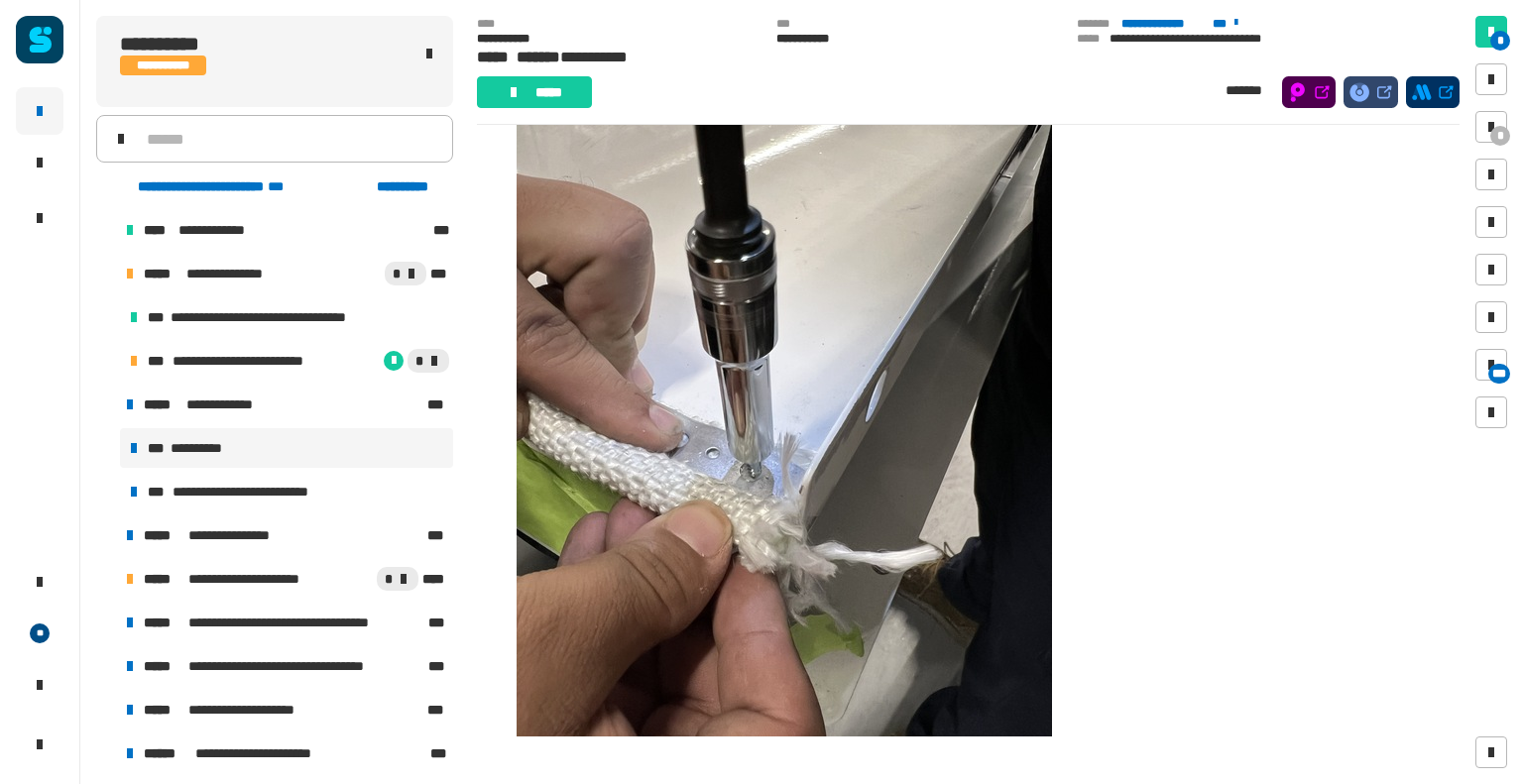 scroll, scrollTop: 353, scrollLeft: 0, axis: vertical 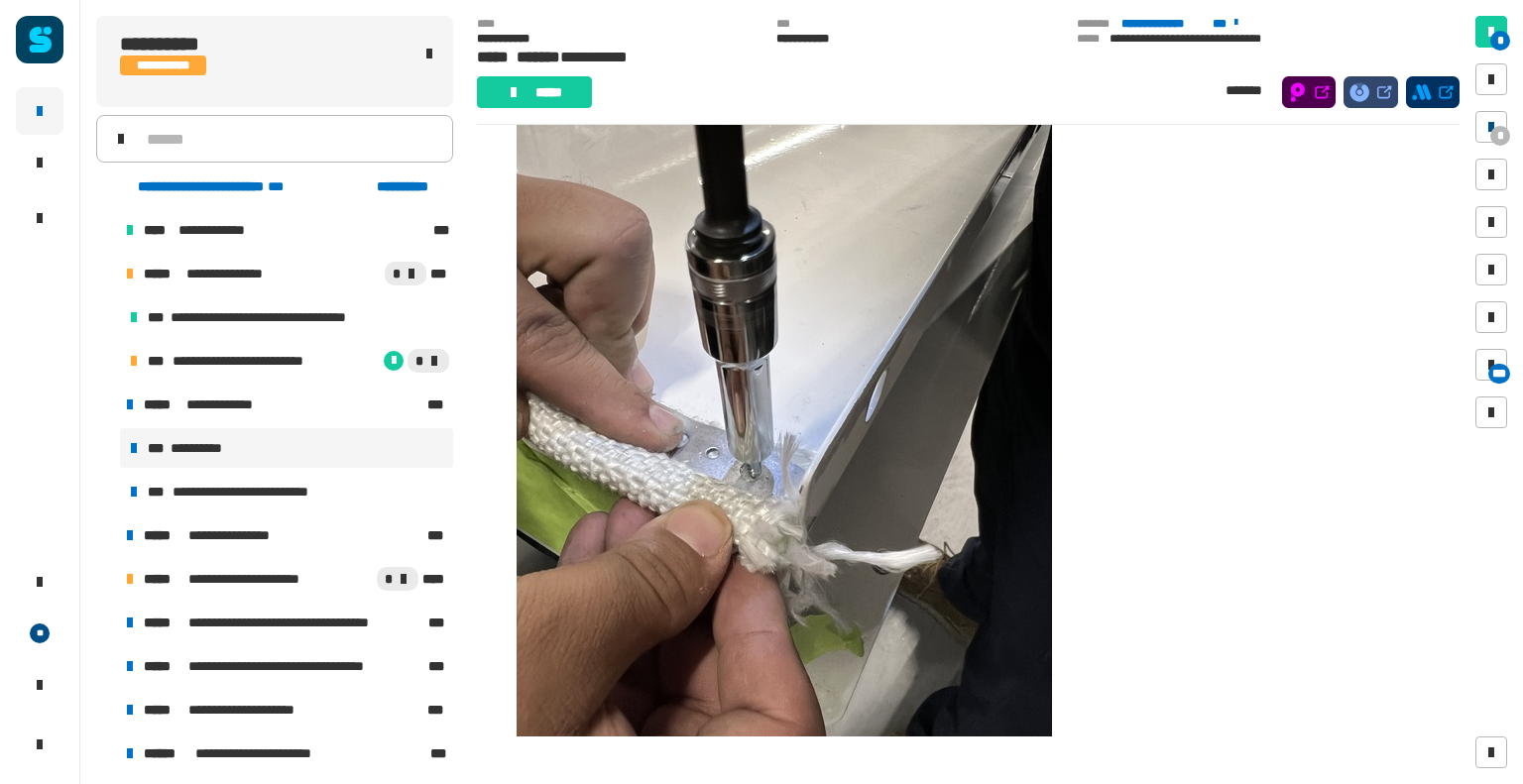 click on "*" at bounding box center (1500, 136) 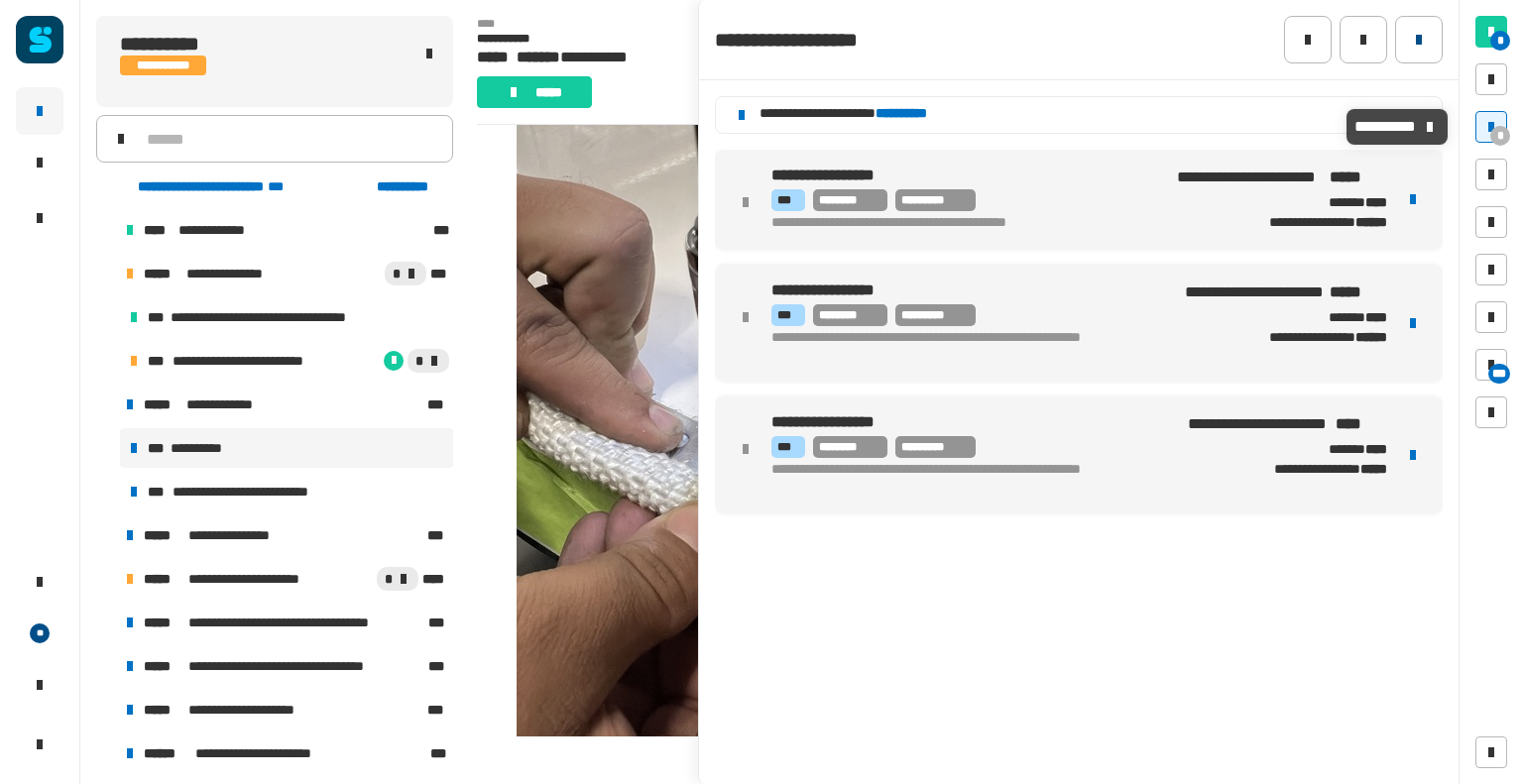 click 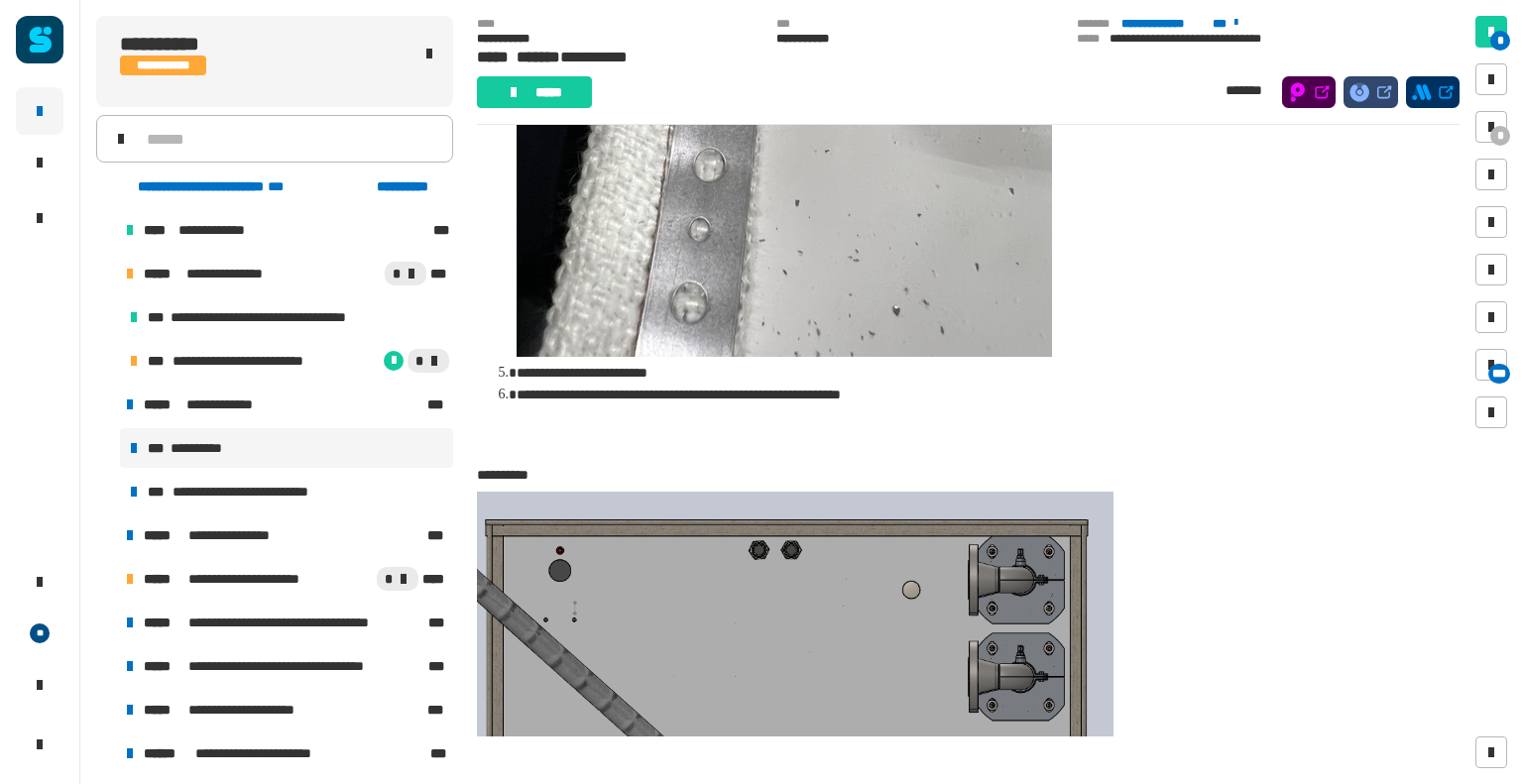 scroll, scrollTop: 2648, scrollLeft: 0, axis: vertical 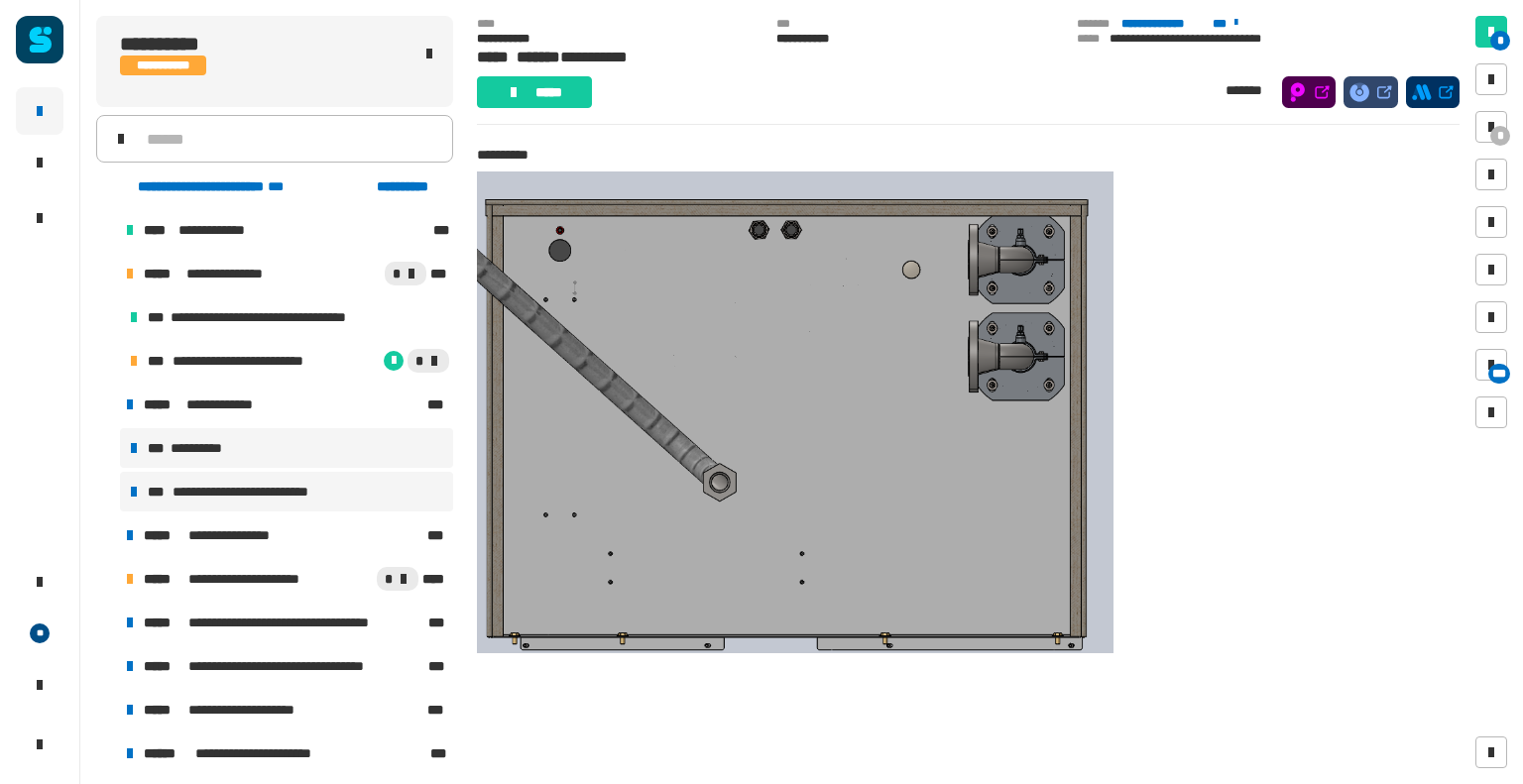 click on "**********" at bounding box center [287, 492] 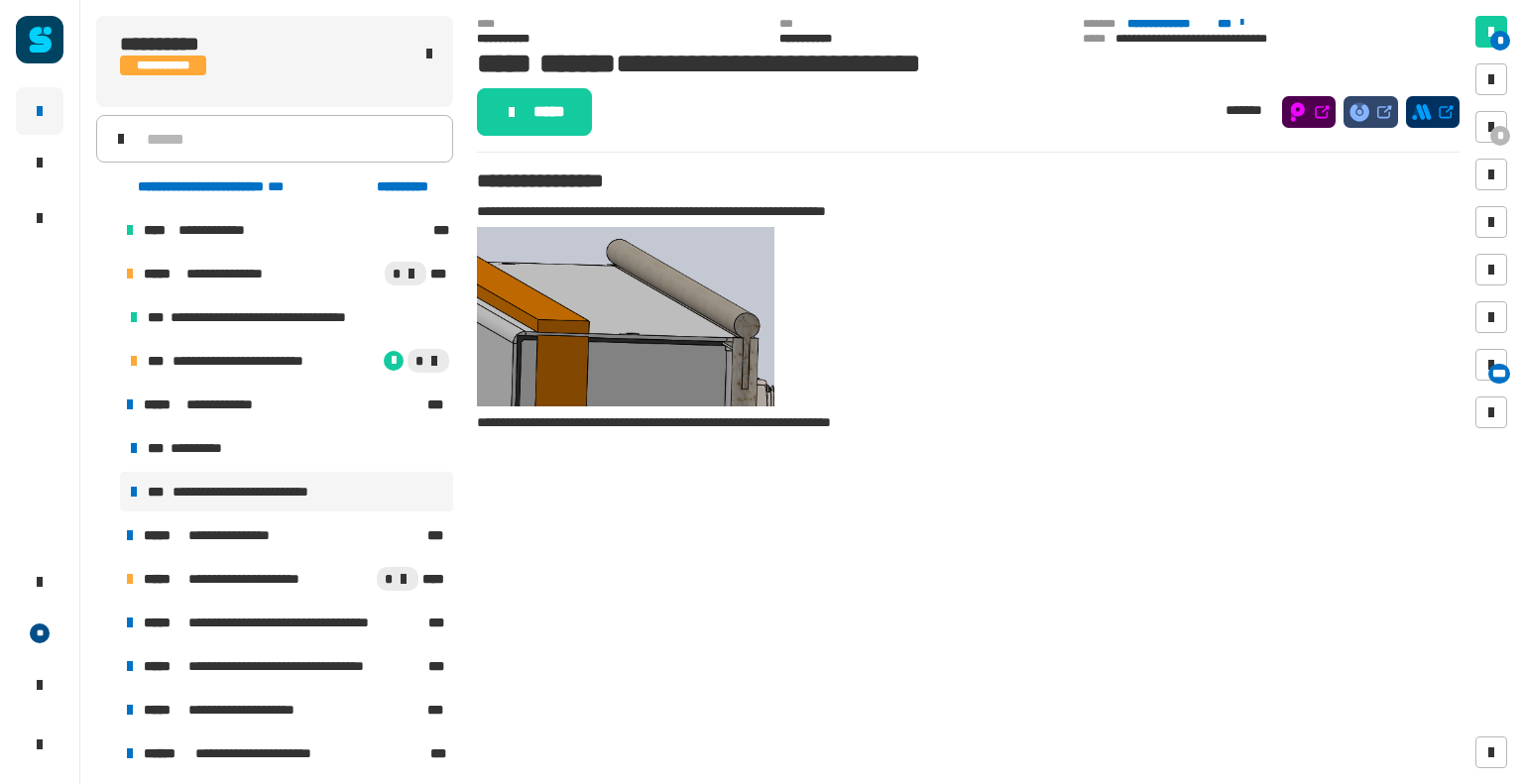 scroll, scrollTop: 91, scrollLeft: 0, axis: vertical 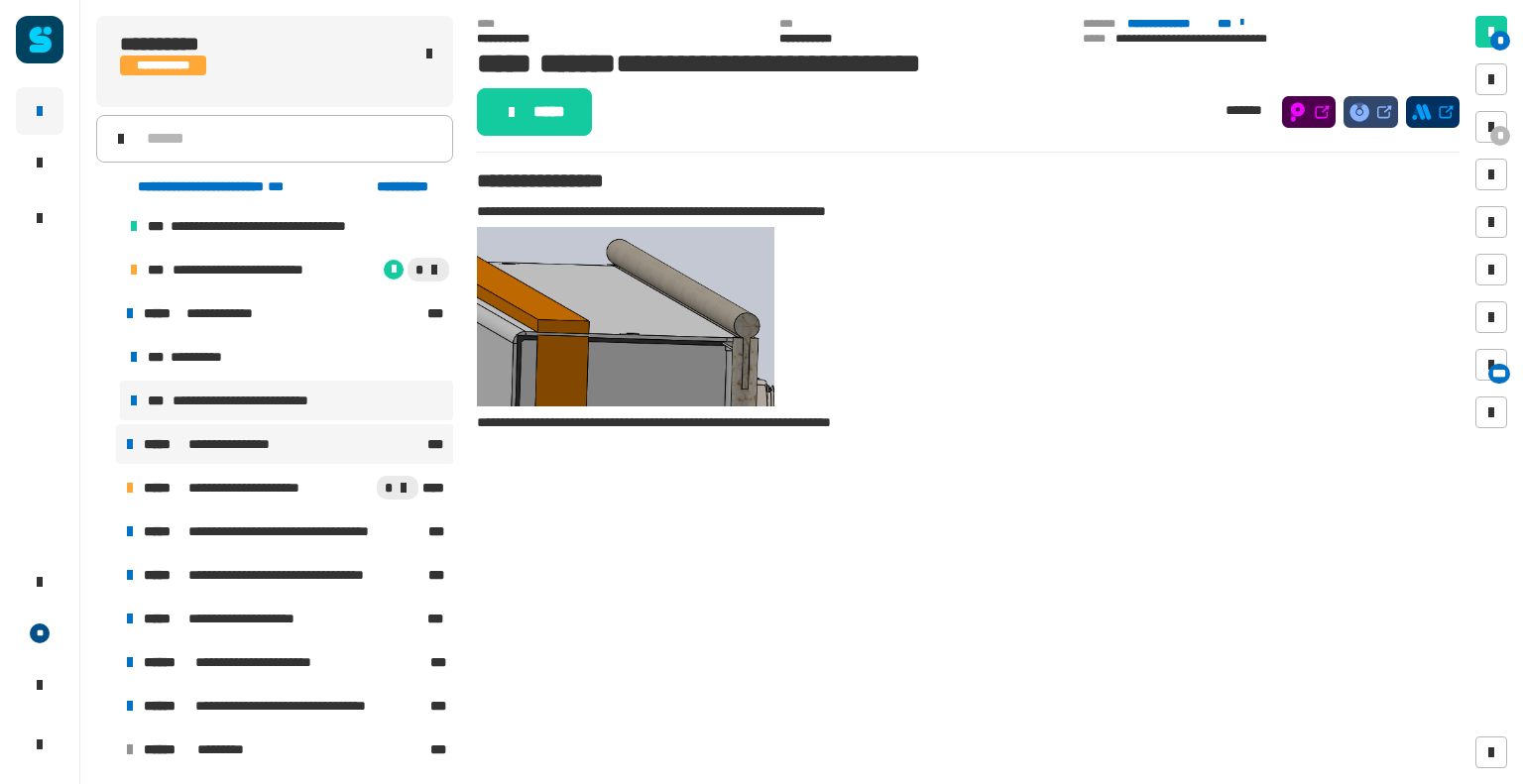 click on "**********" at bounding box center (284, 444) 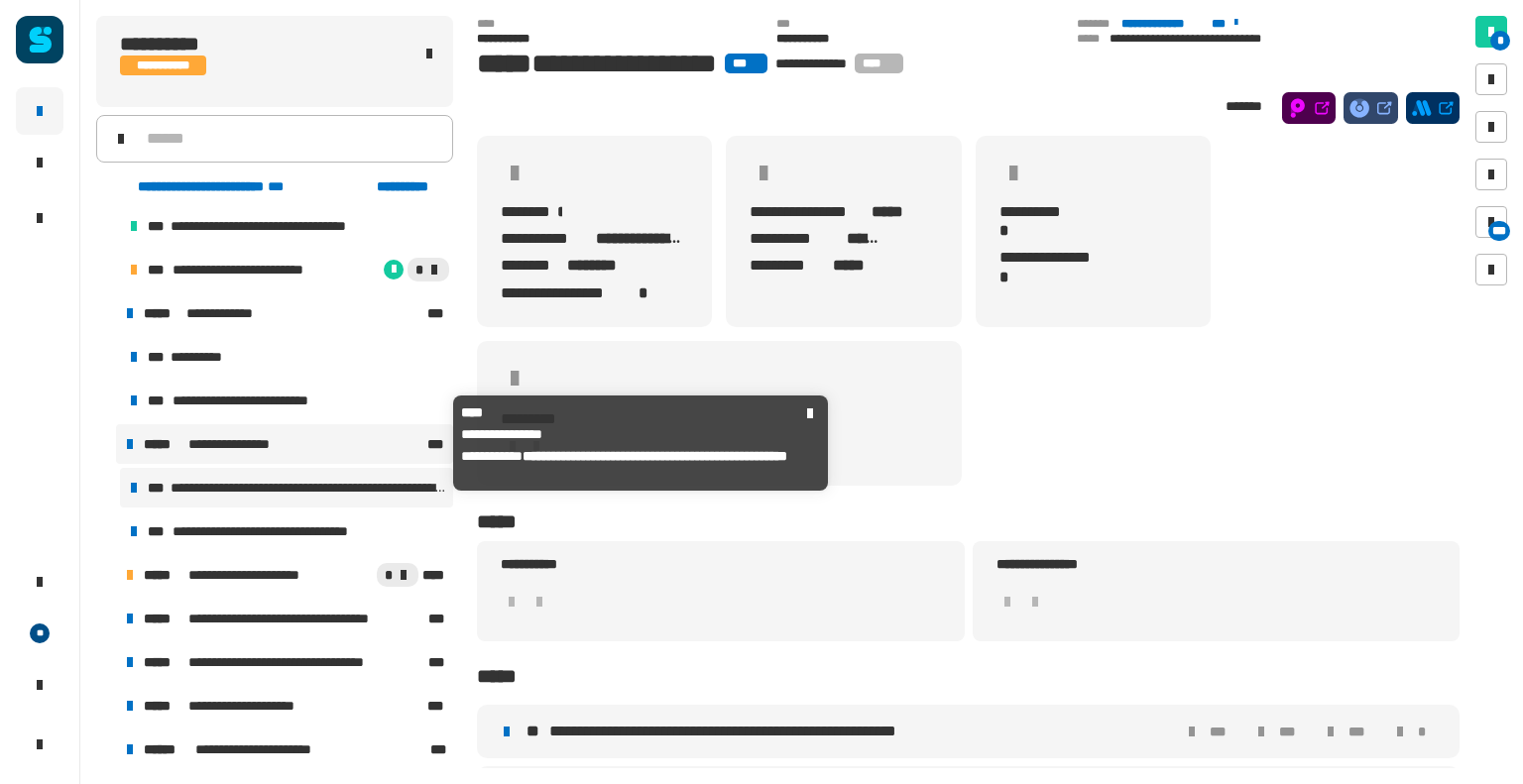 click on "**********" at bounding box center [307, 488] 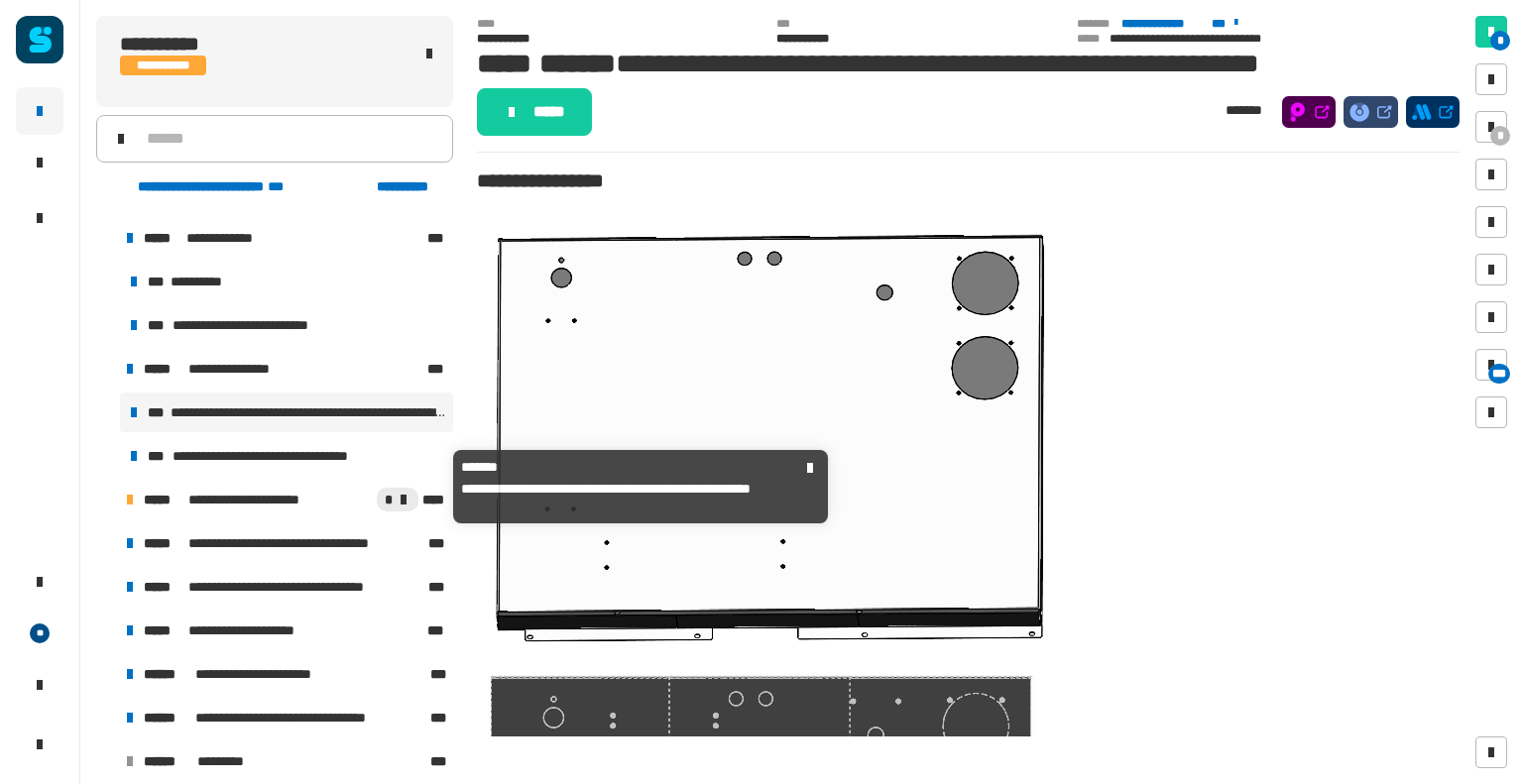 scroll, scrollTop: 174, scrollLeft: 0, axis: vertical 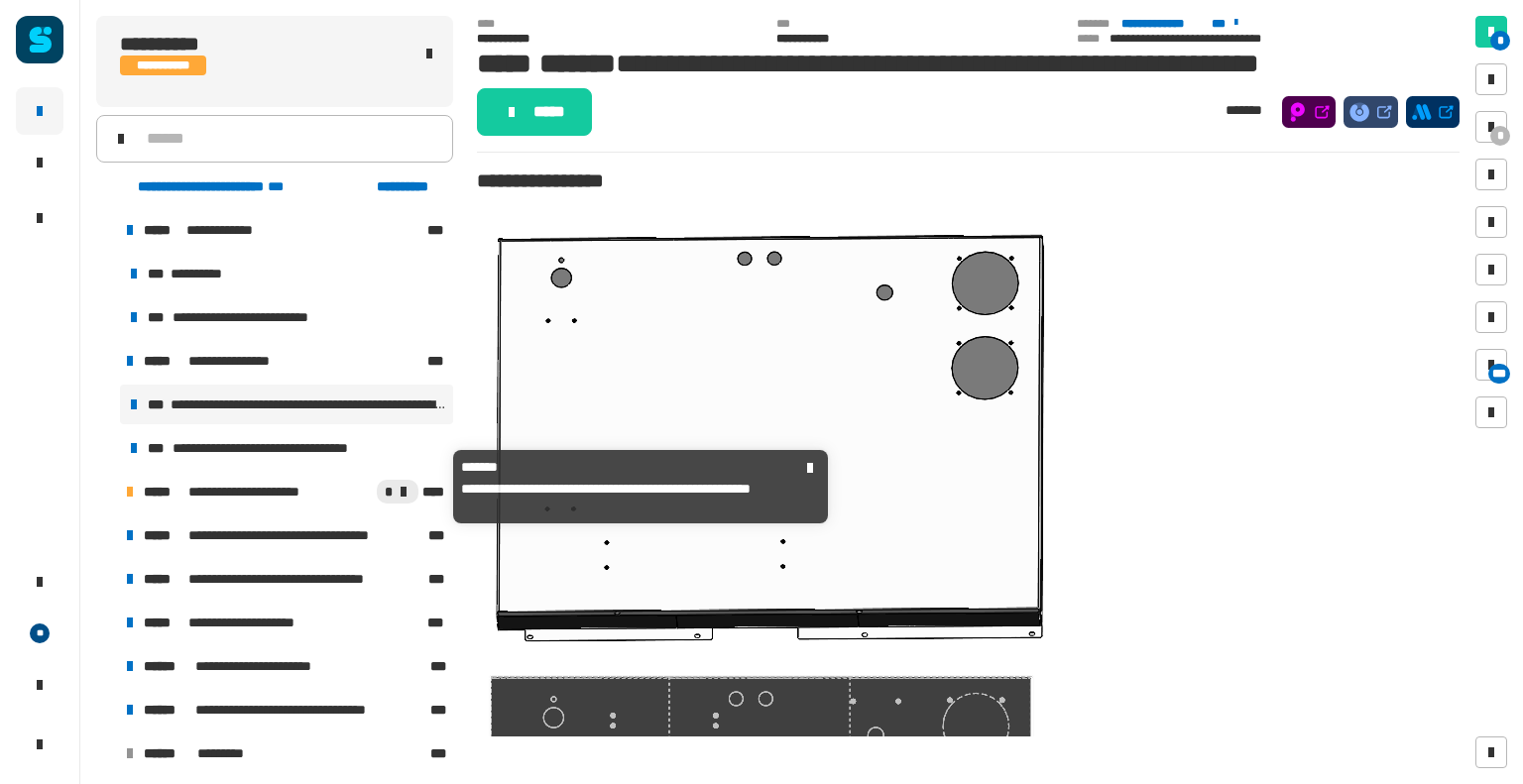 click on "**********" at bounding box center [287, 404] 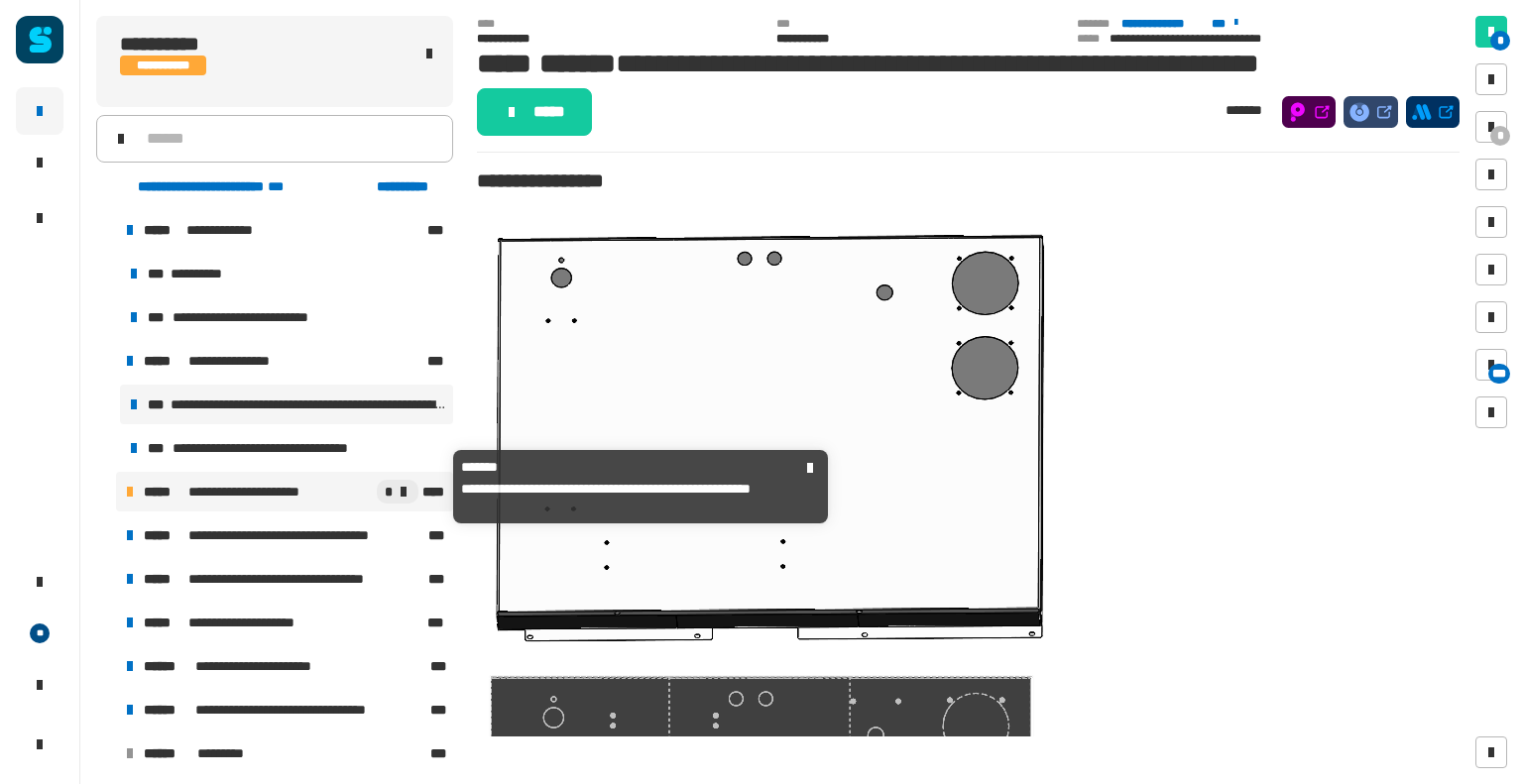 click on "**********" at bounding box center [285, 492] 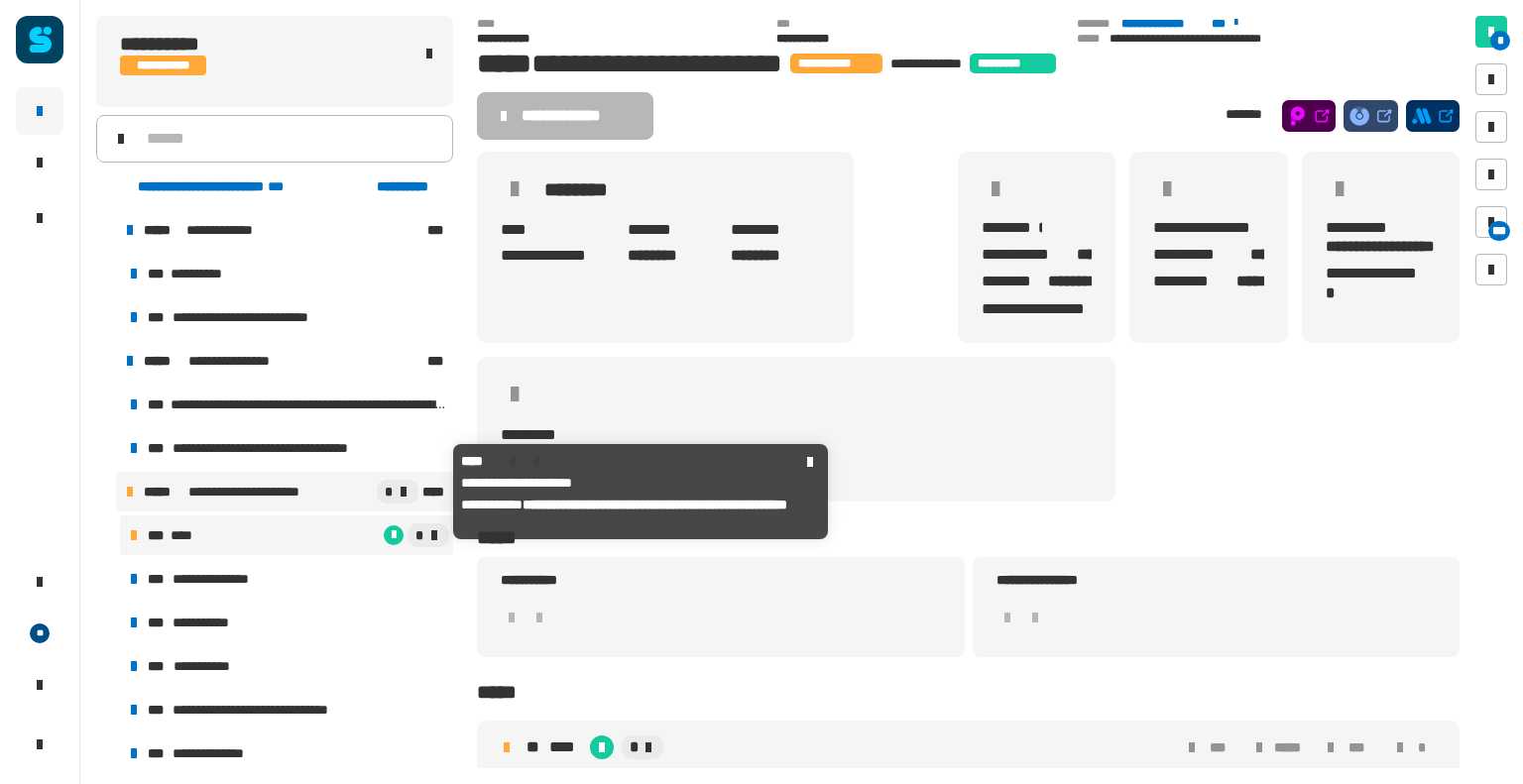 click on "*" at bounding box center (326, 535) 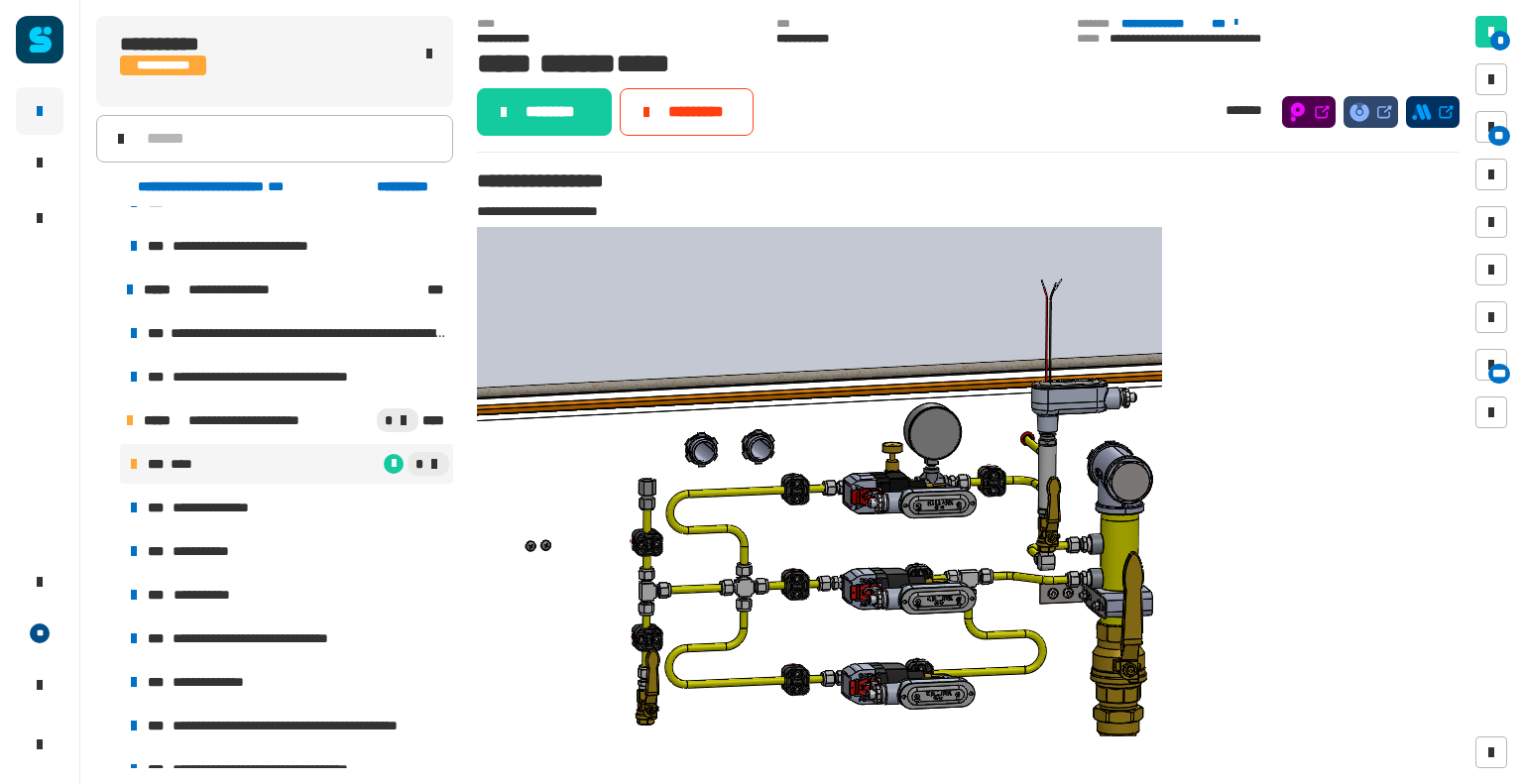 scroll, scrollTop: 246, scrollLeft: 0, axis: vertical 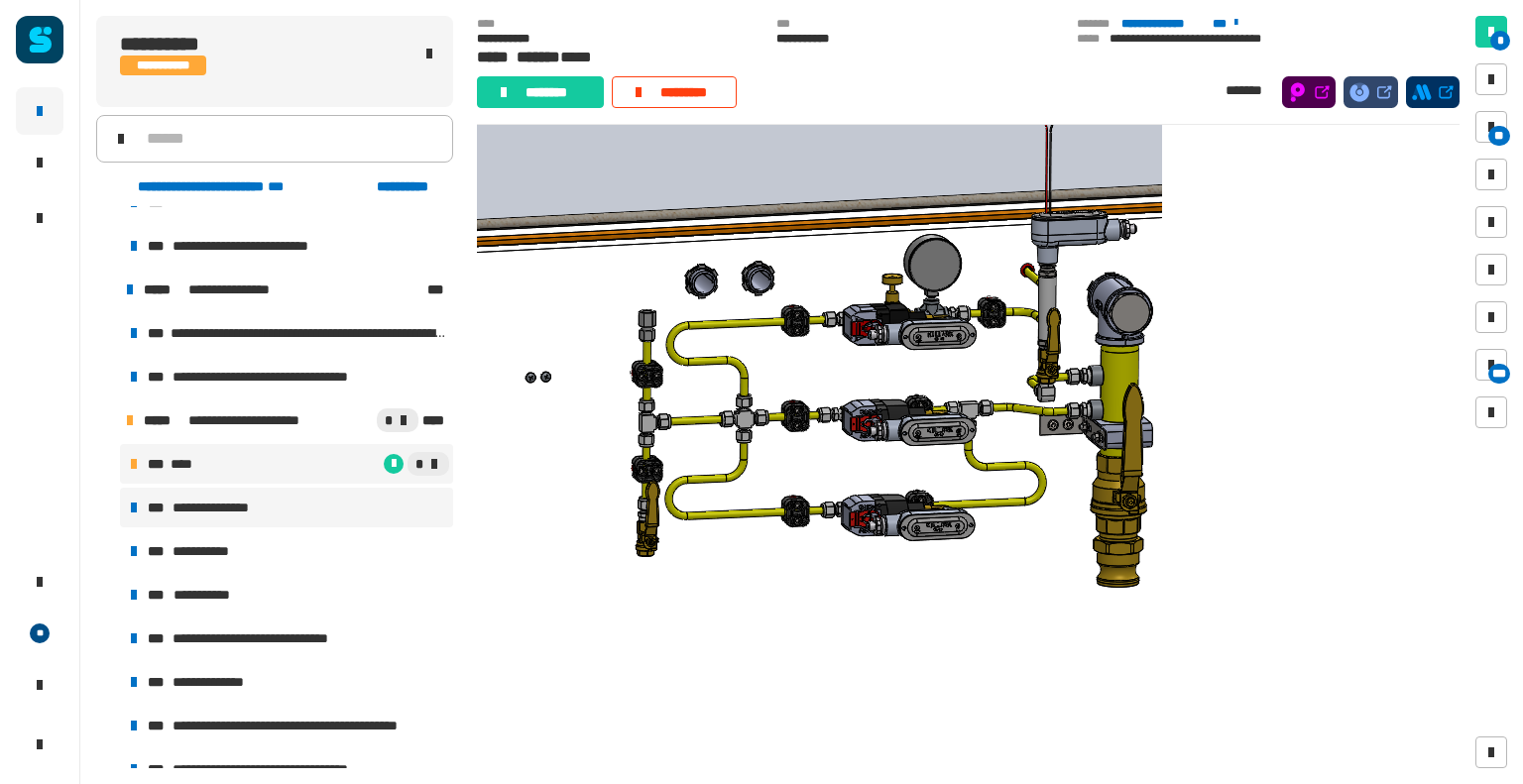 click on "**********" at bounding box center (287, 507) 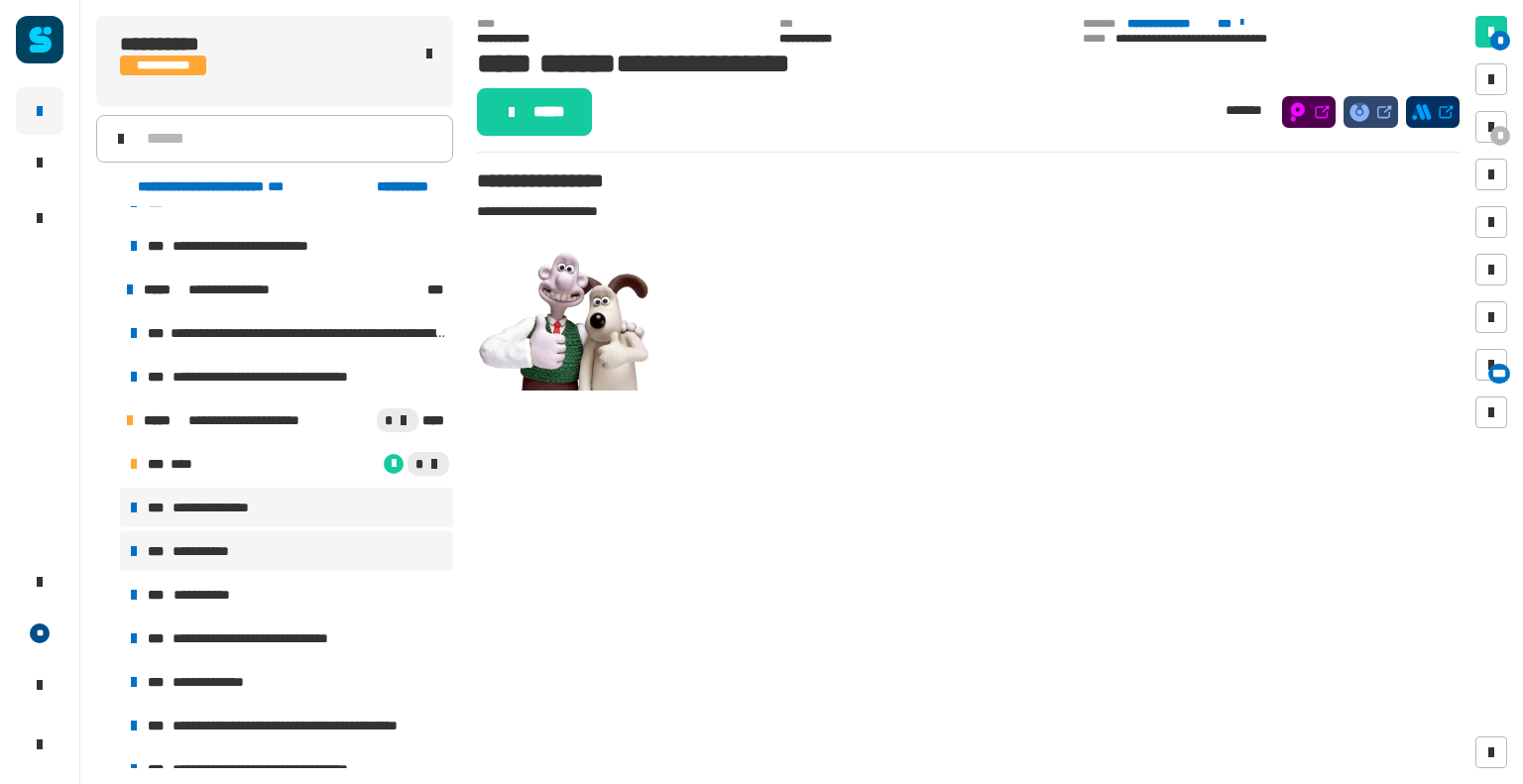 click on "**********" at bounding box center [287, 551] 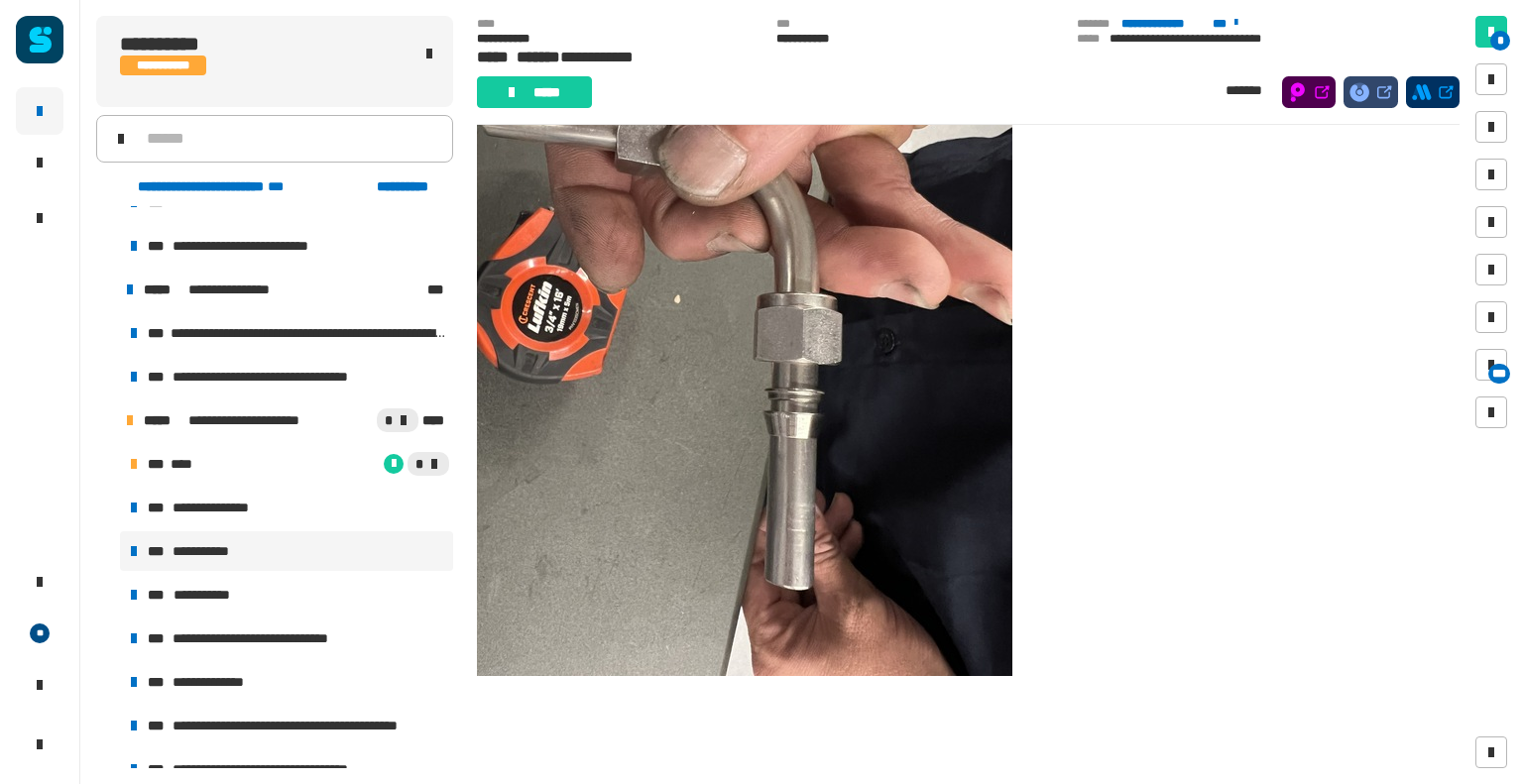 scroll, scrollTop: 305, scrollLeft: 0, axis: vertical 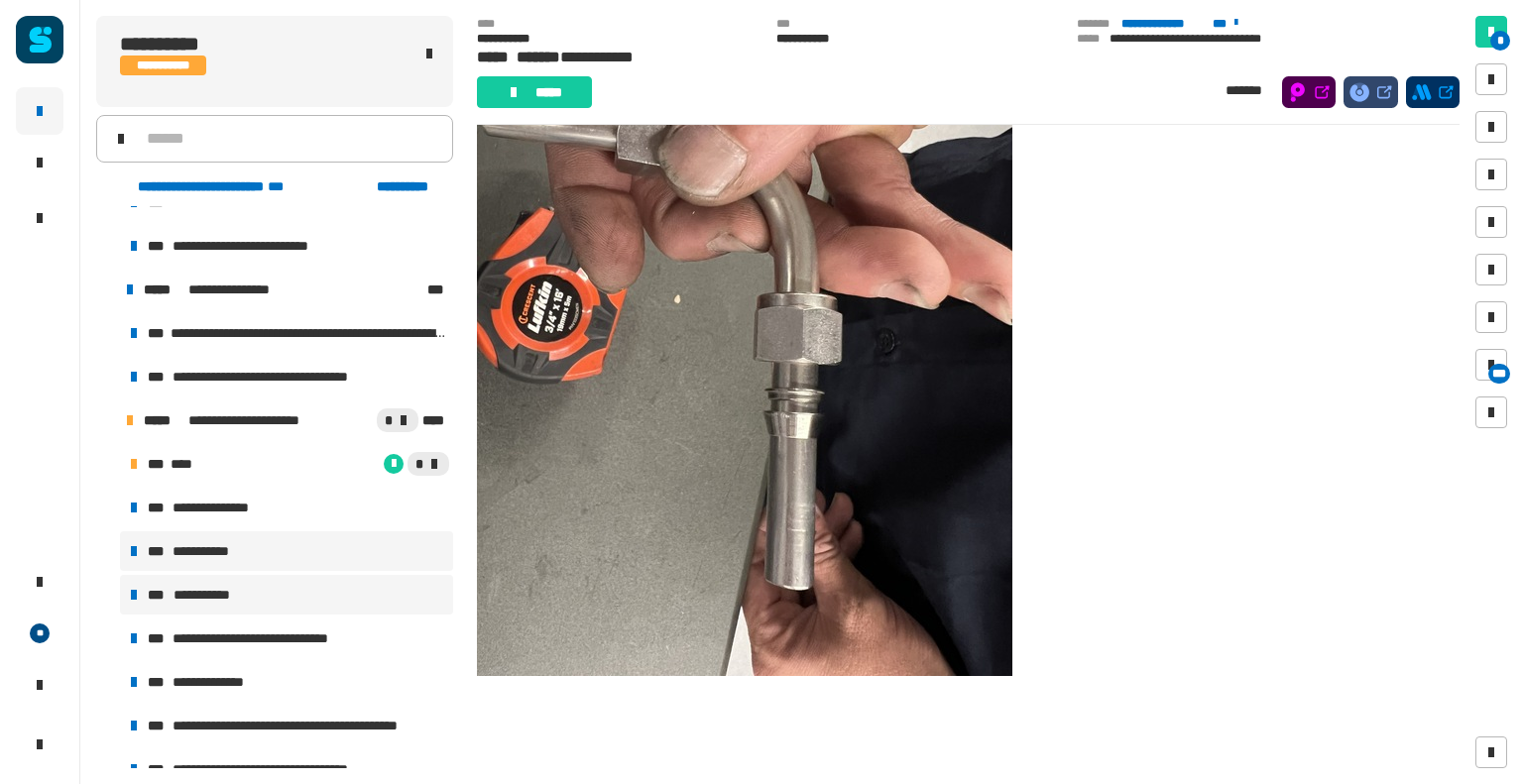 click on "**********" at bounding box center (287, 595) 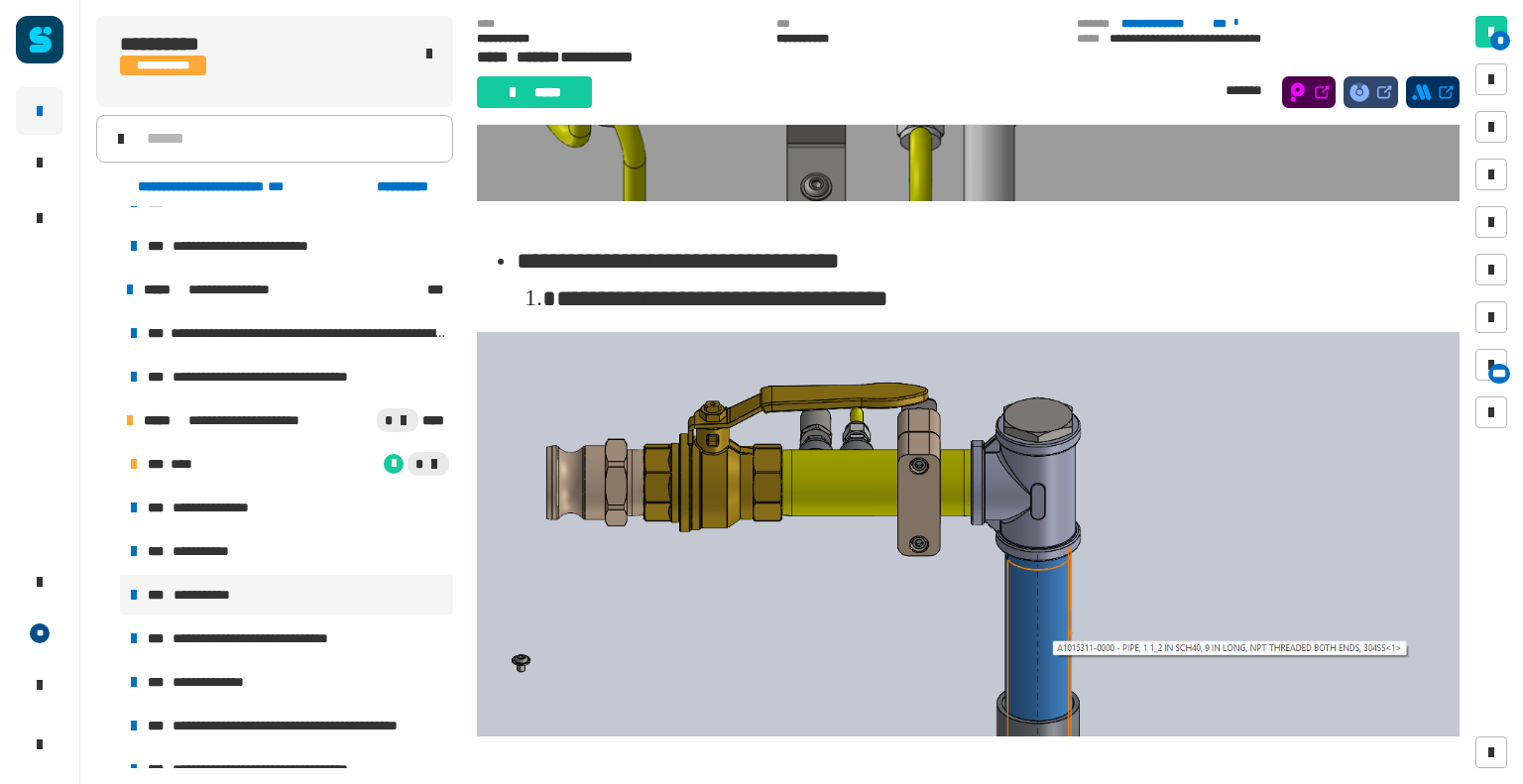 scroll, scrollTop: 861, scrollLeft: 0, axis: vertical 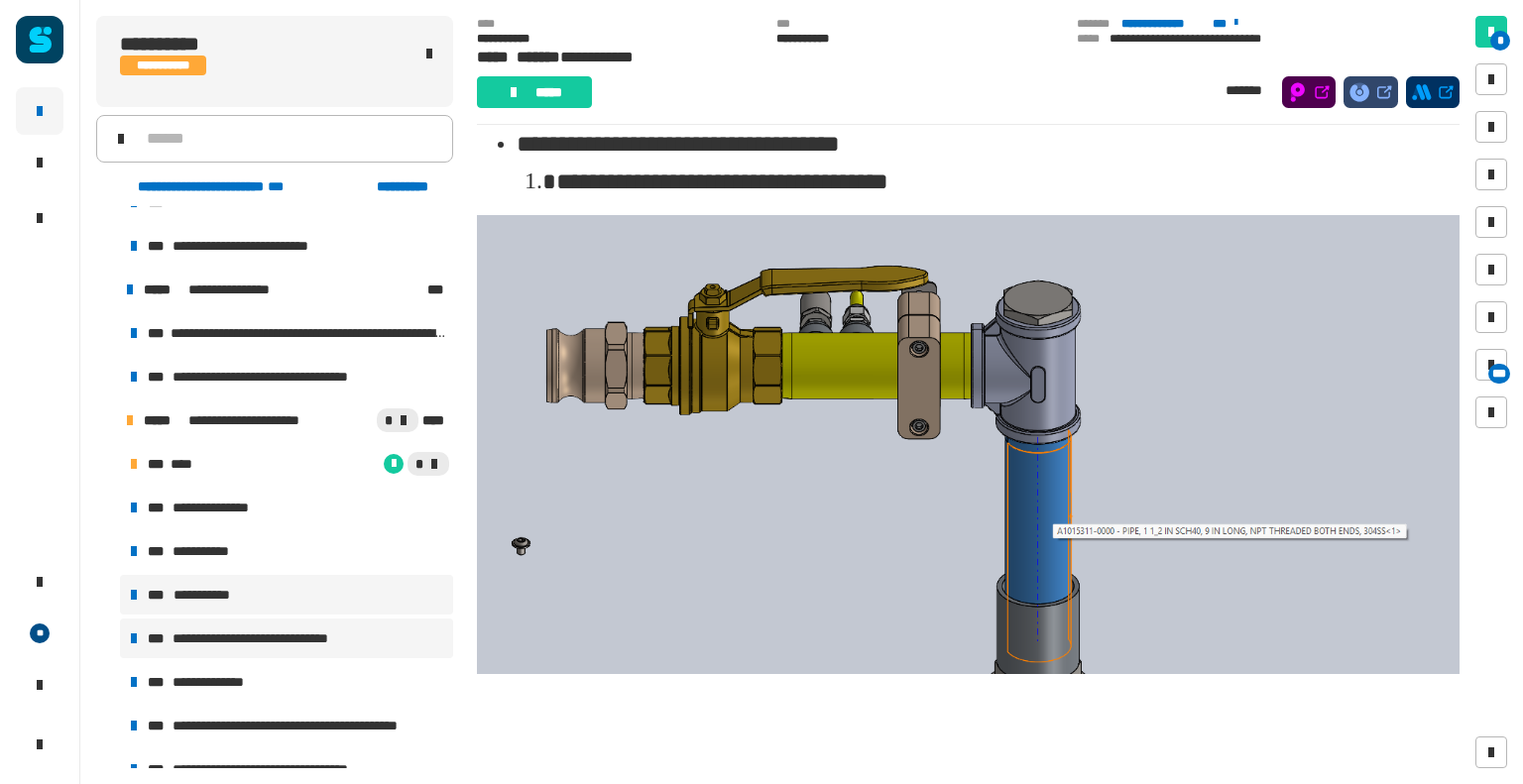 click on "**********" at bounding box center (270, 638) 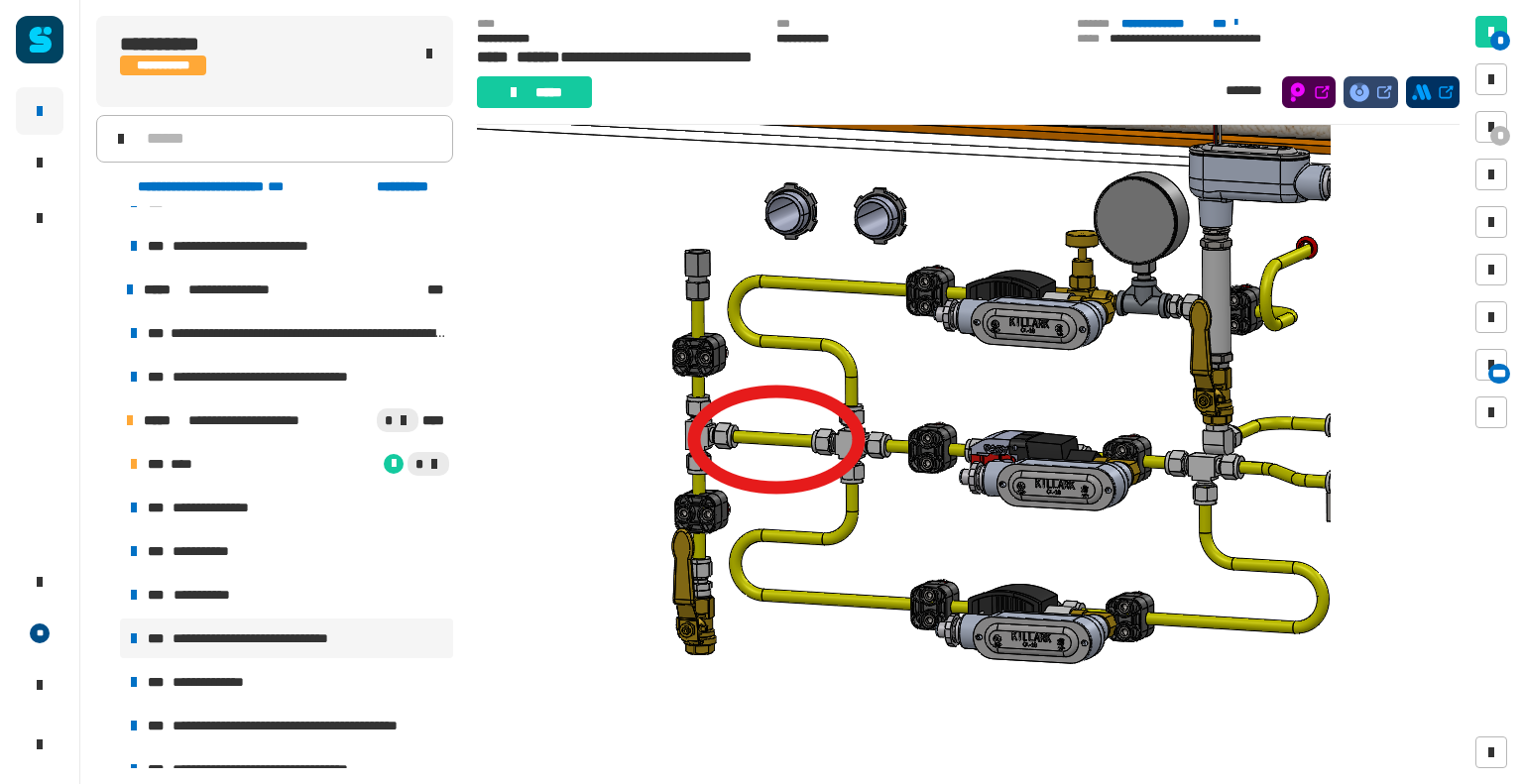 scroll, scrollTop: 3641, scrollLeft: 0, axis: vertical 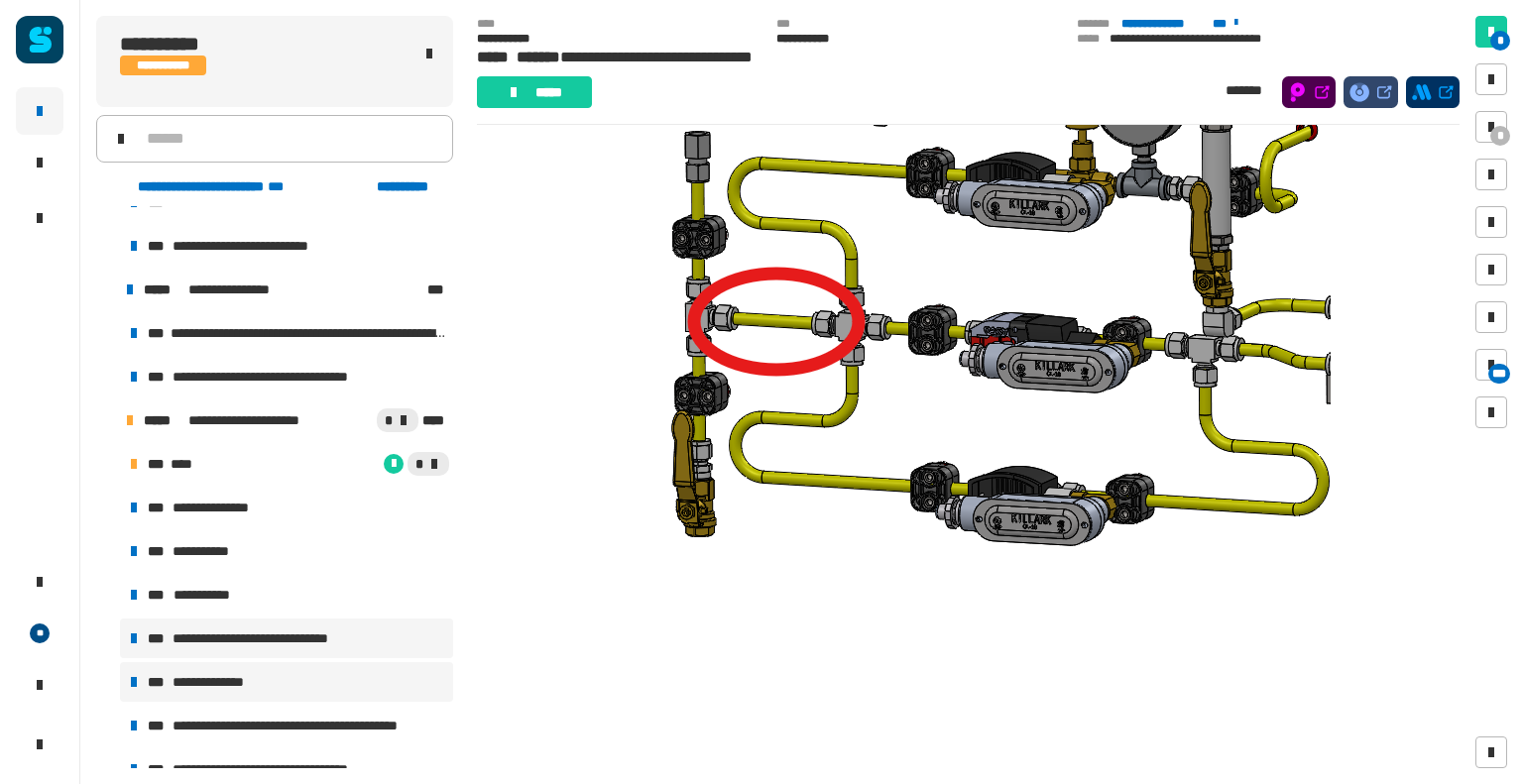 click on "**********" at bounding box center [287, 682] 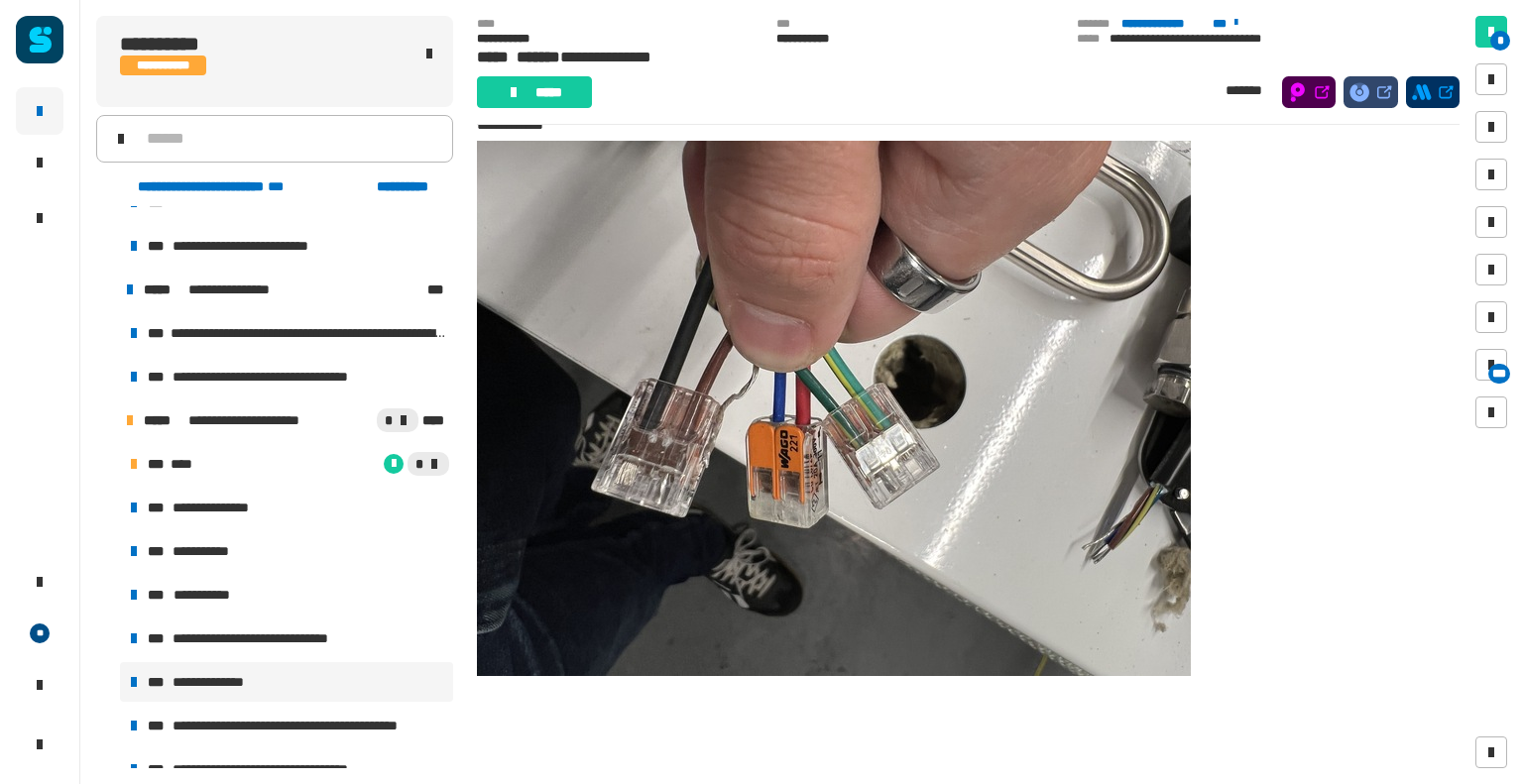 scroll, scrollTop: 149, scrollLeft: 0, axis: vertical 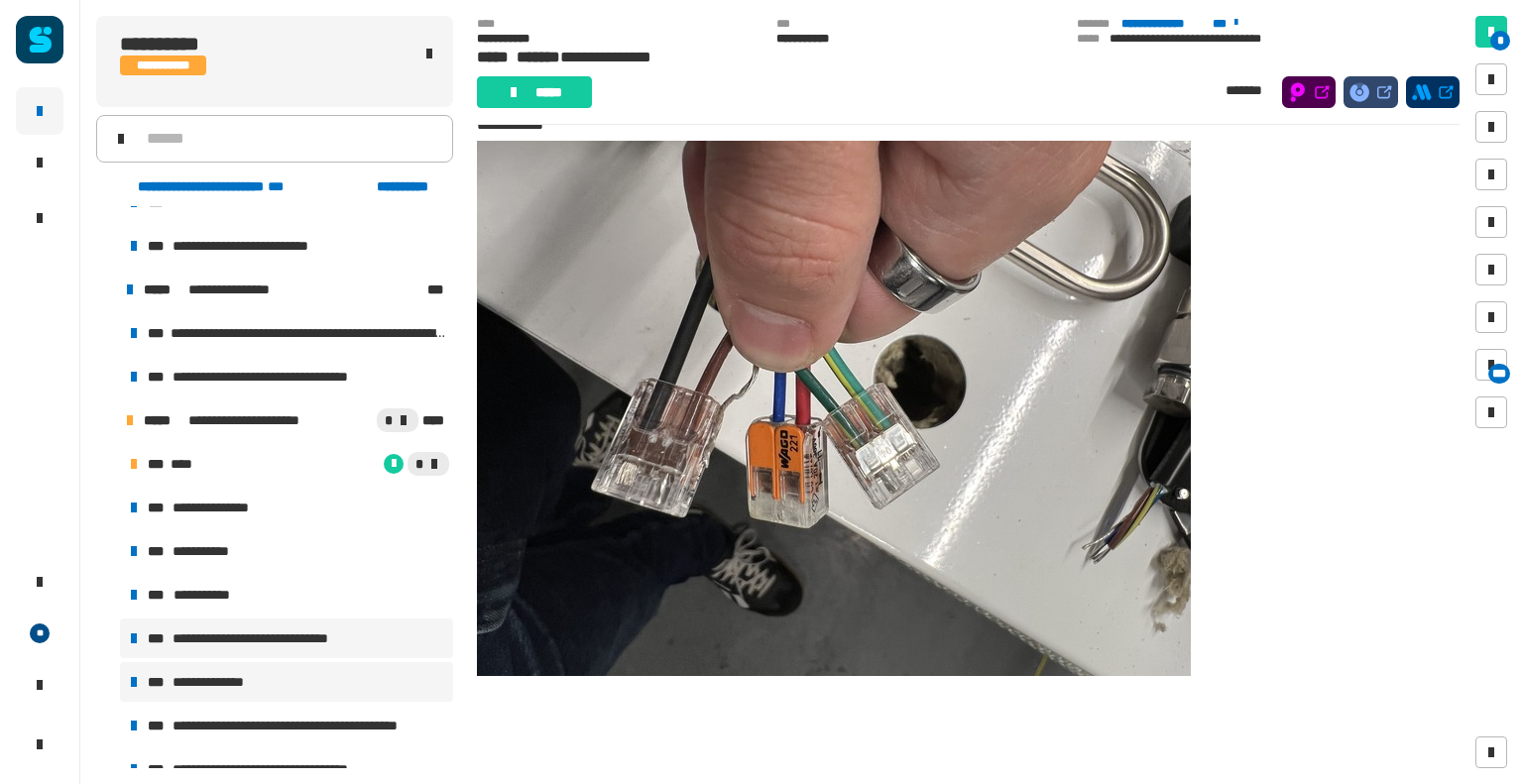 click on "**********" at bounding box center (287, 638) 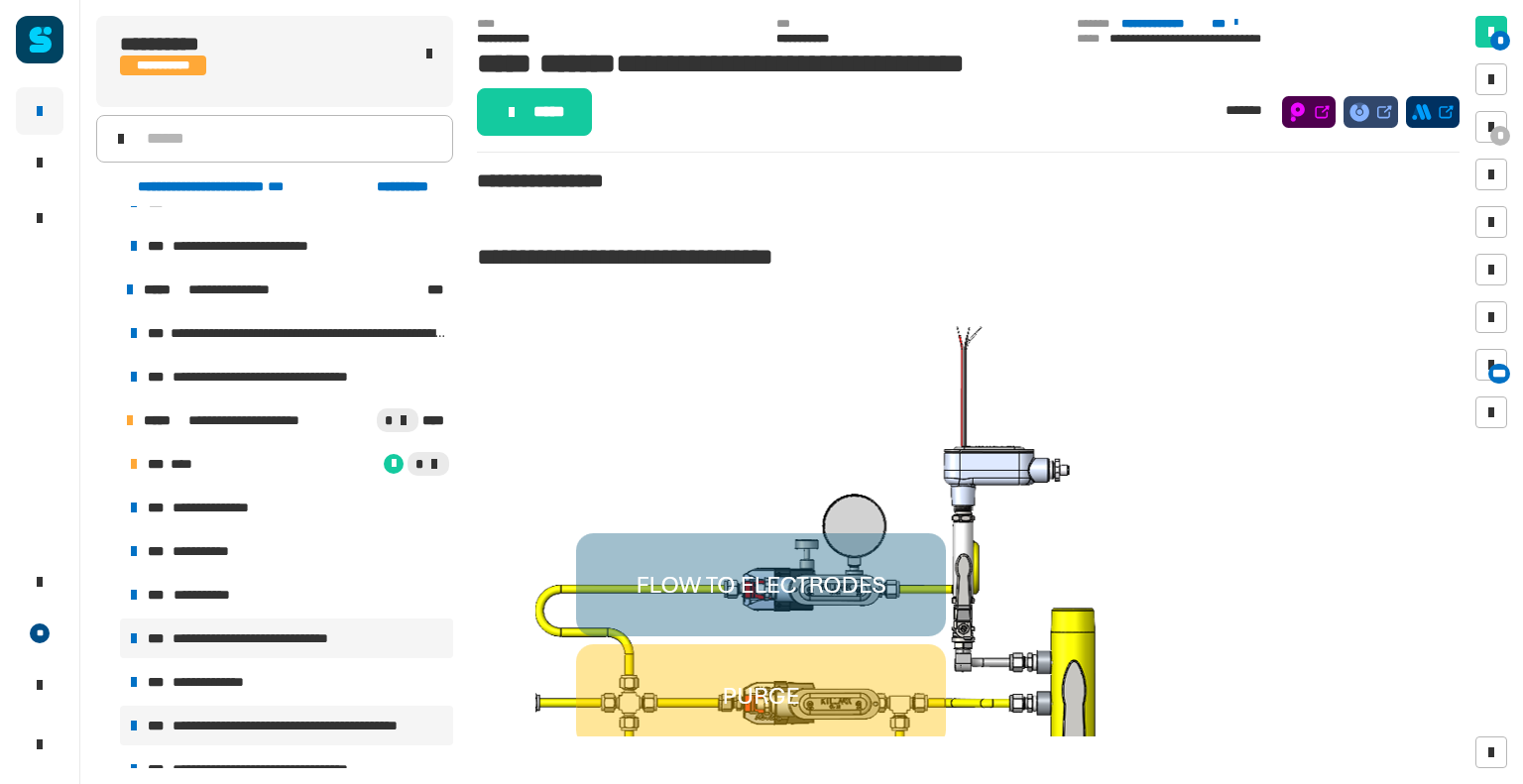 click on "**********" at bounding box center [287, 726] 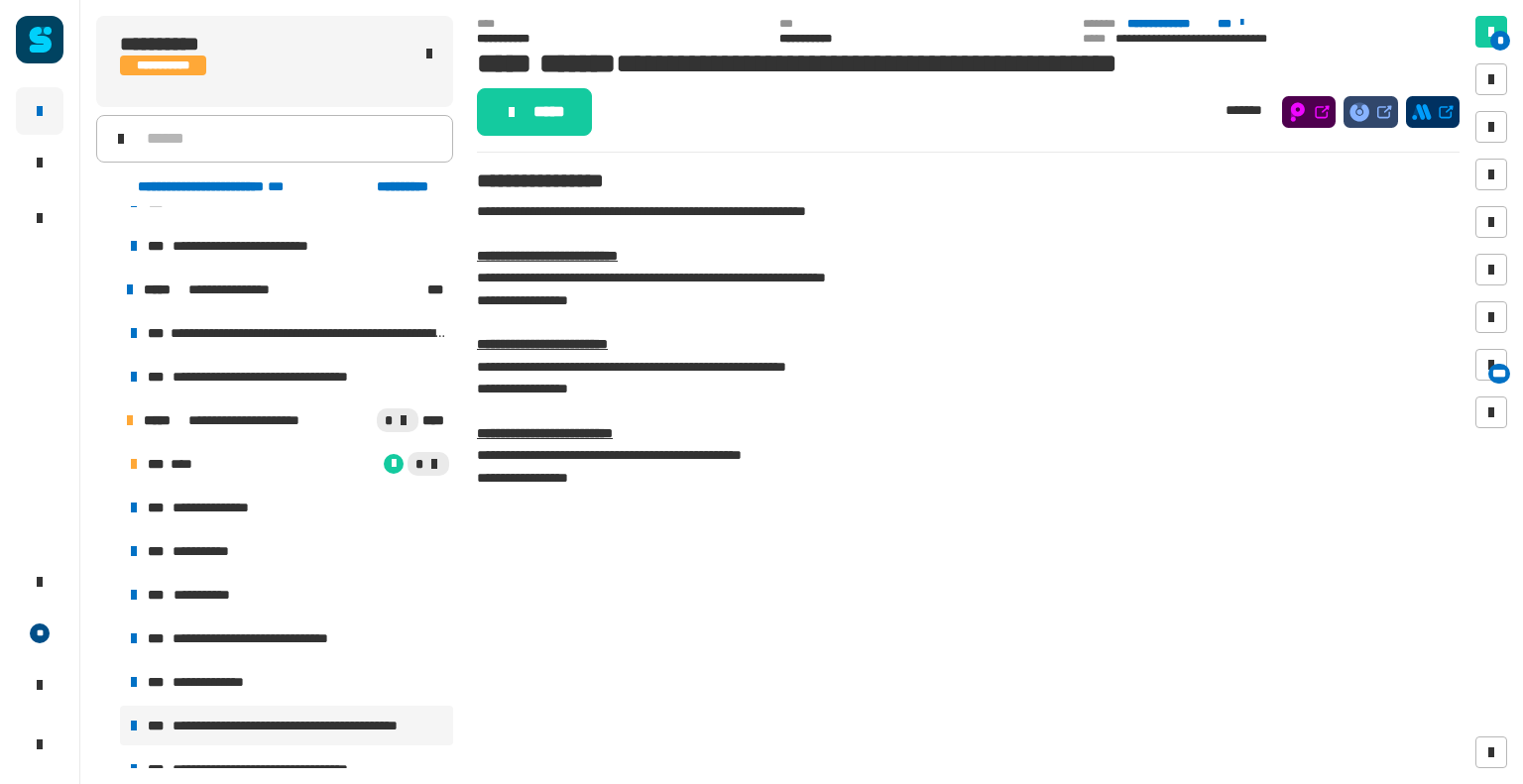 scroll, scrollTop: 244, scrollLeft: 0, axis: vertical 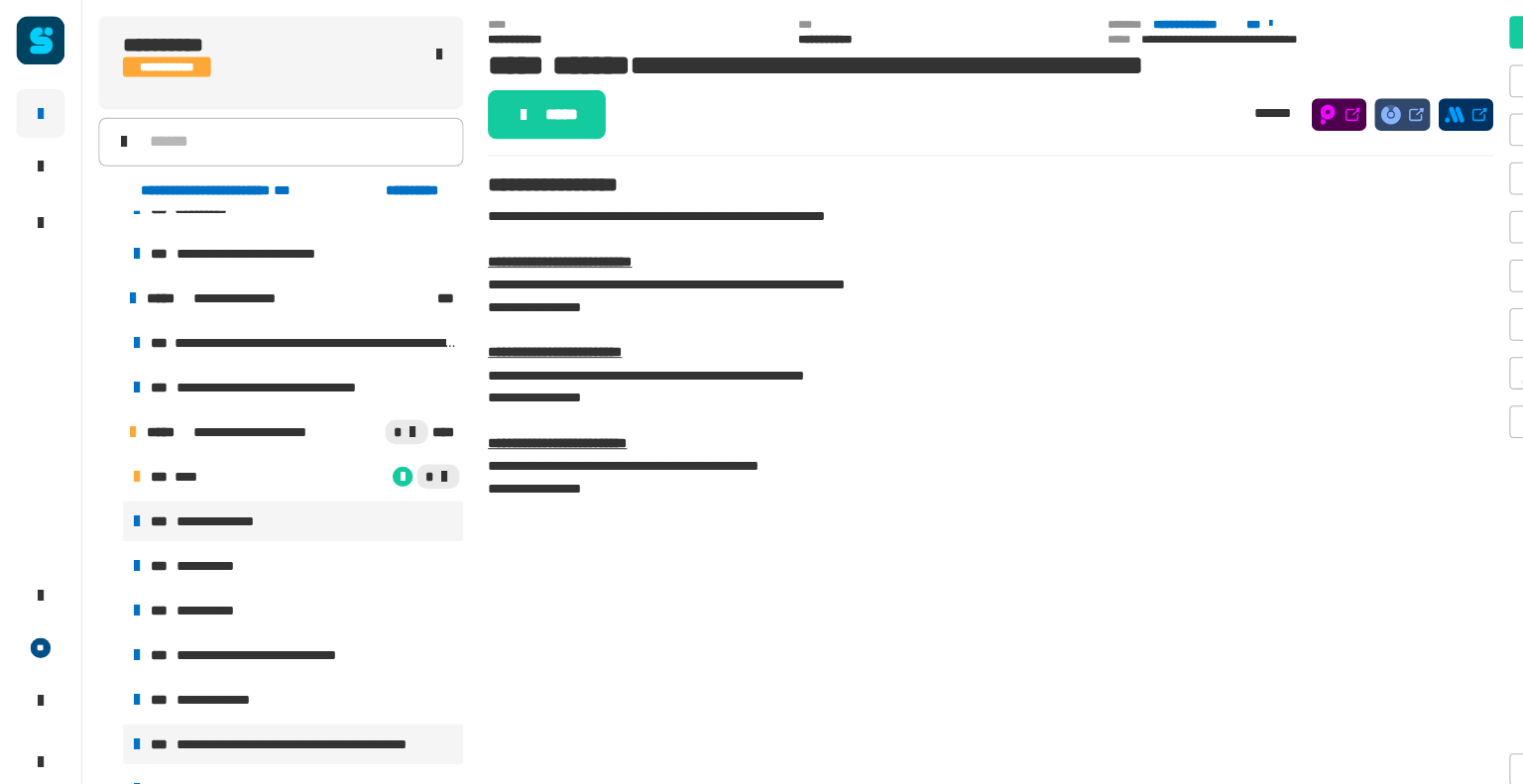 click on "**********" at bounding box center (220, 509) 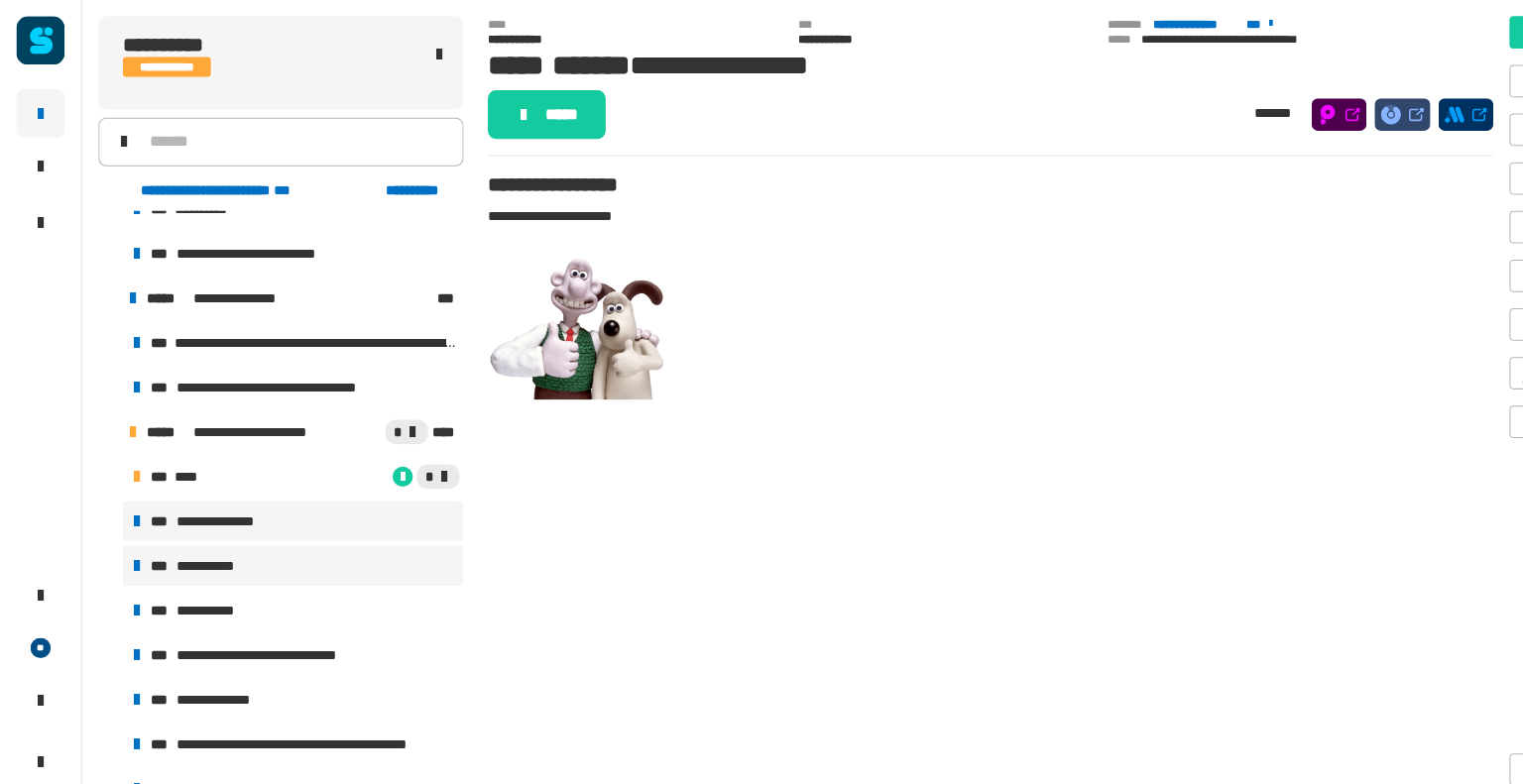 click on "**********" at bounding box center [287, 553] 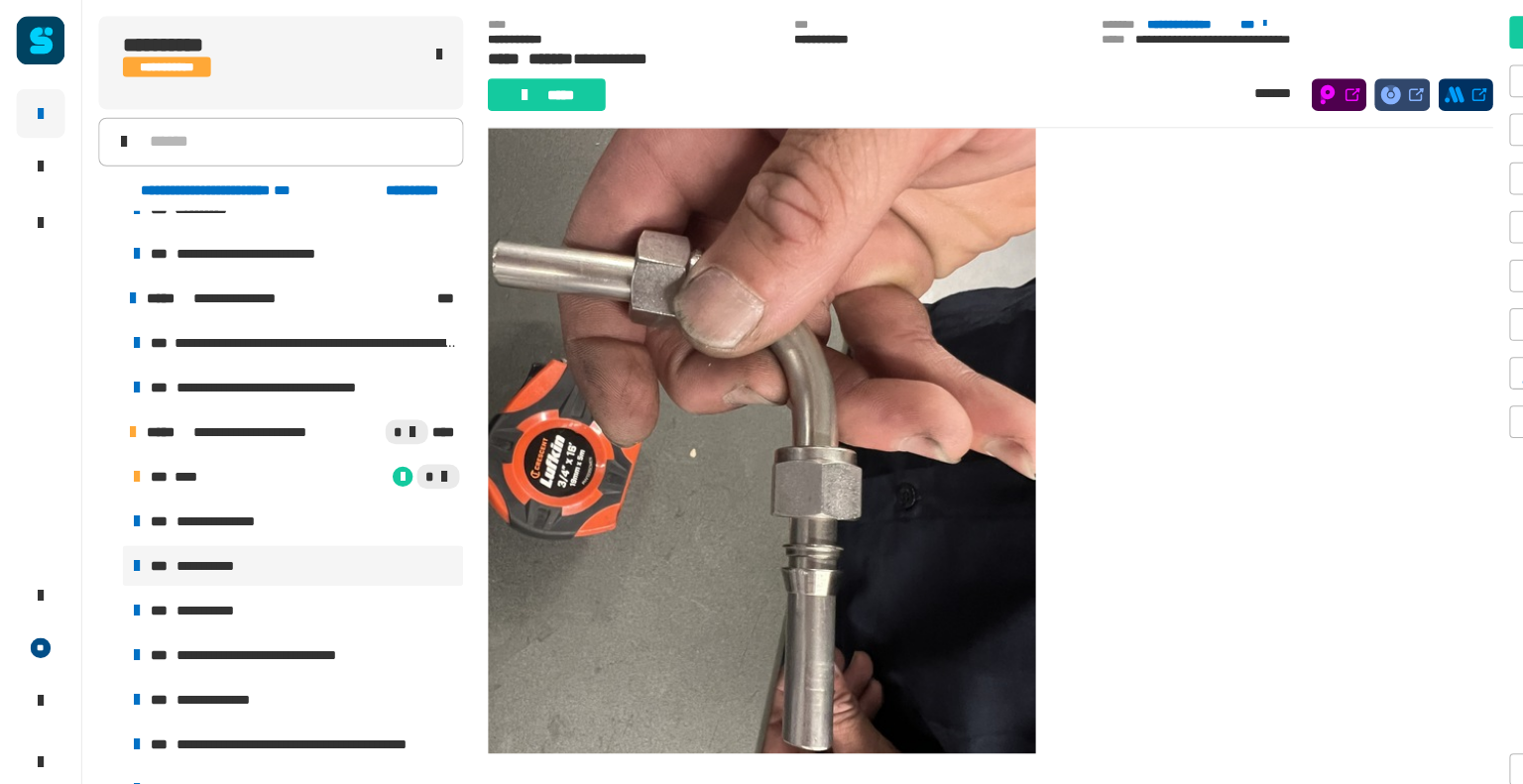 scroll, scrollTop: 157, scrollLeft: 0, axis: vertical 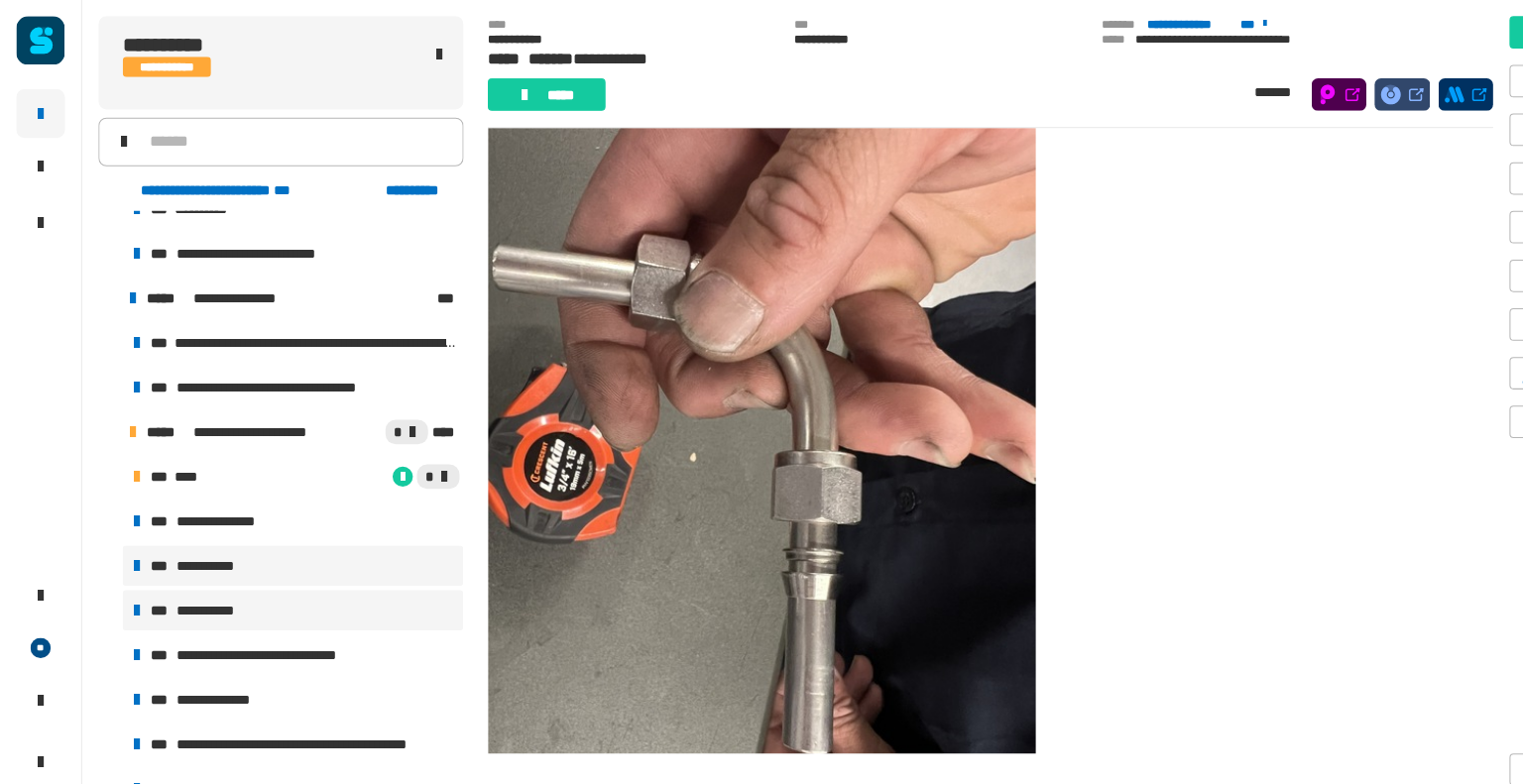 click on "**********" at bounding box center (287, 597) 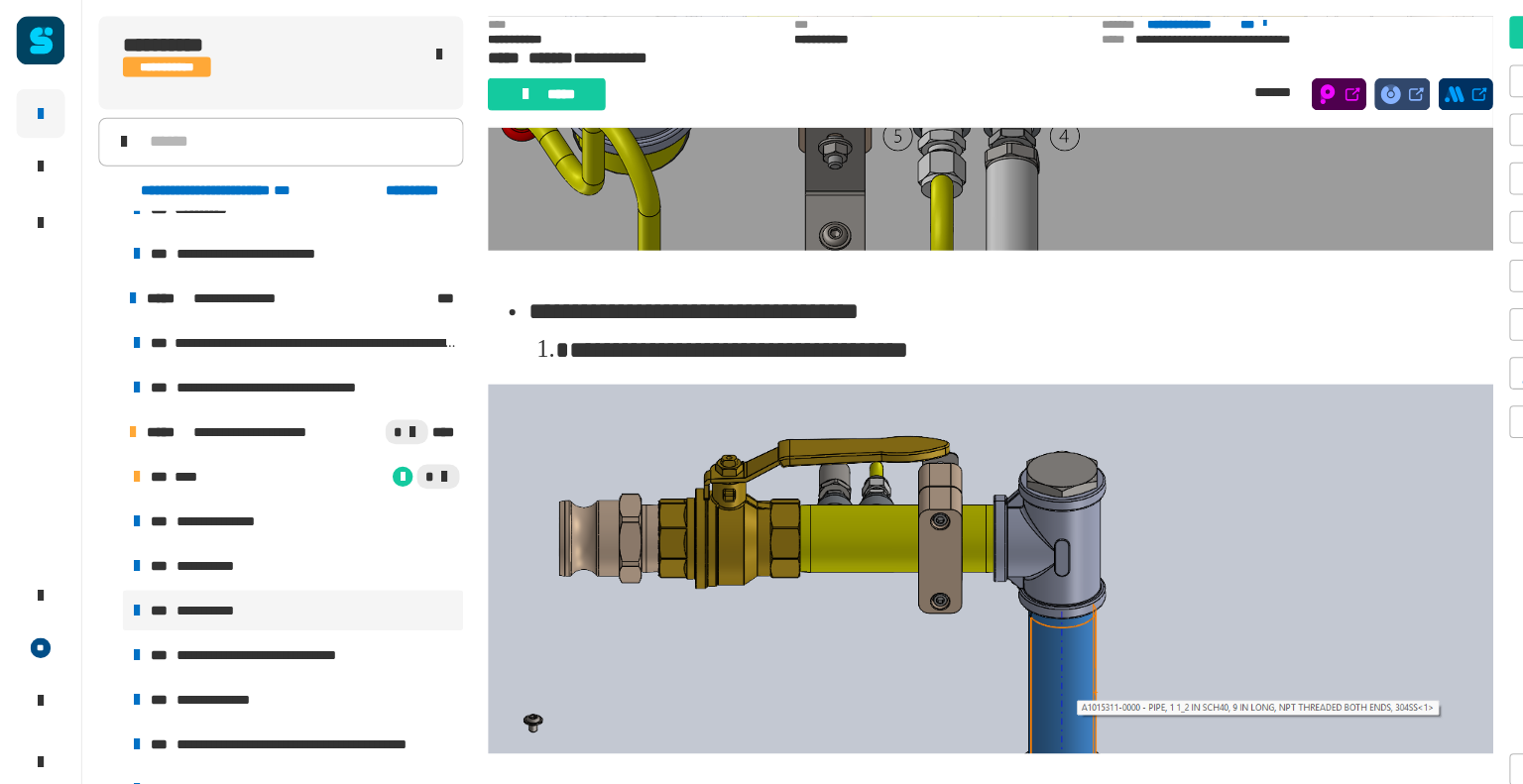 scroll, scrollTop: 861, scrollLeft: 0, axis: vertical 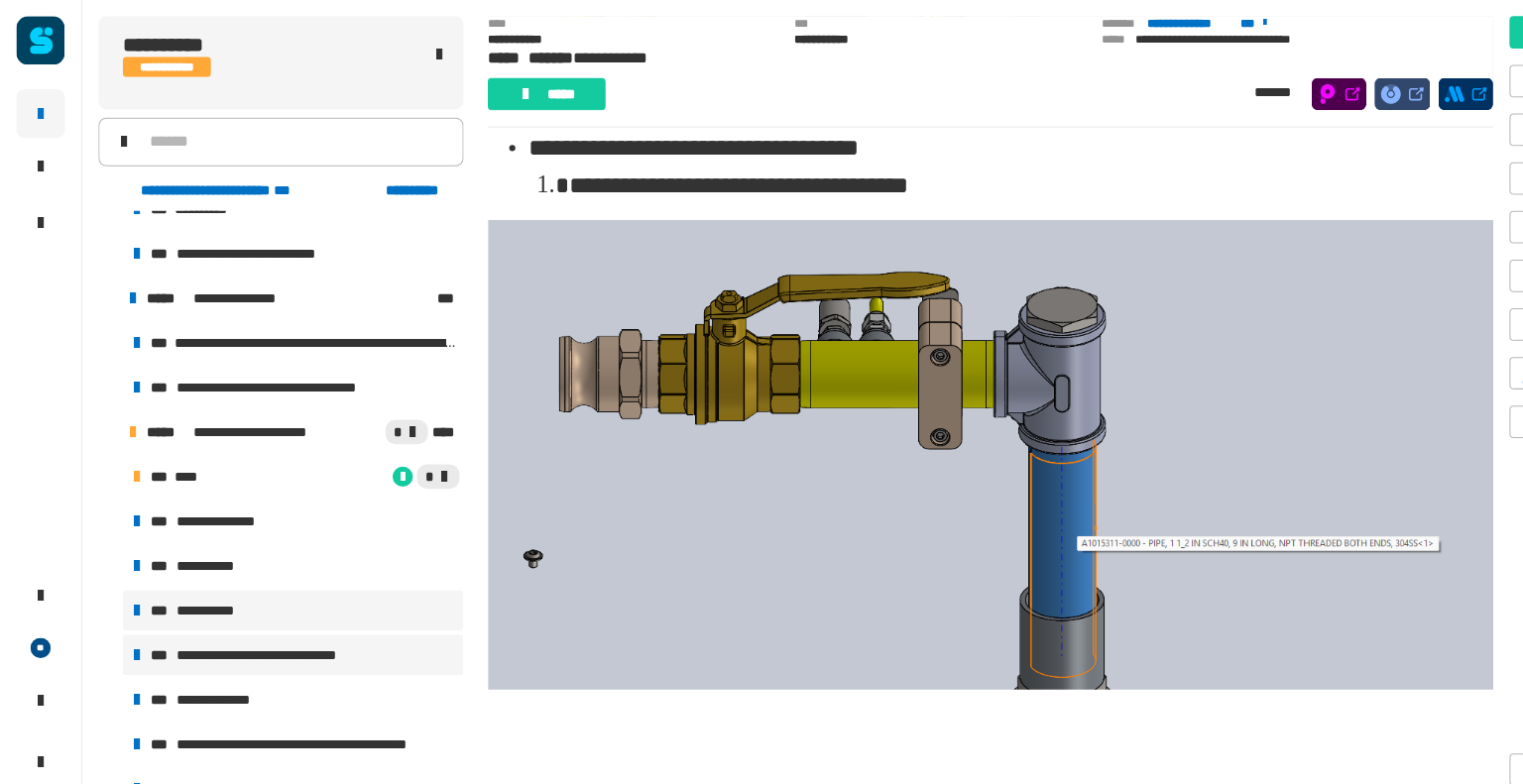 click on "**********" at bounding box center (287, 640) 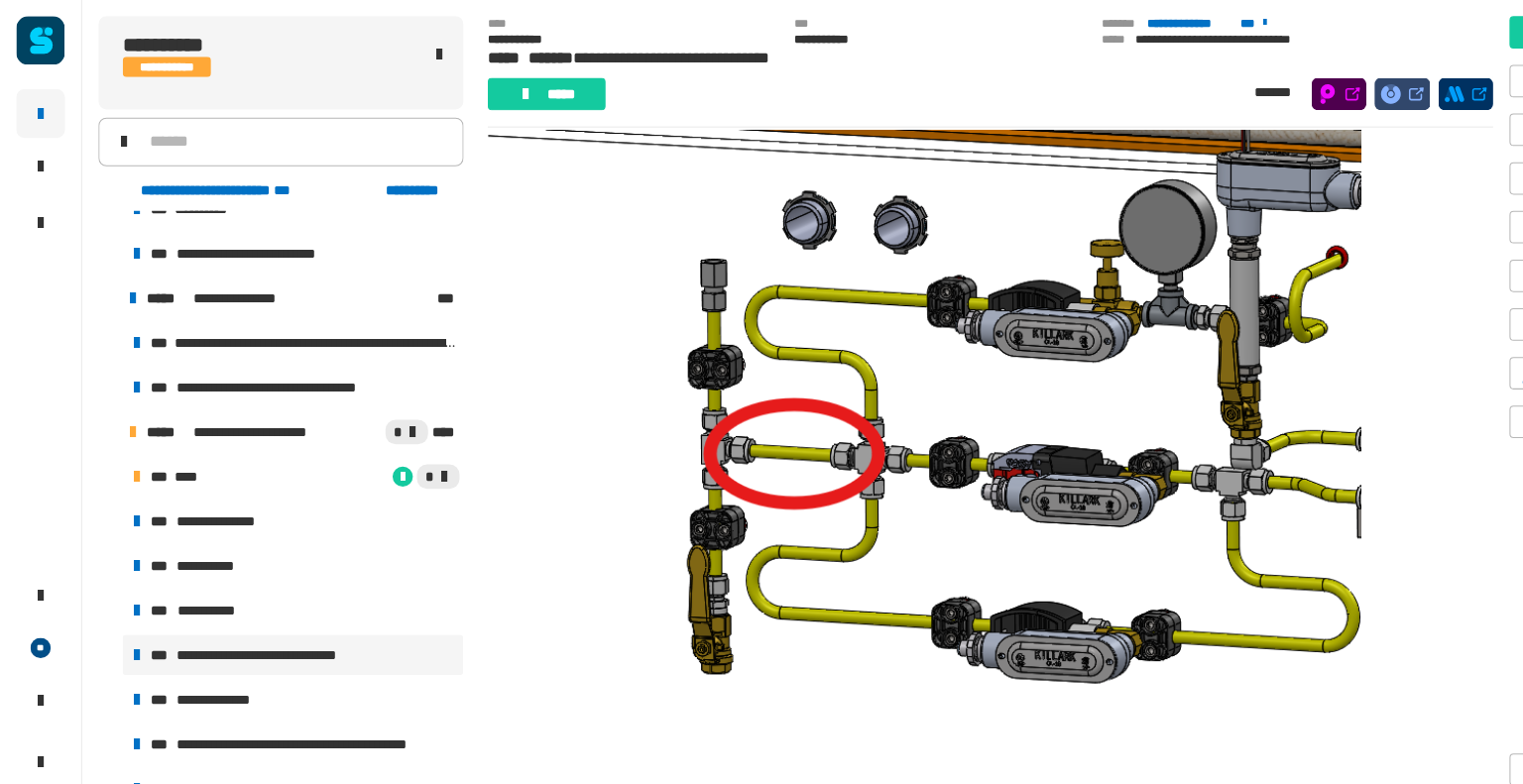 scroll, scrollTop: 3641, scrollLeft: 0, axis: vertical 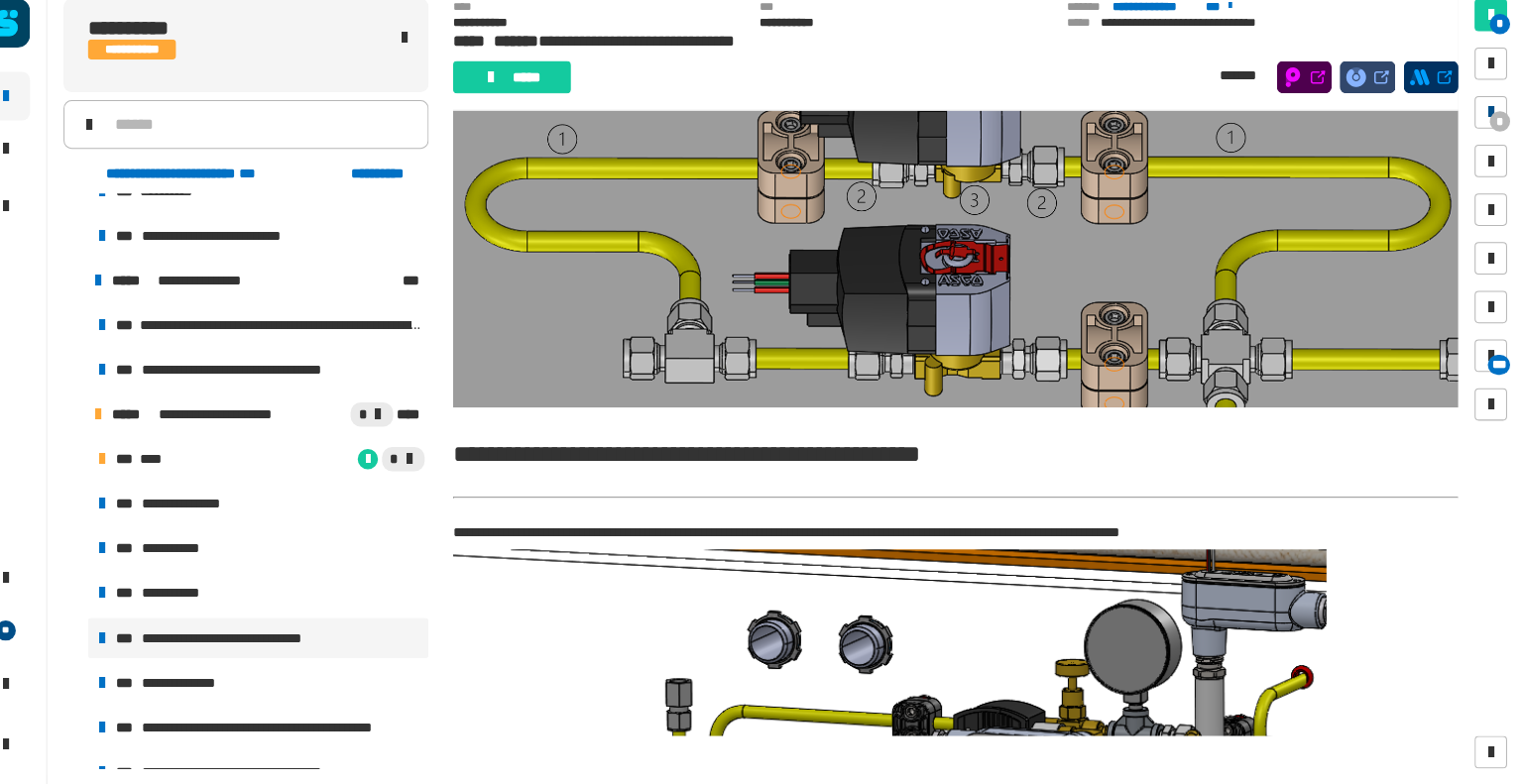 click on "*" at bounding box center [1500, 136] 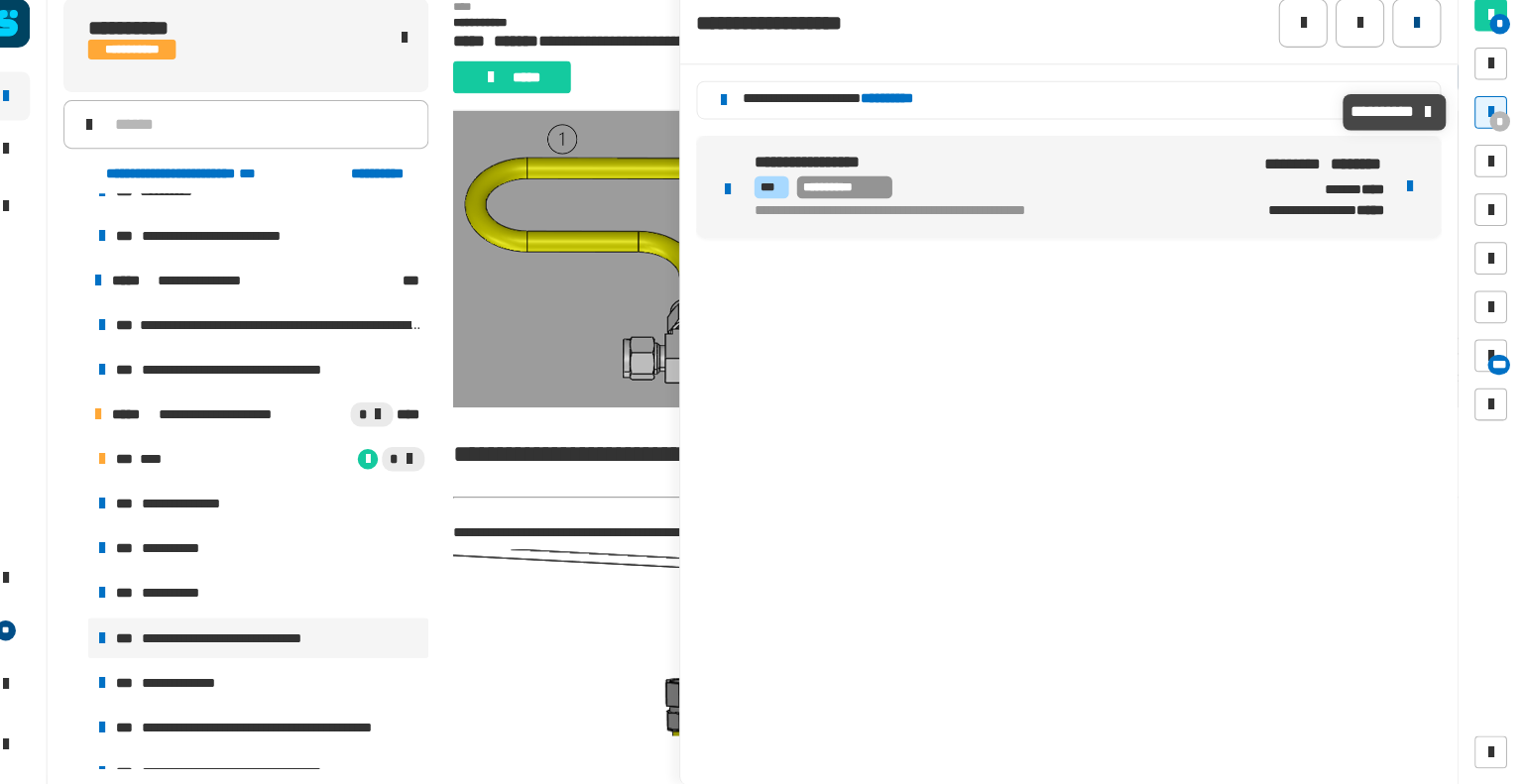 click 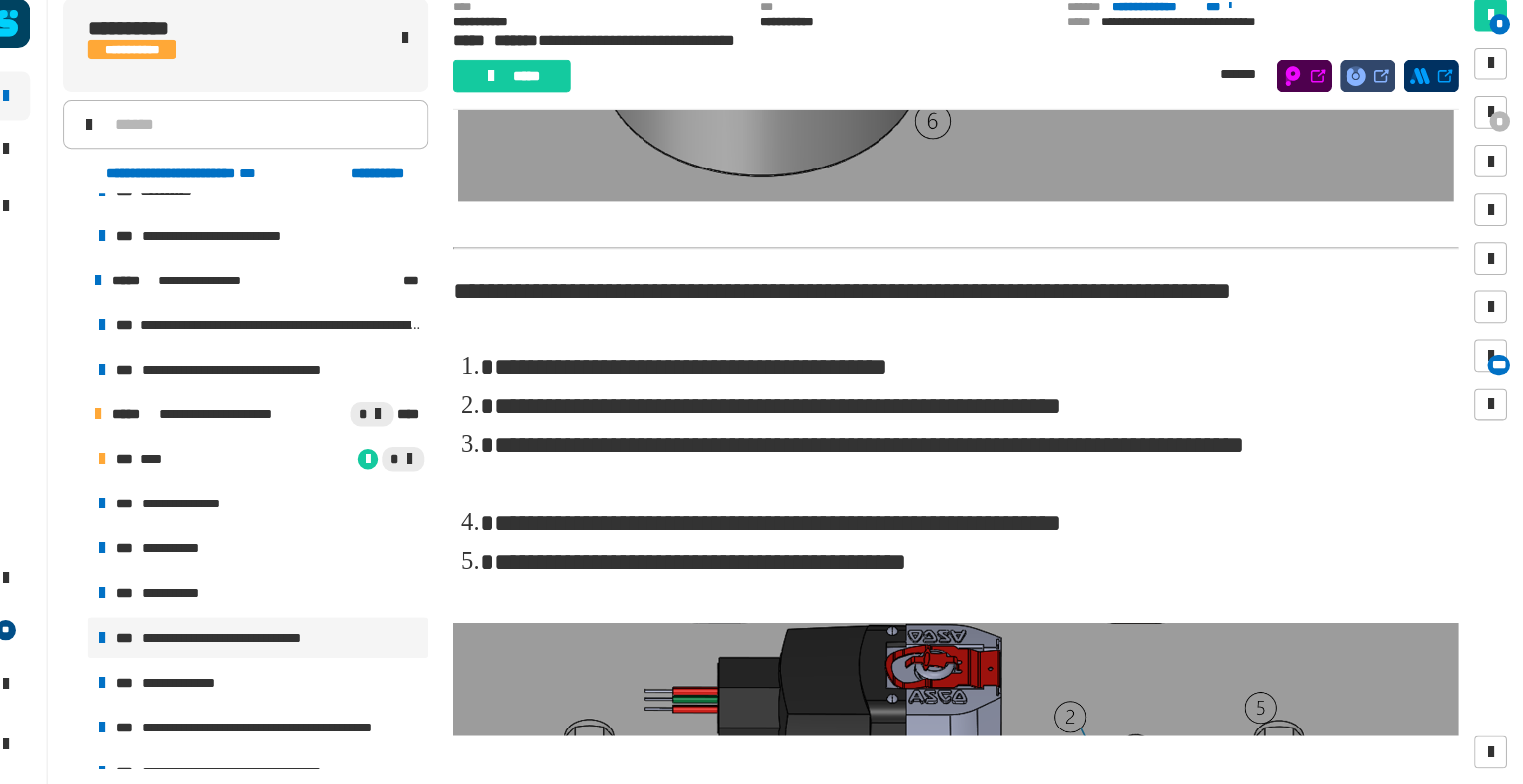 scroll, scrollTop: 1803, scrollLeft: 0, axis: vertical 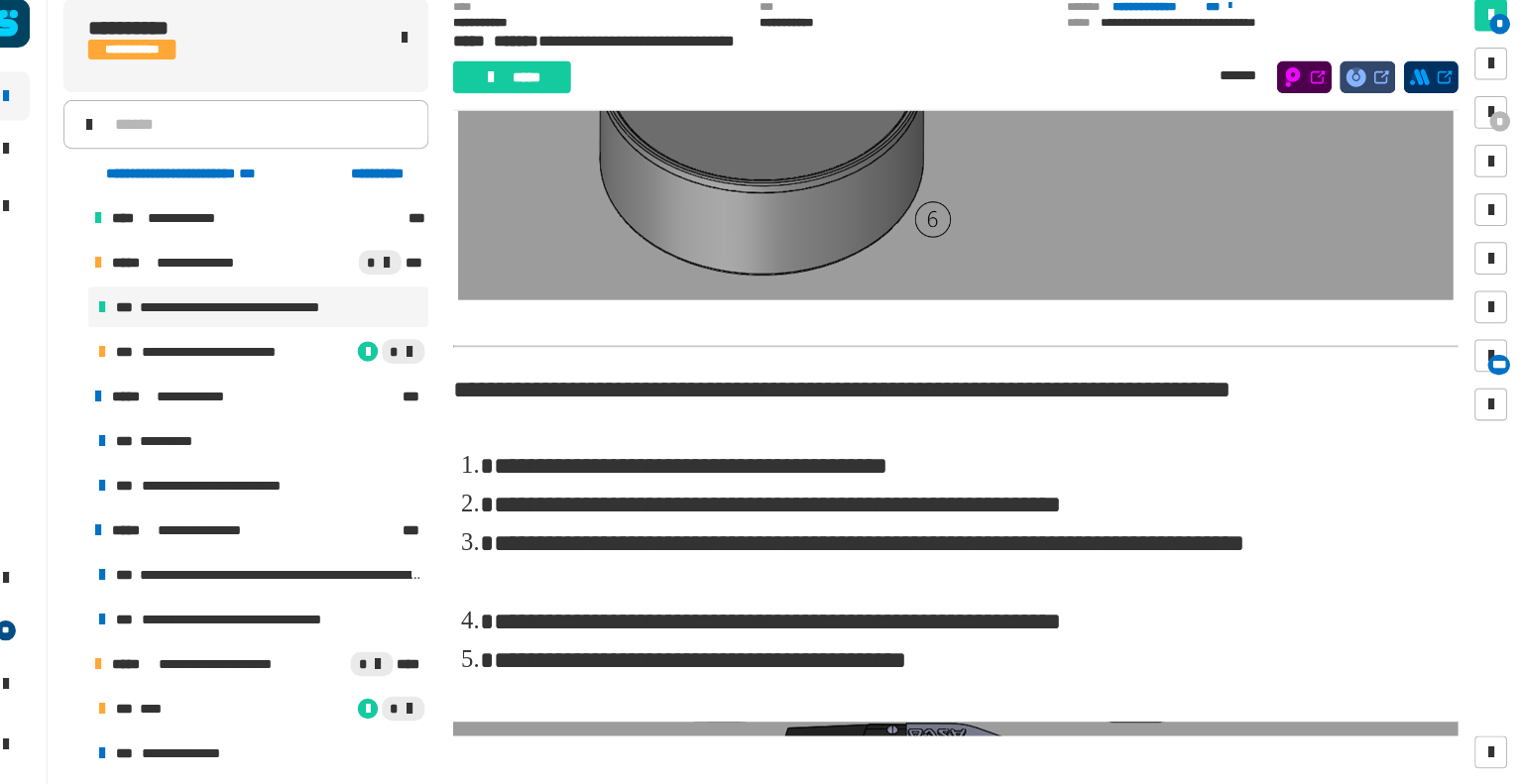 click on "**********" at bounding box center (287, 317) 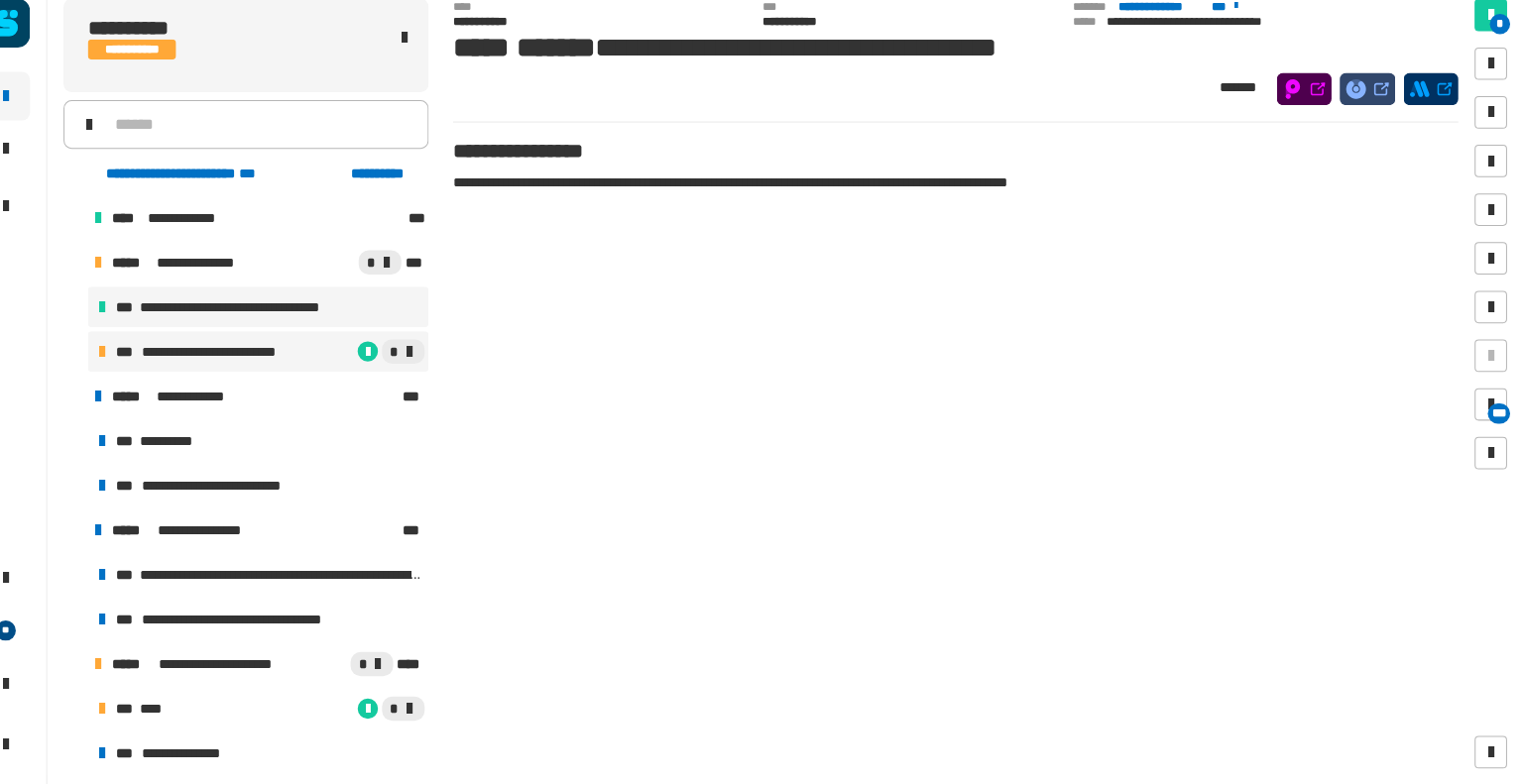 click on "**********" at bounding box center (251, 361) 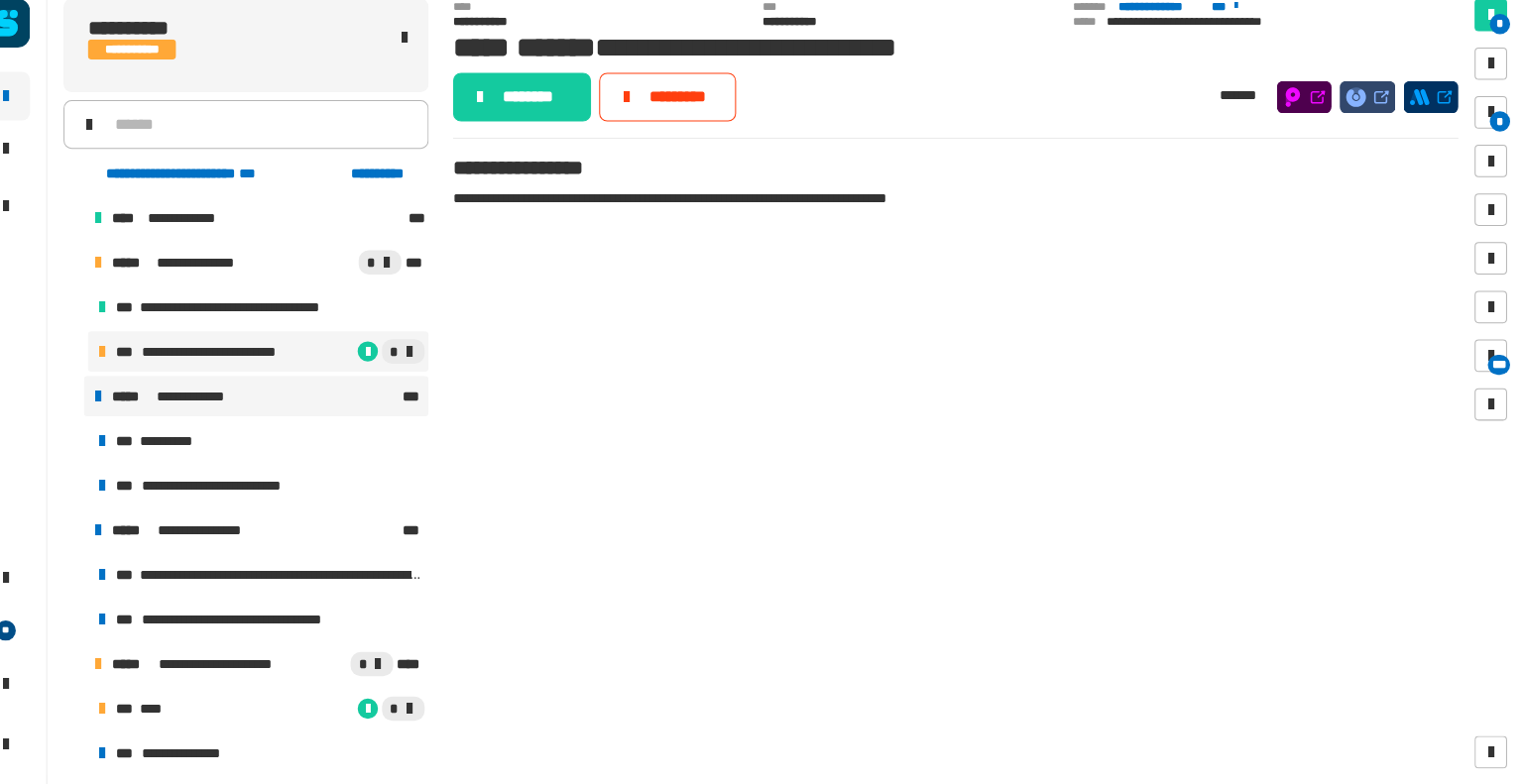 click on "**********" at bounding box center [284, 404] 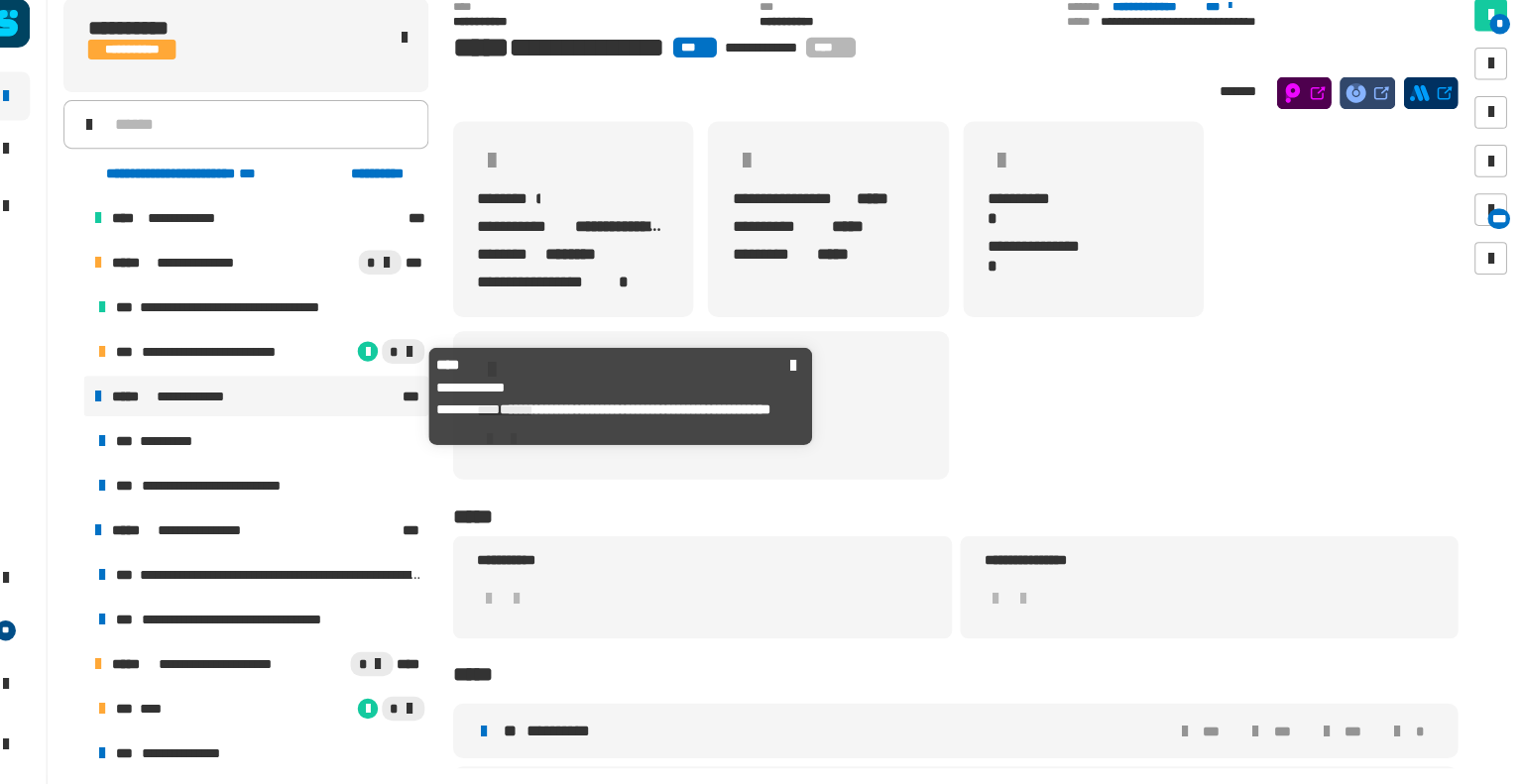 click on "**********" at bounding box center [285, 404] 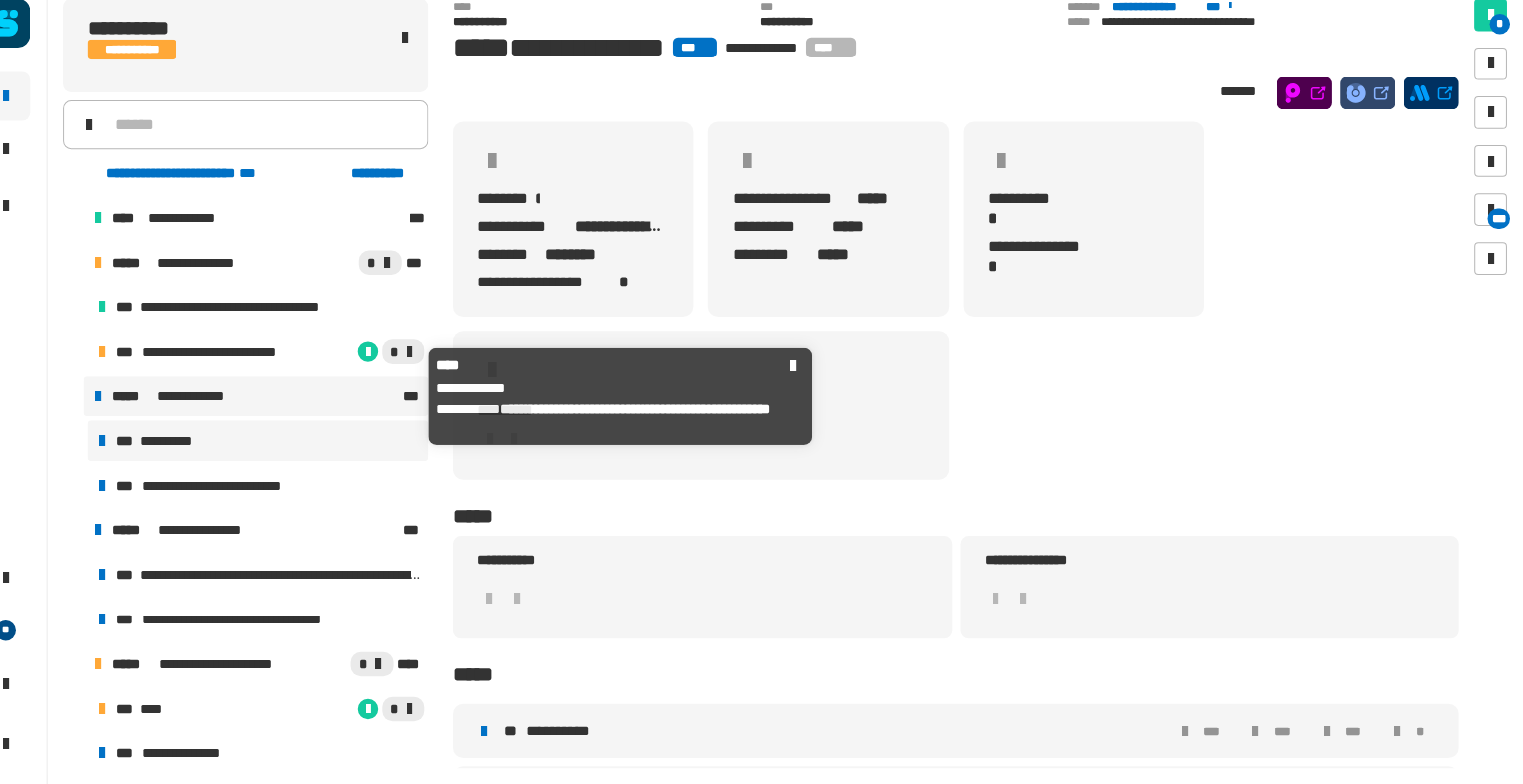 click on "**********" at bounding box center (287, 448) 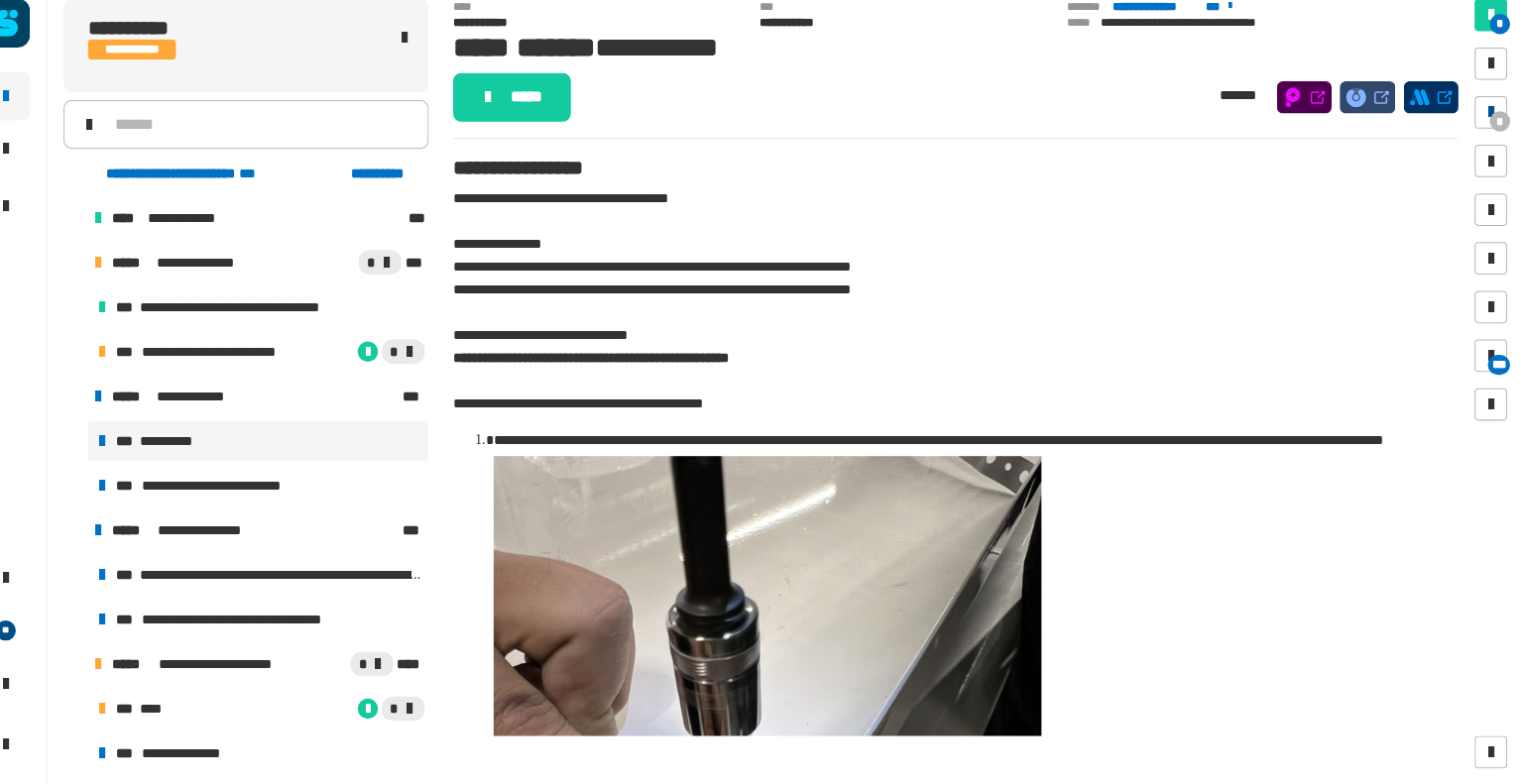 click on "*" at bounding box center (1500, 136) 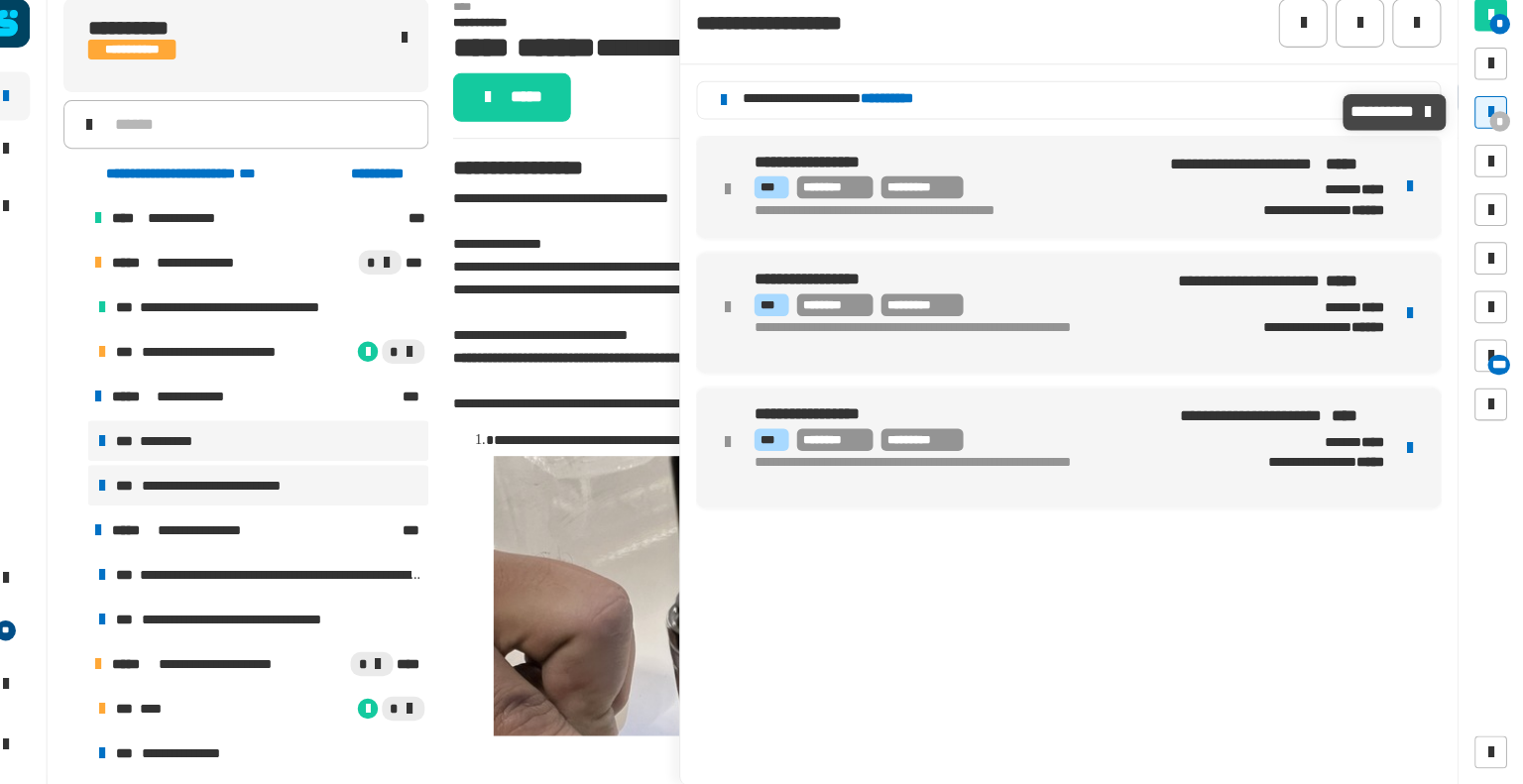 click on "**********" at bounding box center [287, 492] 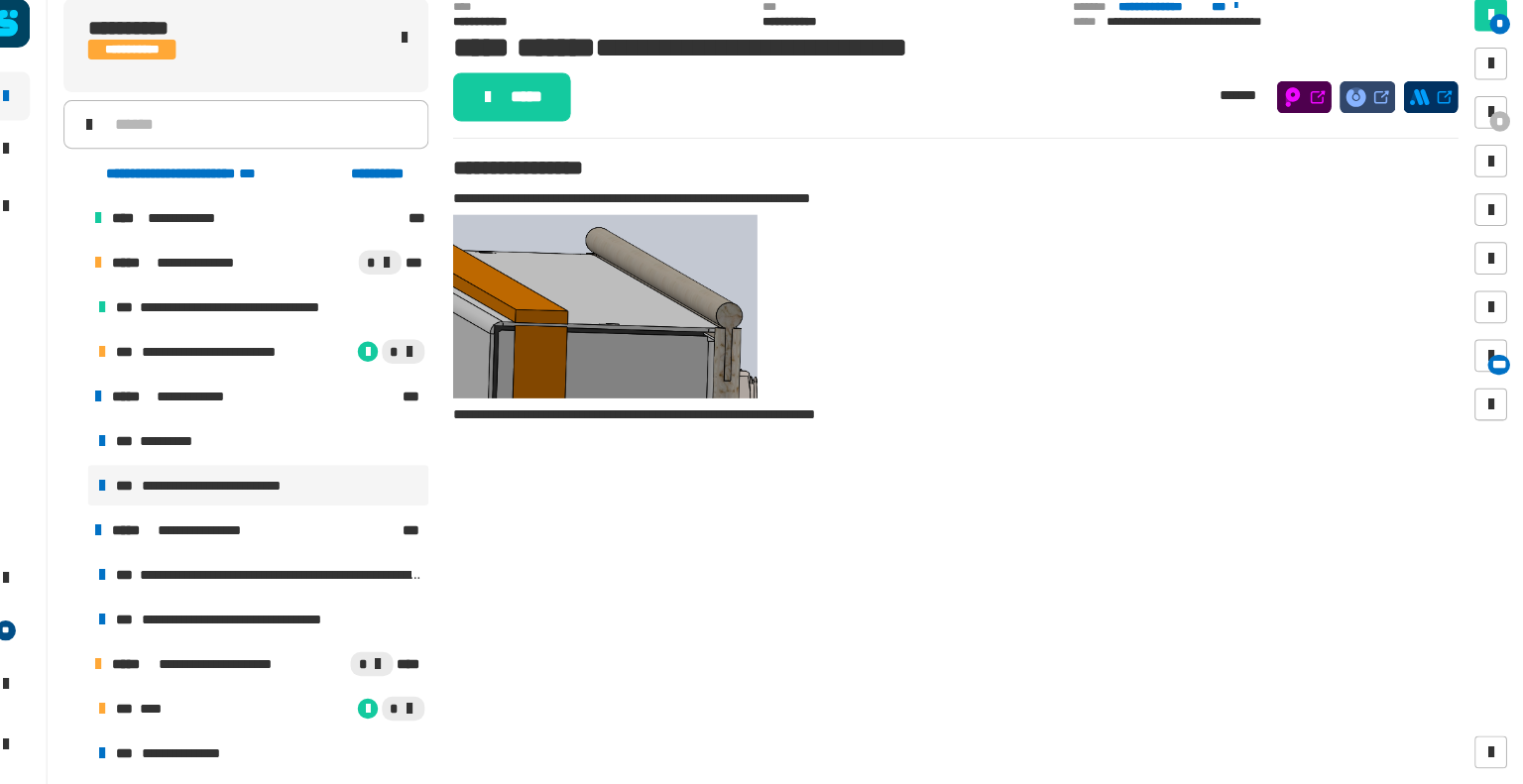 scroll, scrollTop: 0, scrollLeft: 0, axis: both 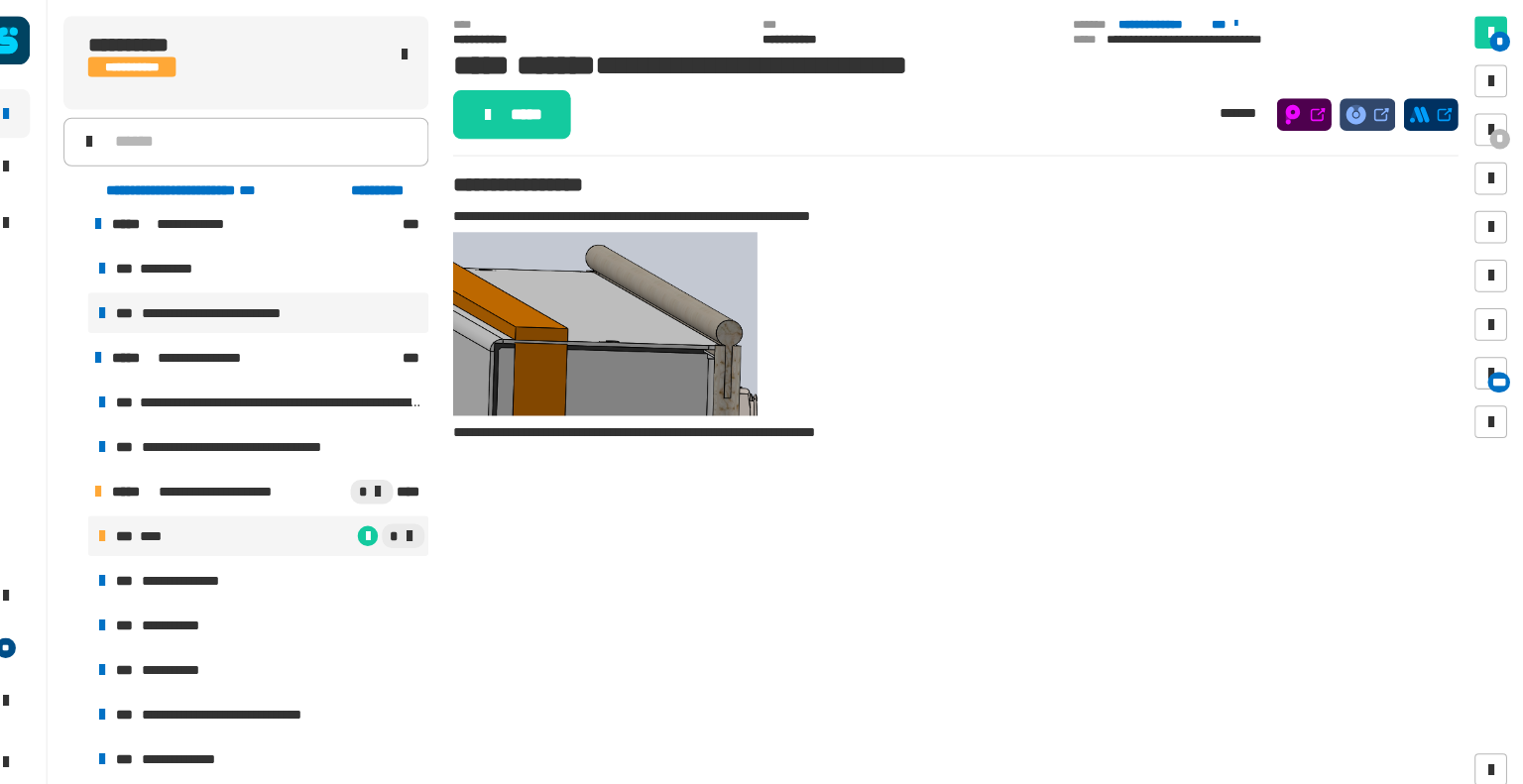 click on "*" at bounding box center [326, 524] 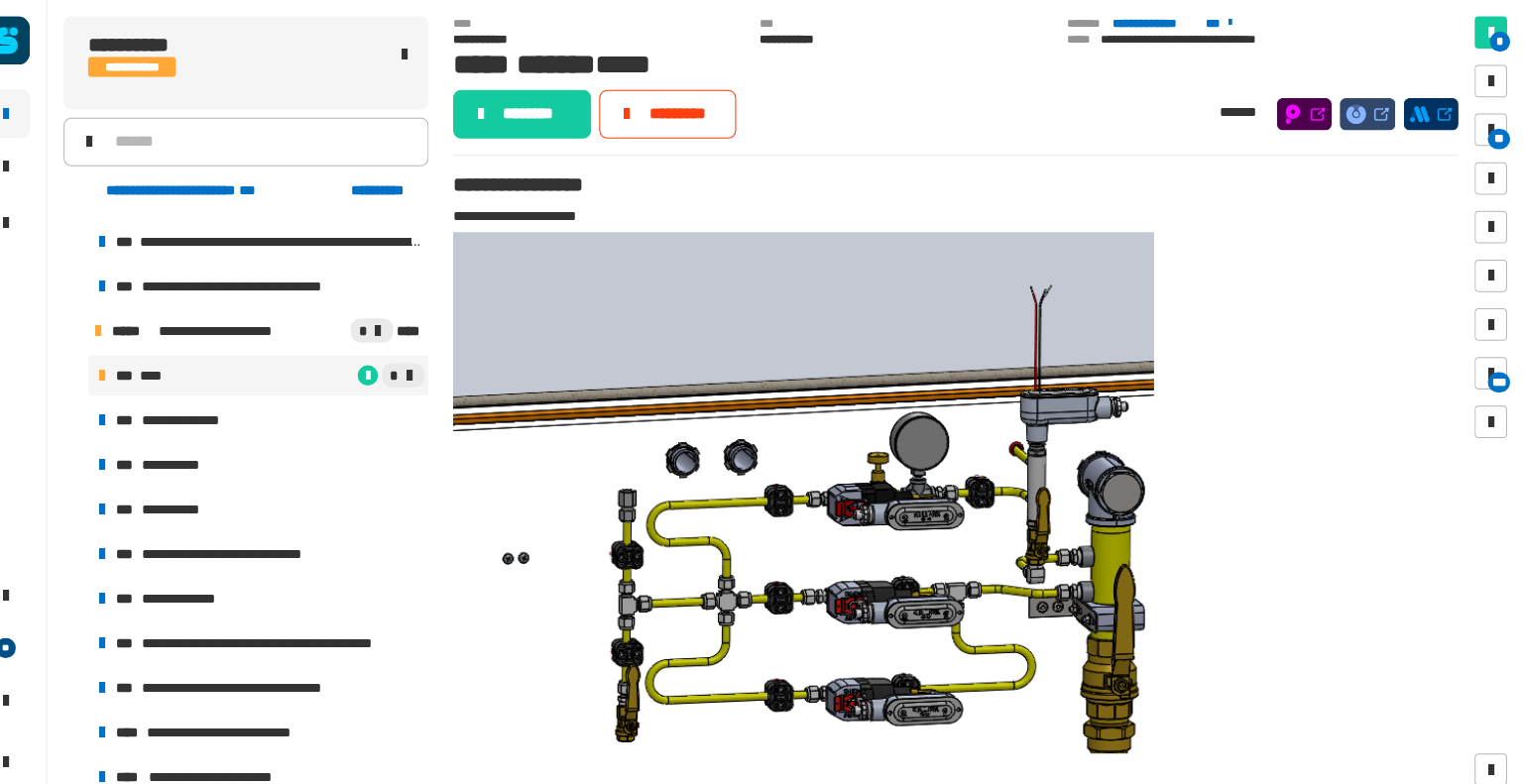 scroll, scrollTop: 344, scrollLeft: 0, axis: vertical 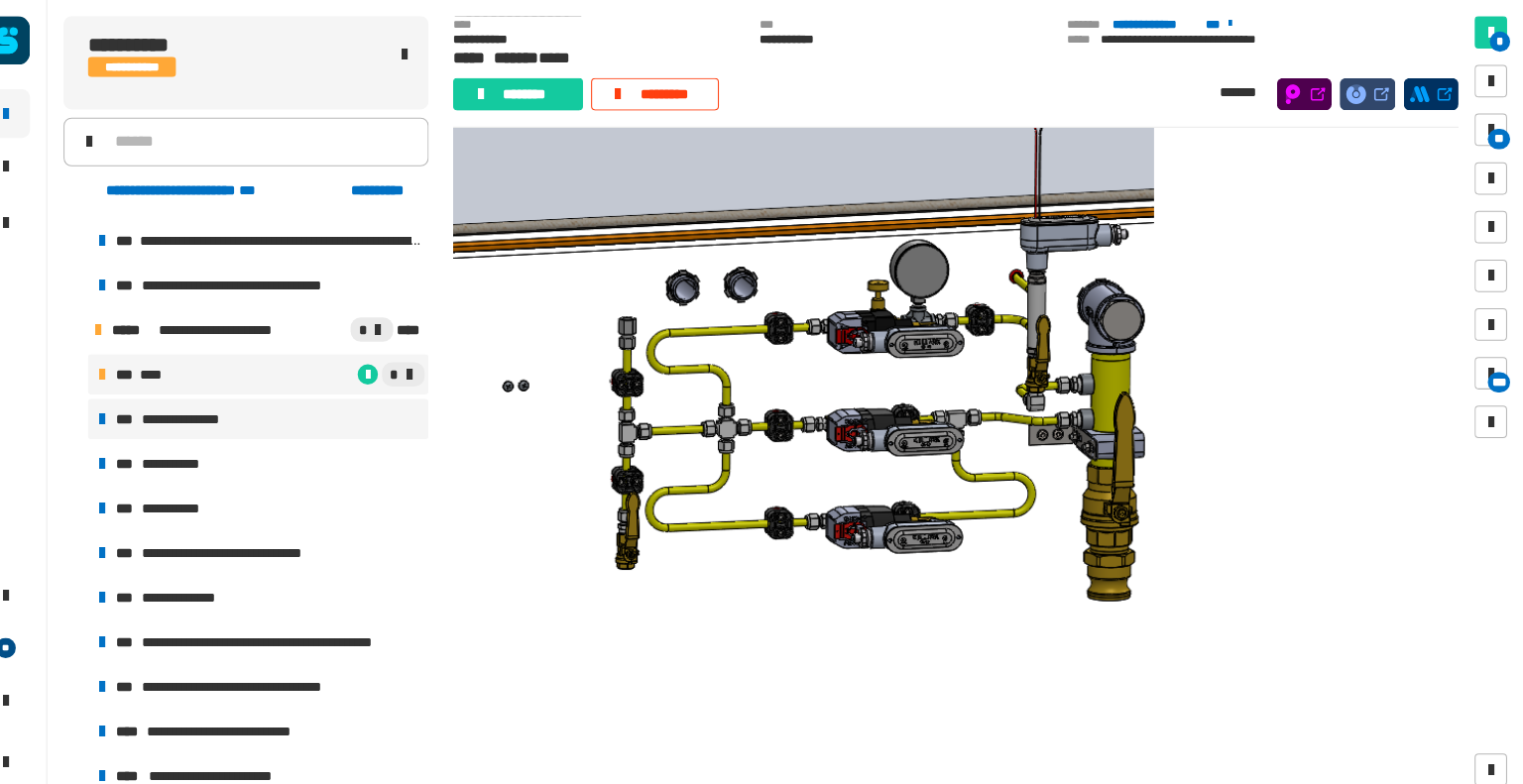 click on "**********" at bounding box center [287, 409] 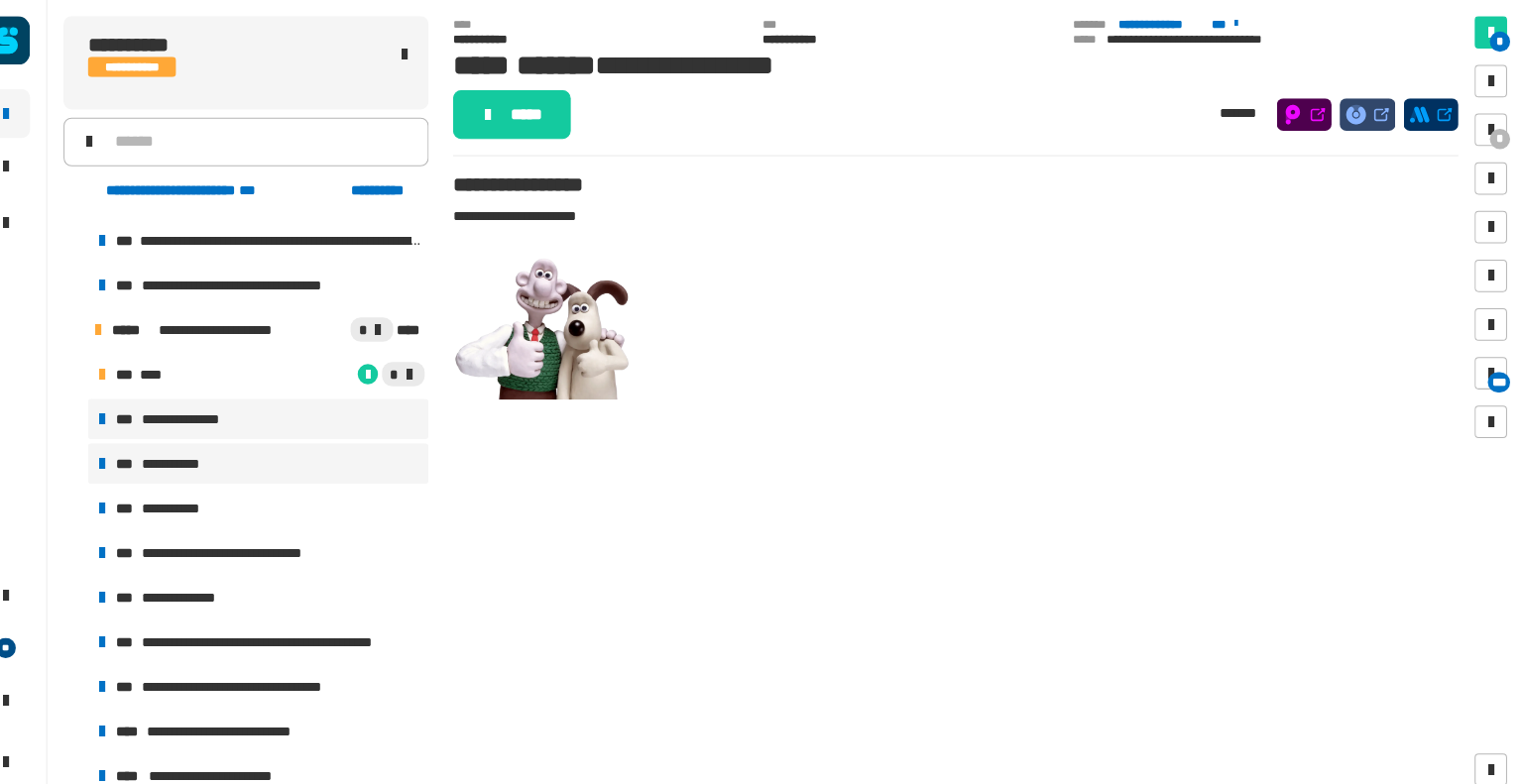 click on "**********" at bounding box center [287, 453] 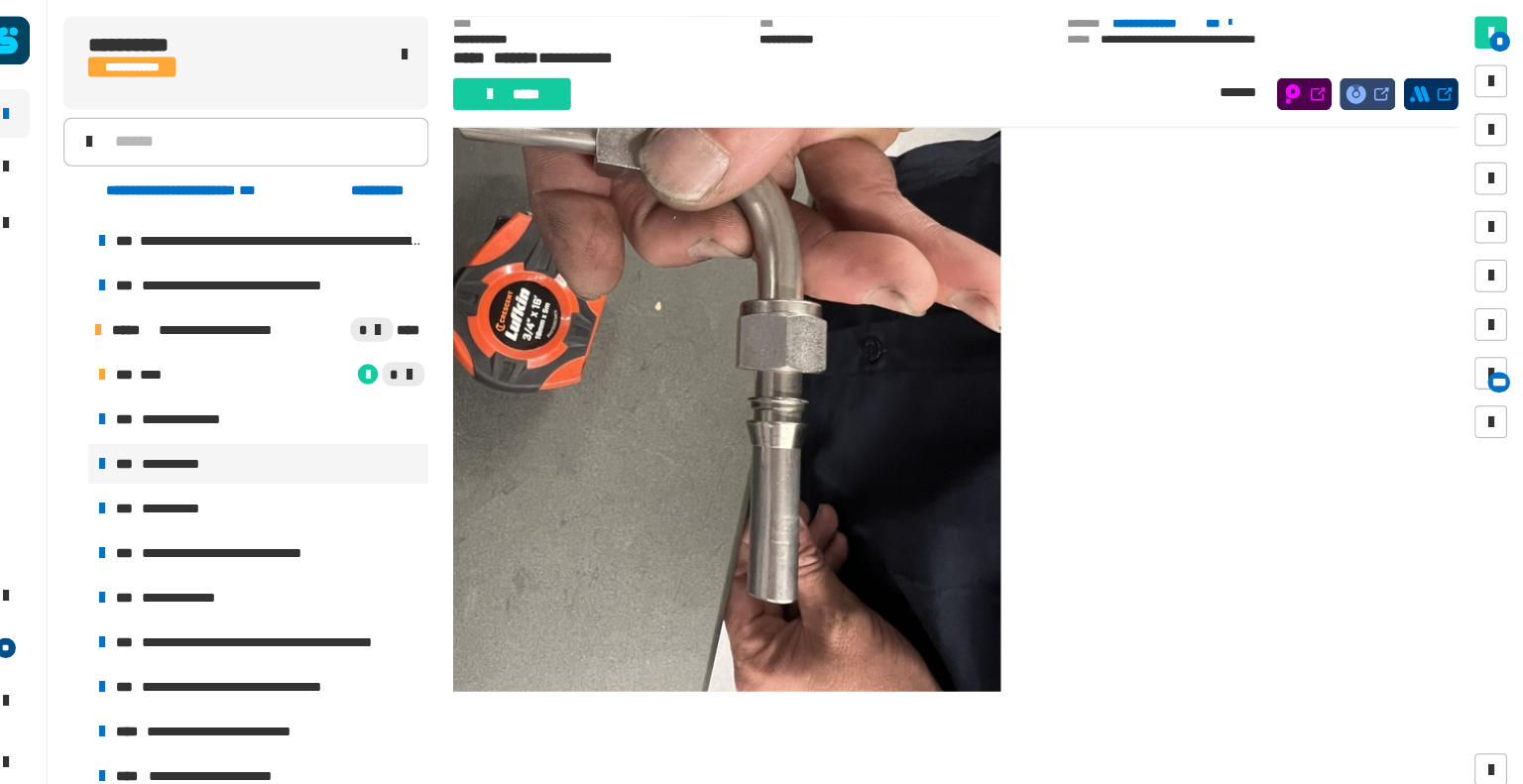 scroll, scrollTop: 305, scrollLeft: 0, axis: vertical 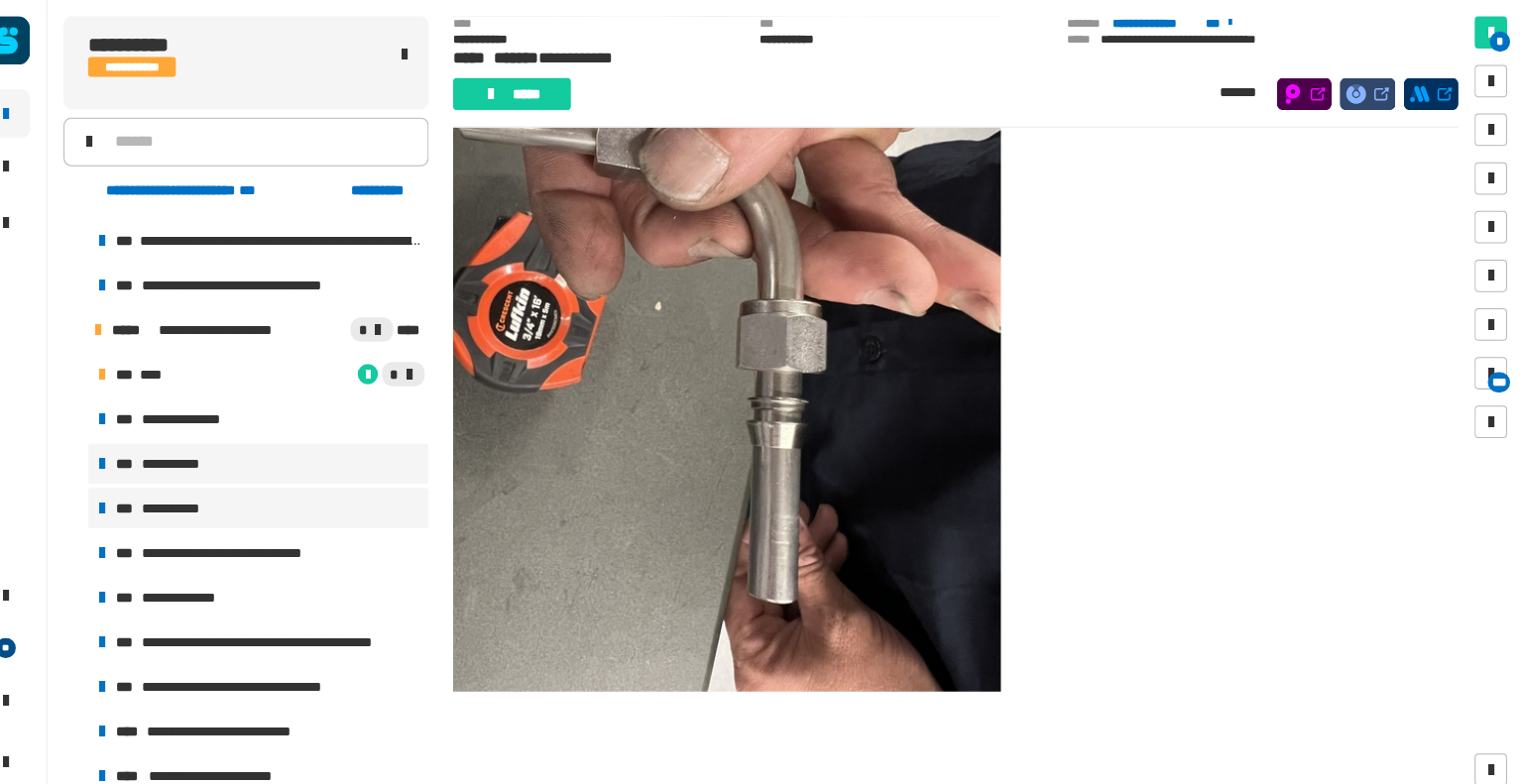 click on "**********" at bounding box center [287, 497] 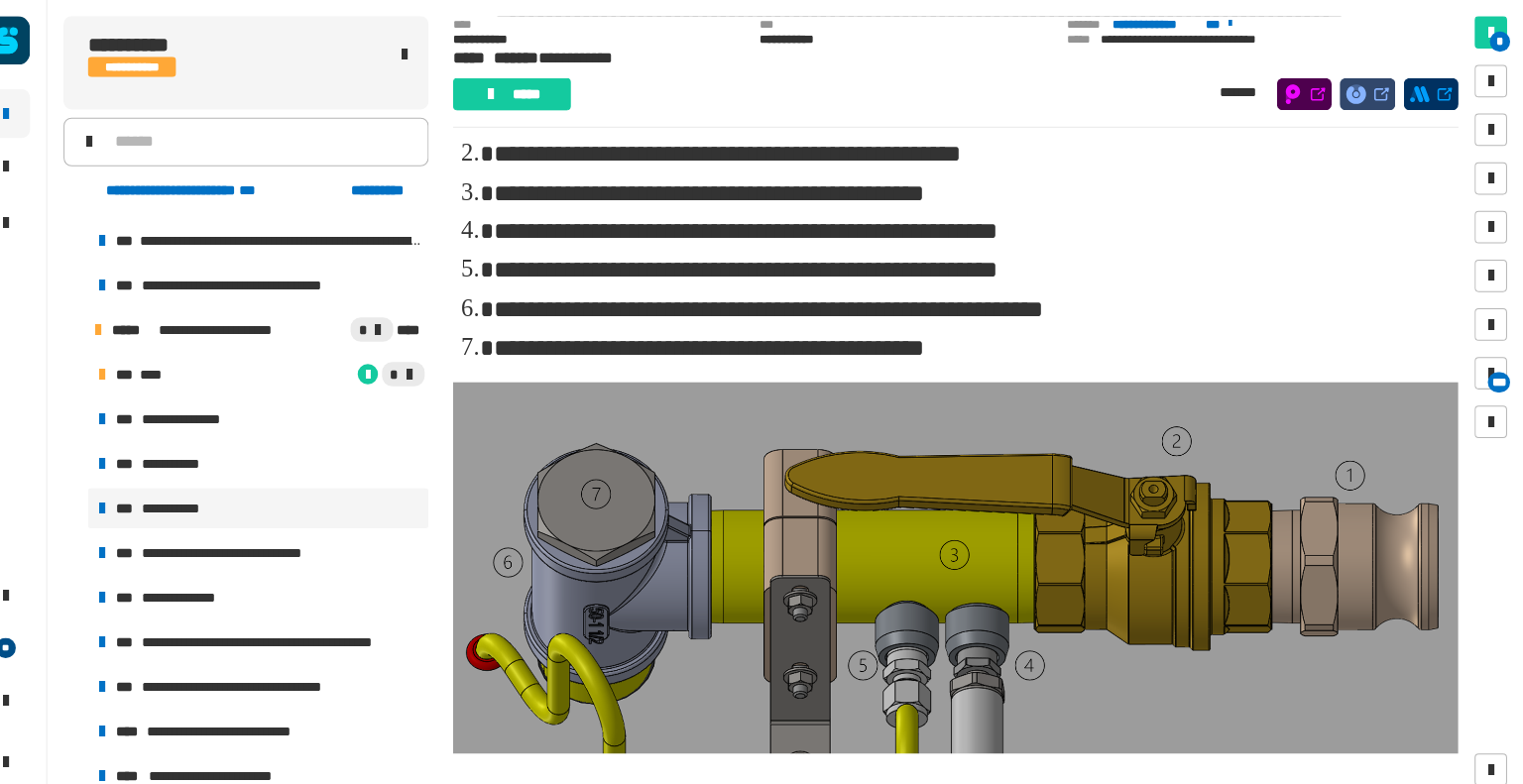 scroll, scrollTop: 181, scrollLeft: 0, axis: vertical 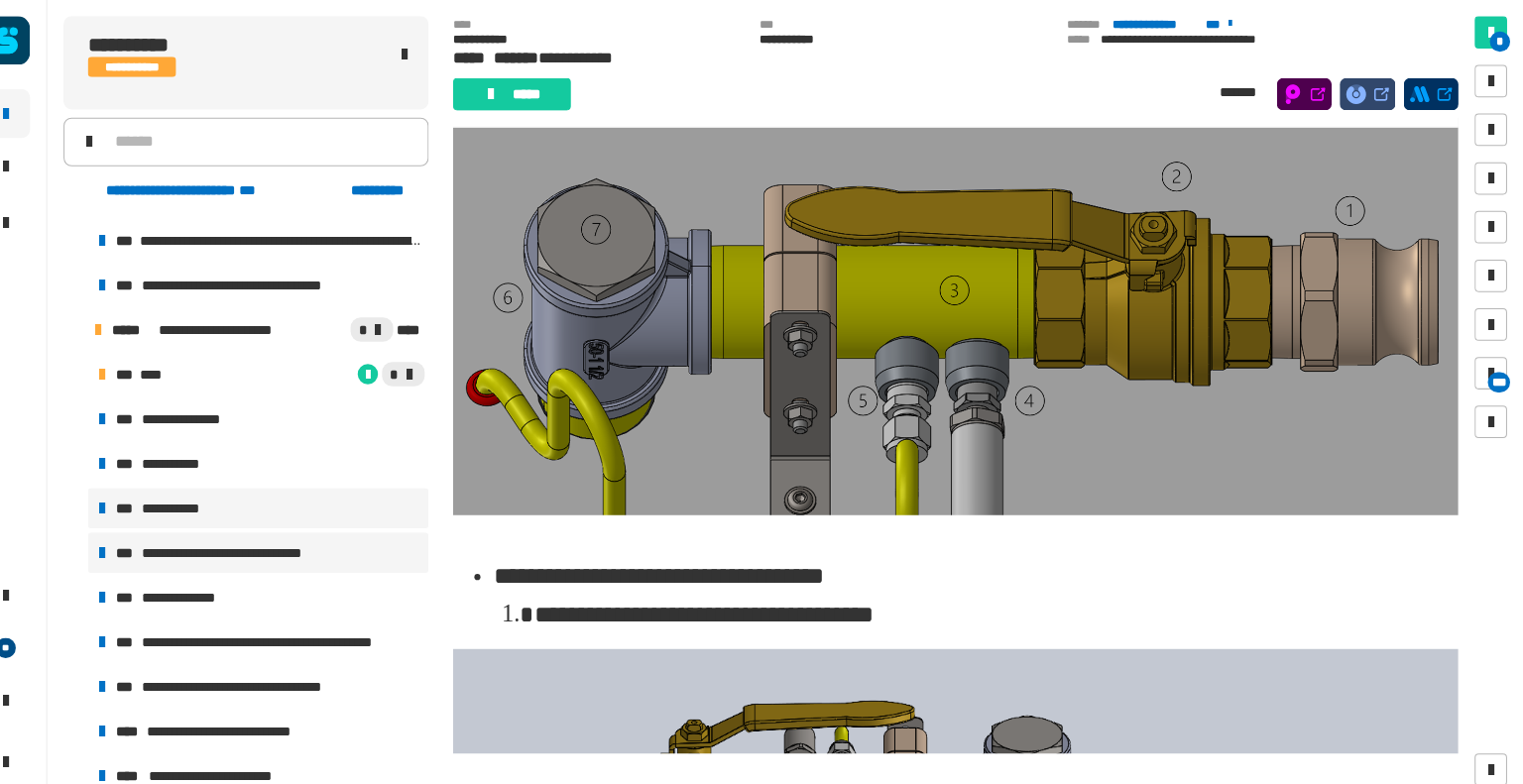 click on "**********" at bounding box center [270, 540] 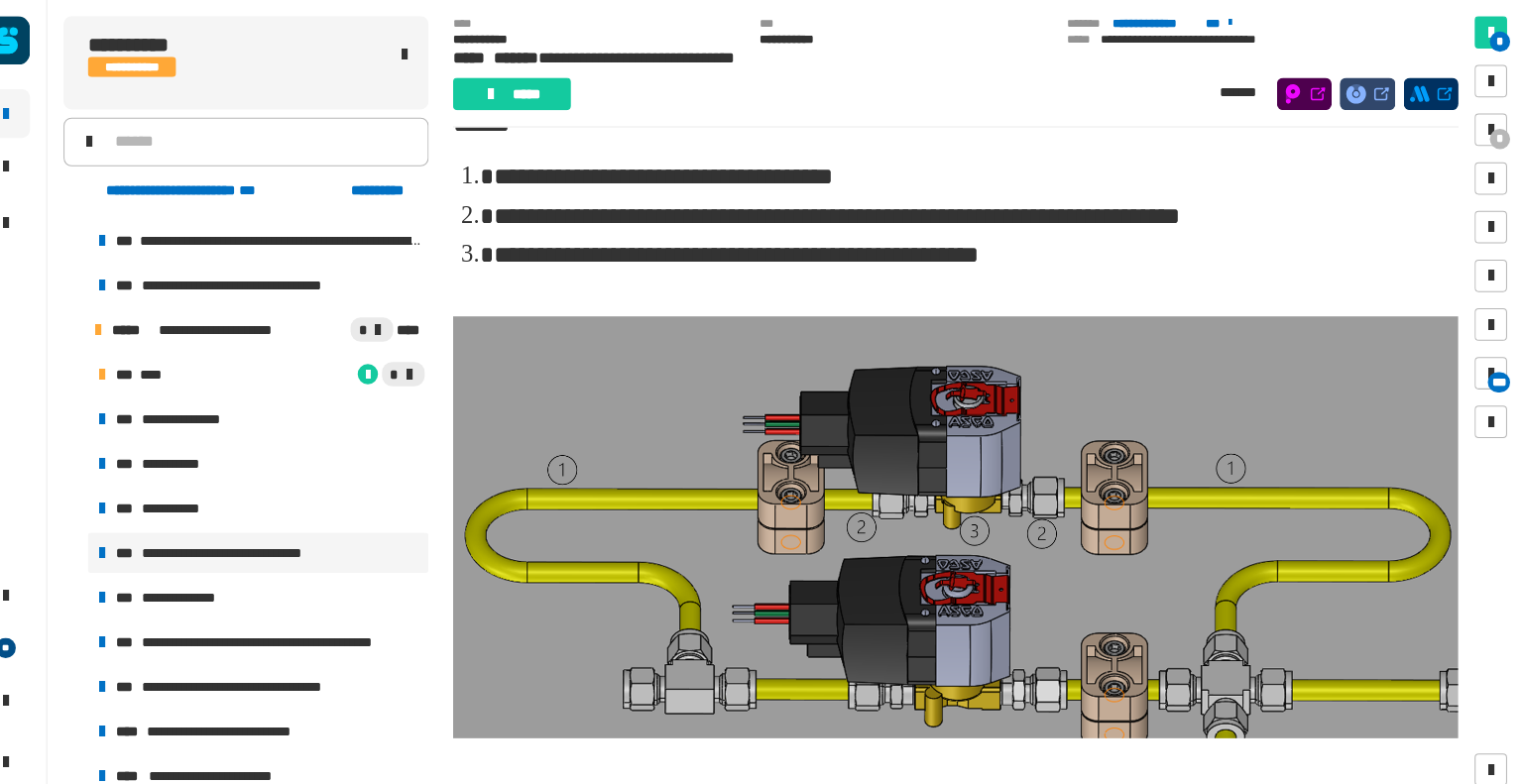 scroll, scrollTop: 2748, scrollLeft: 0, axis: vertical 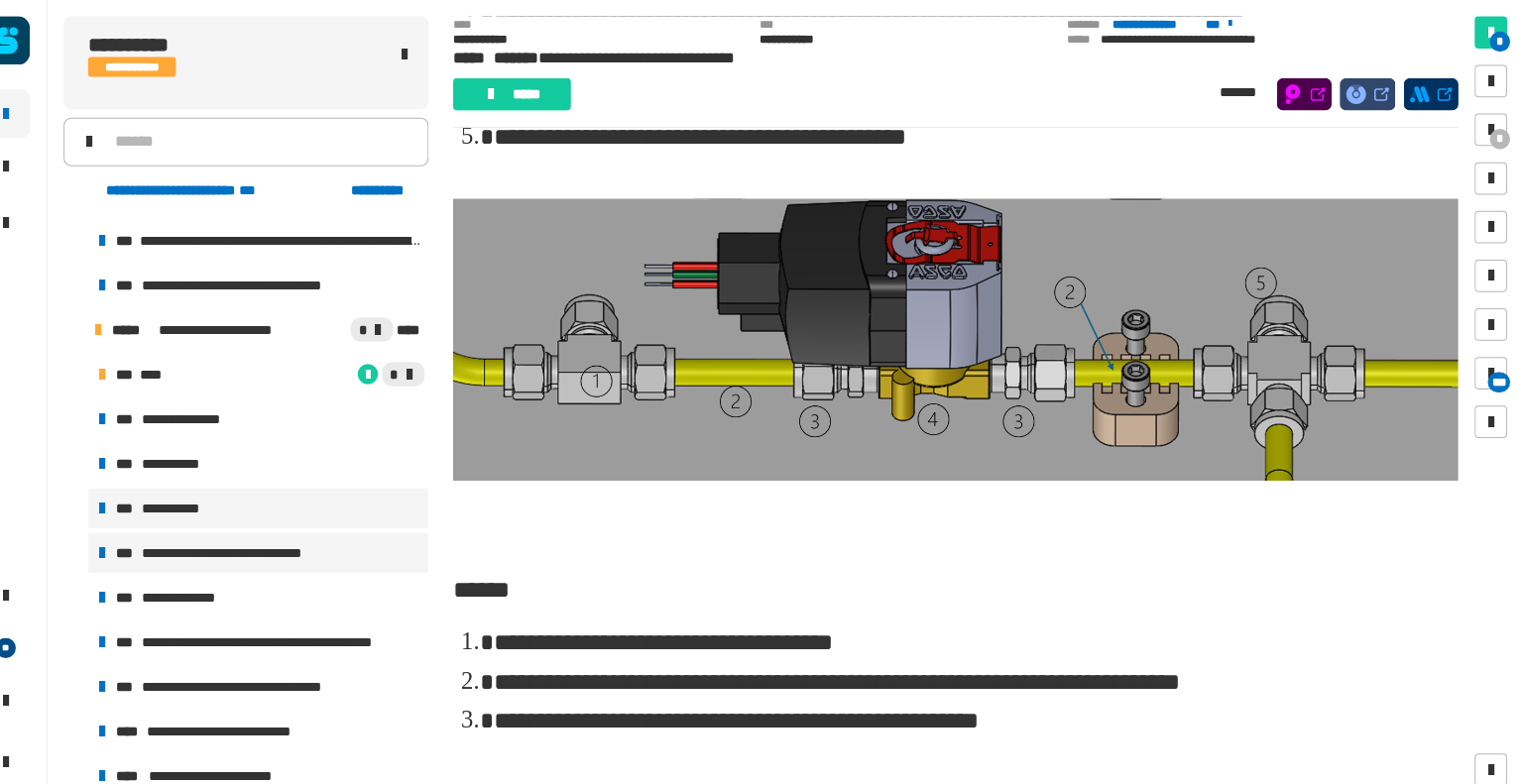 click on "**********" at bounding box center (209, 497) 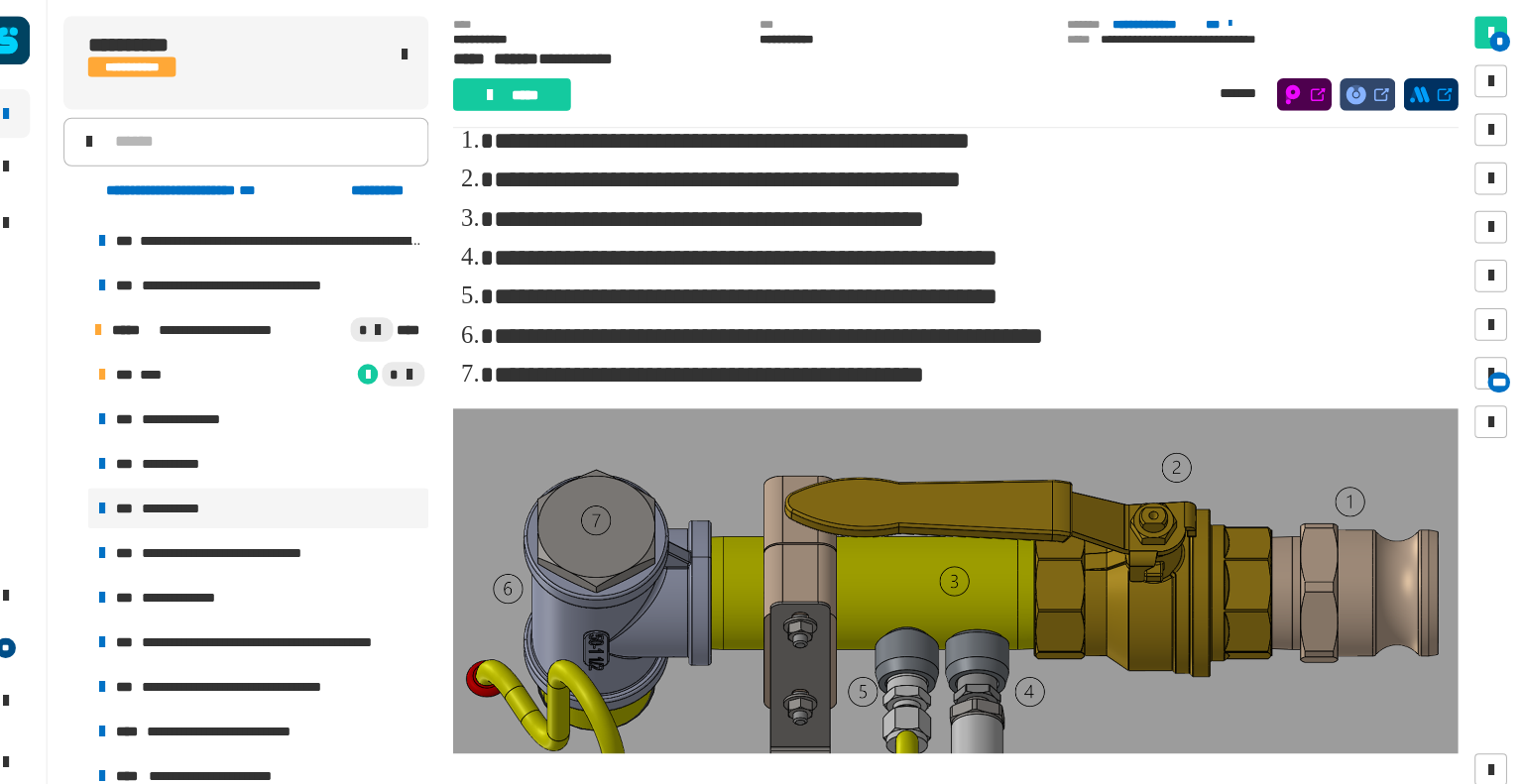 scroll, scrollTop: 153, scrollLeft: 0, axis: vertical 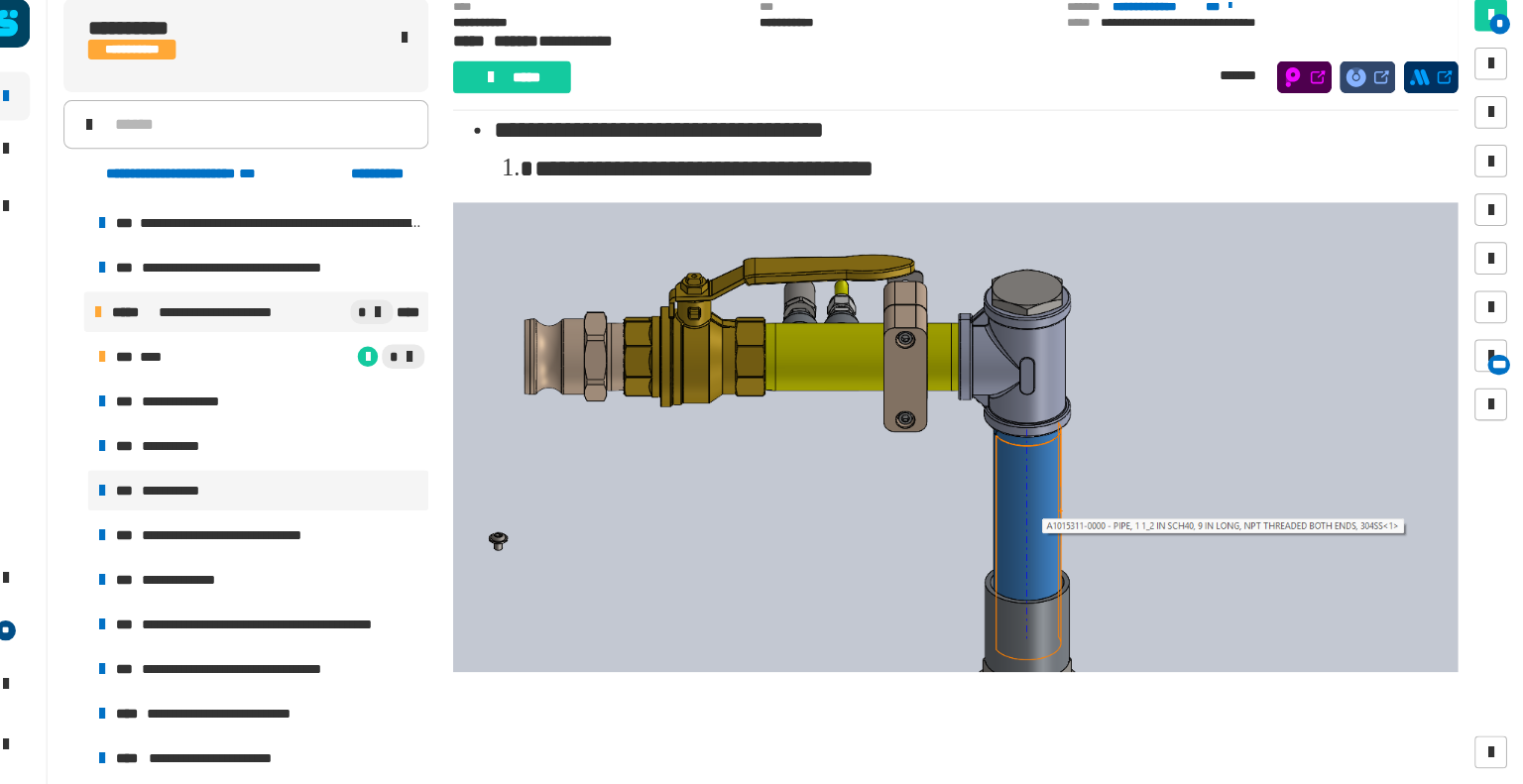 click on "*****" at bounding box center (164, 322) 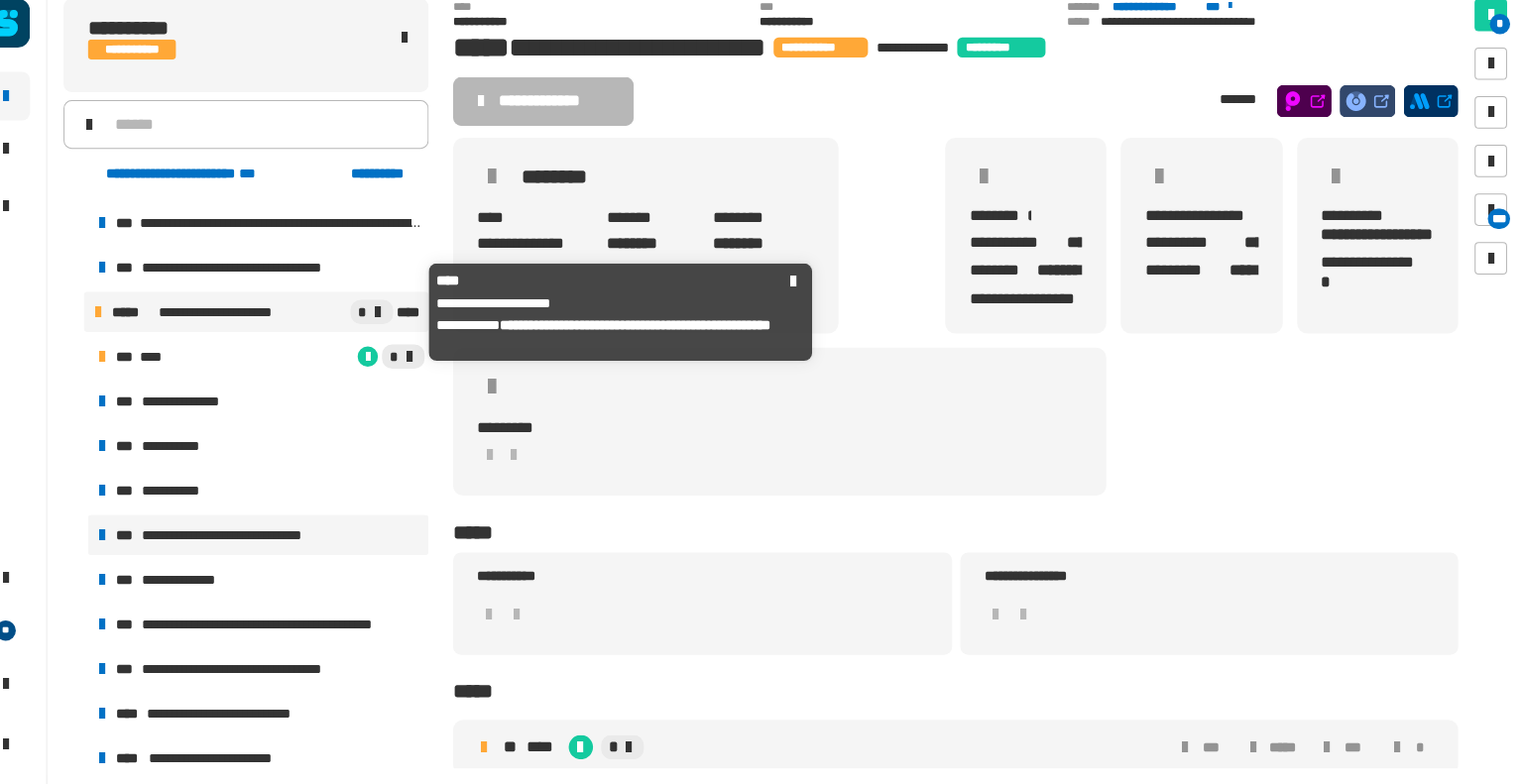 click on "**********" at bounding box center (270, 540) 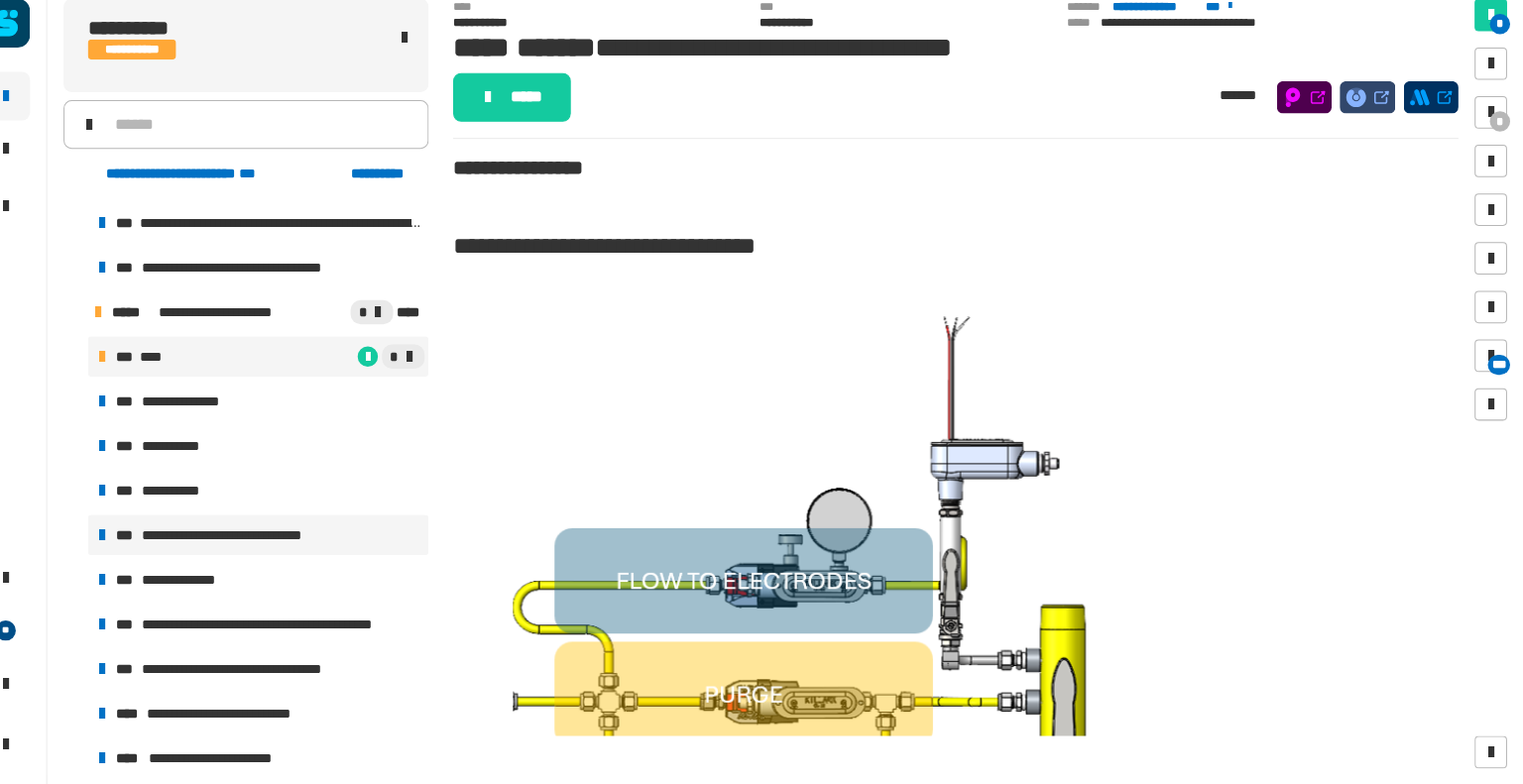 click on "***" at bounding box center [157, 366] 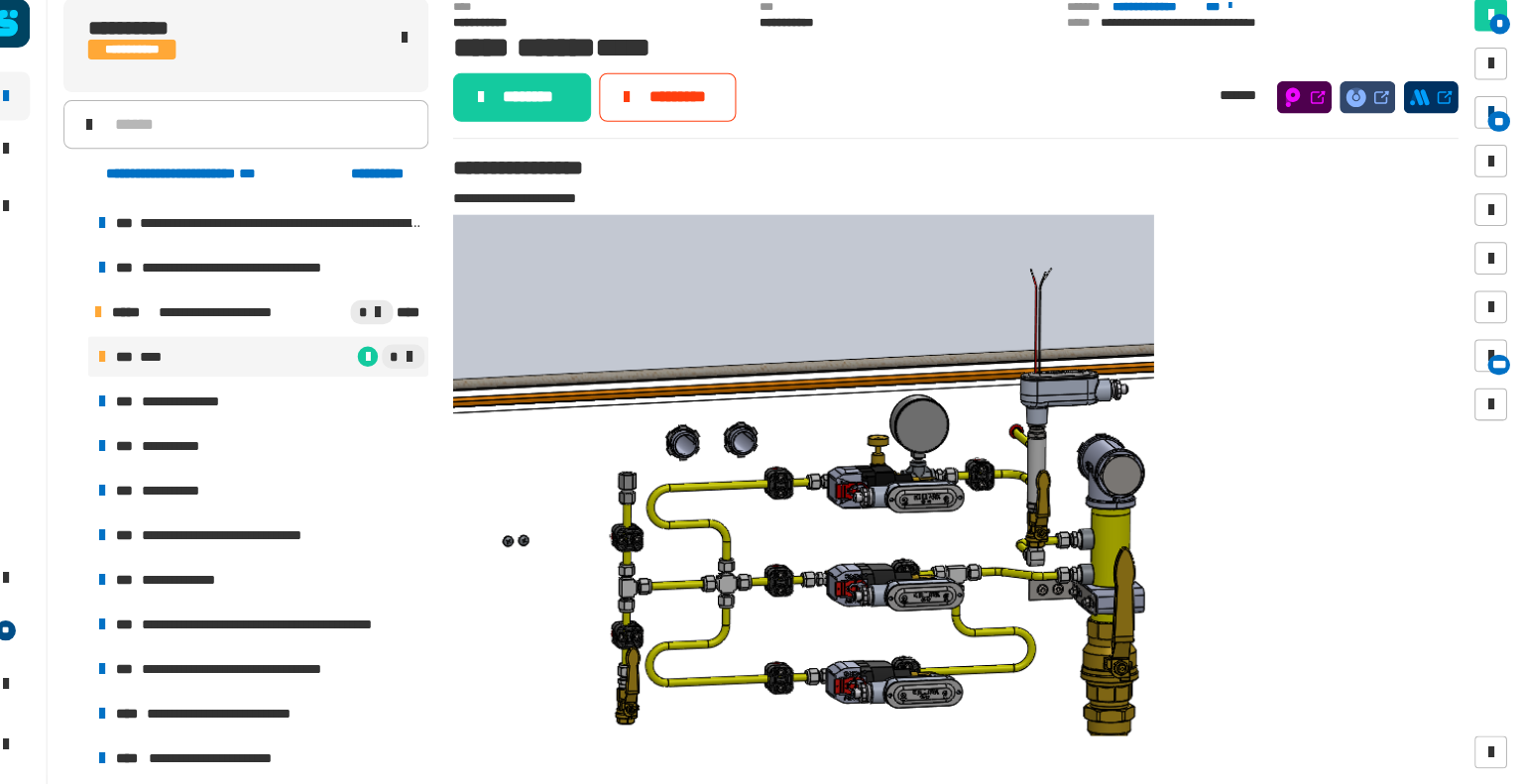 click on "**" at bounding box center [1499, 136] 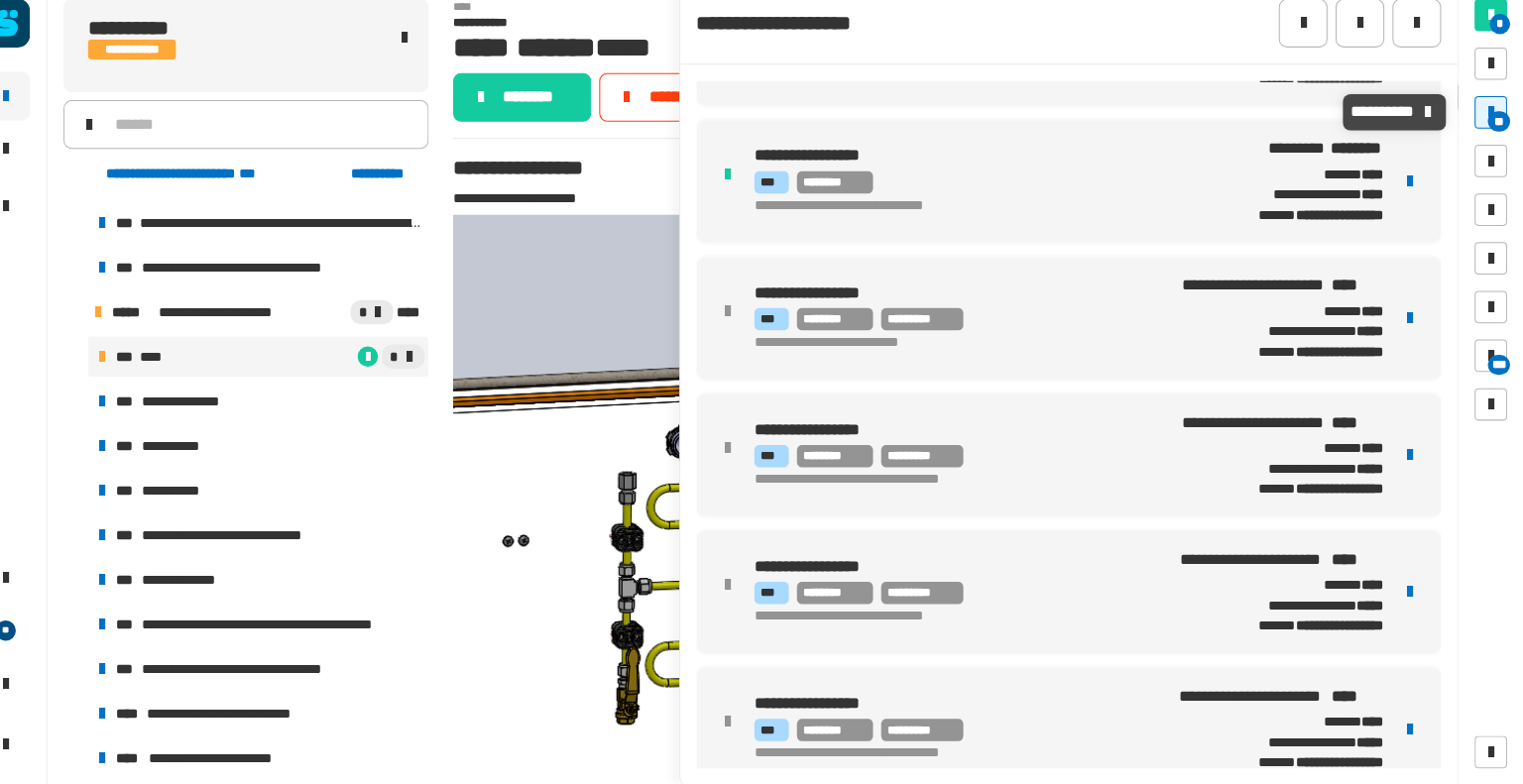 scroll, scrollTop: 259, scrollLeft: 0, axis: vertical 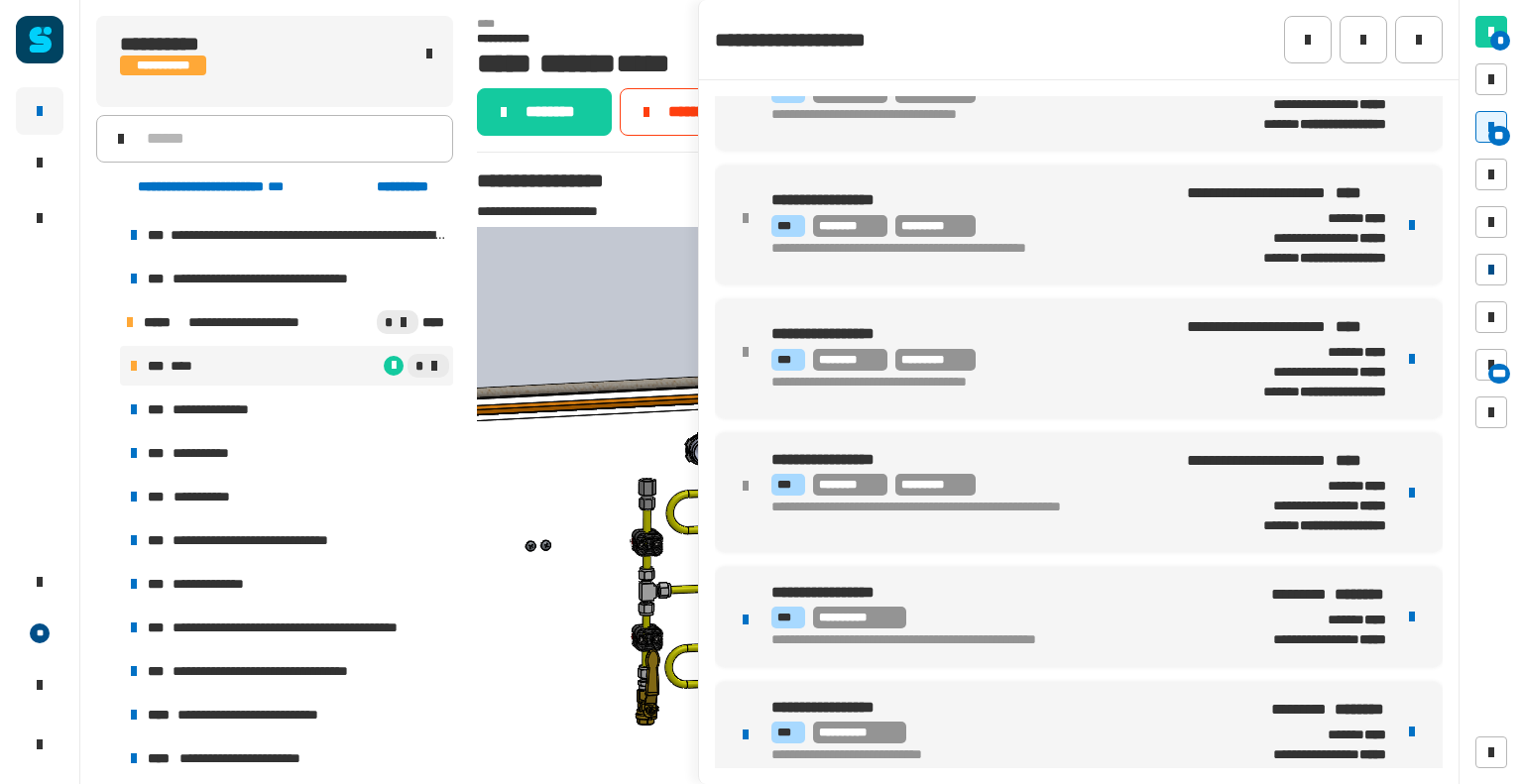 click at bounding box center [1491, 270] 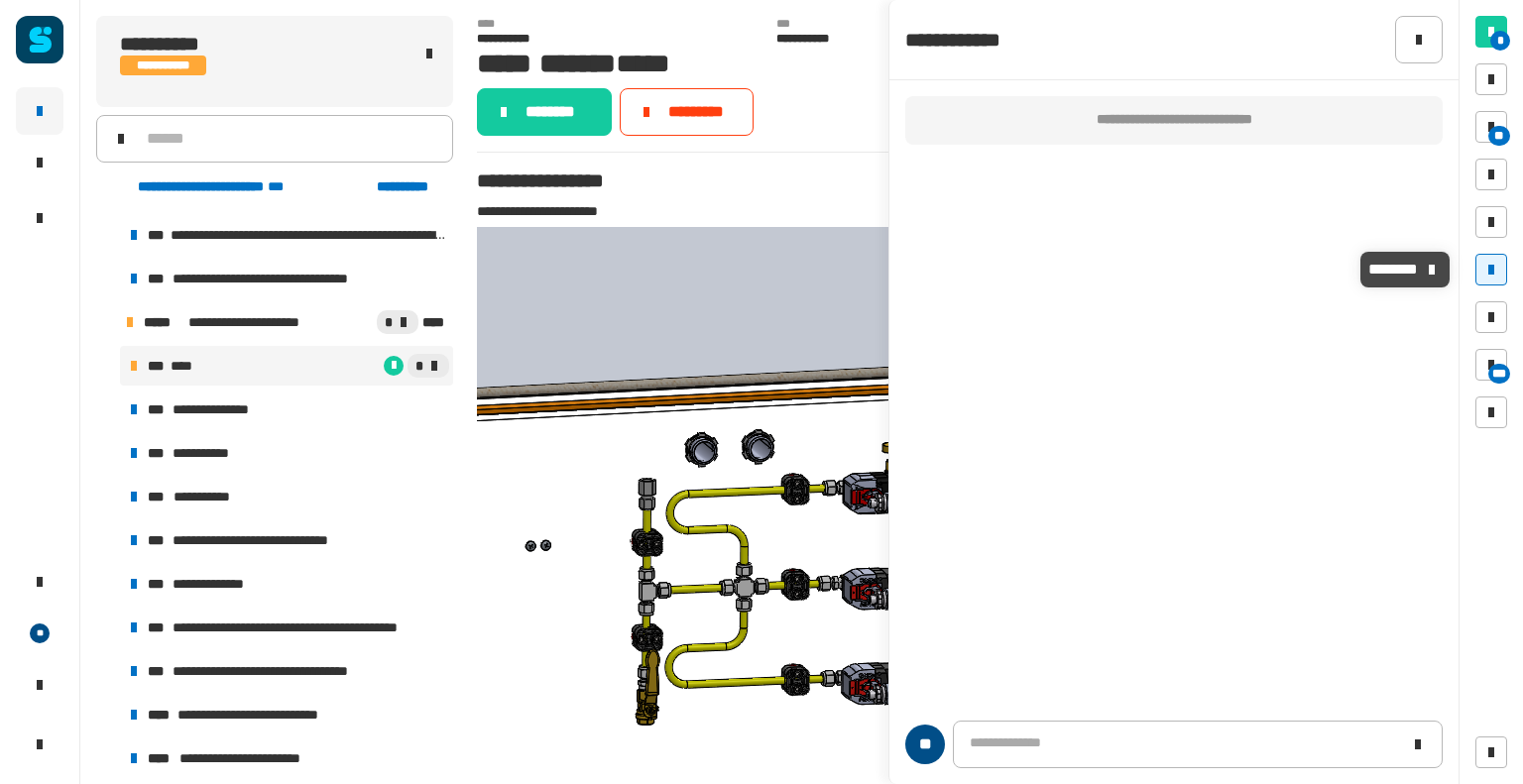 type 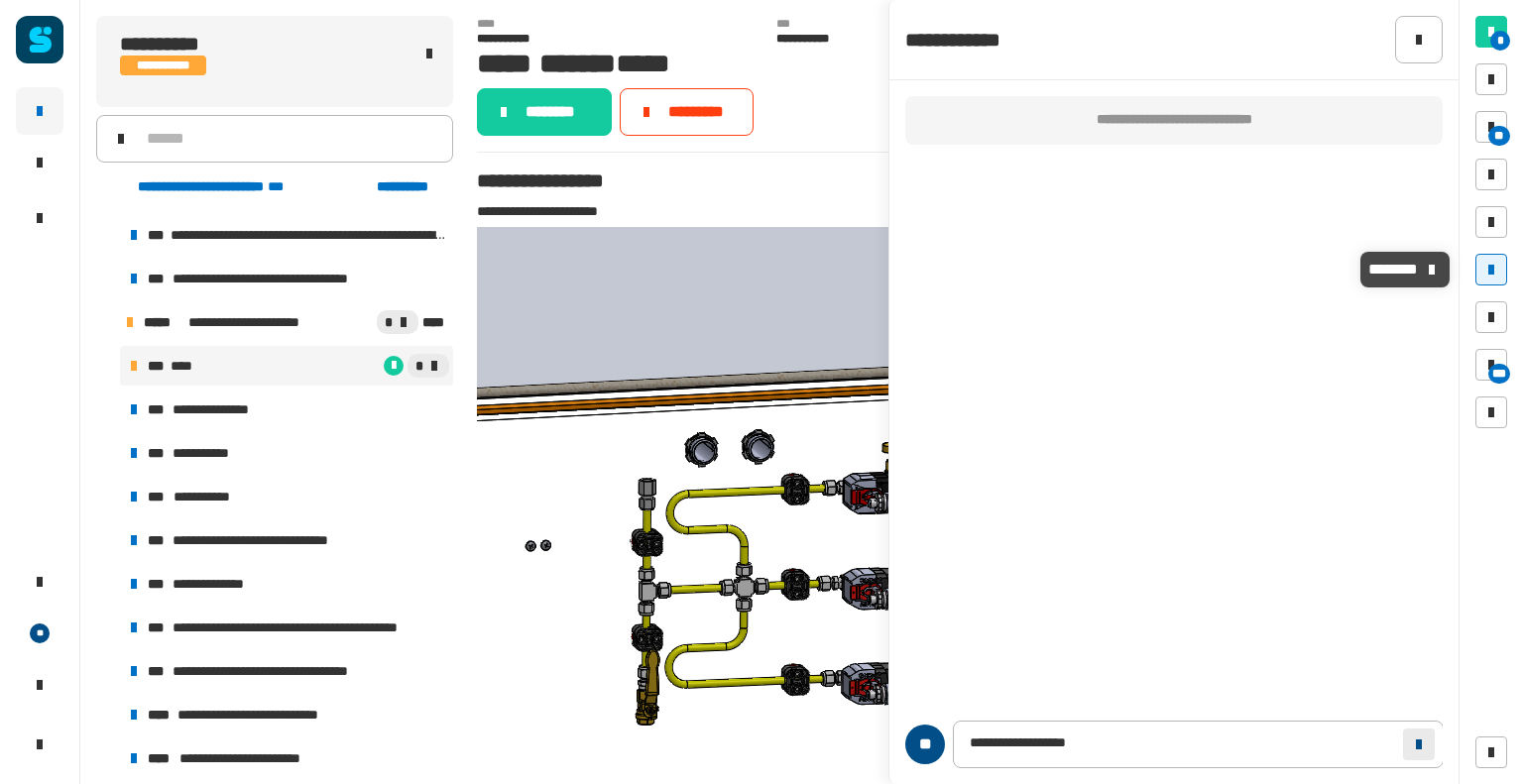 click 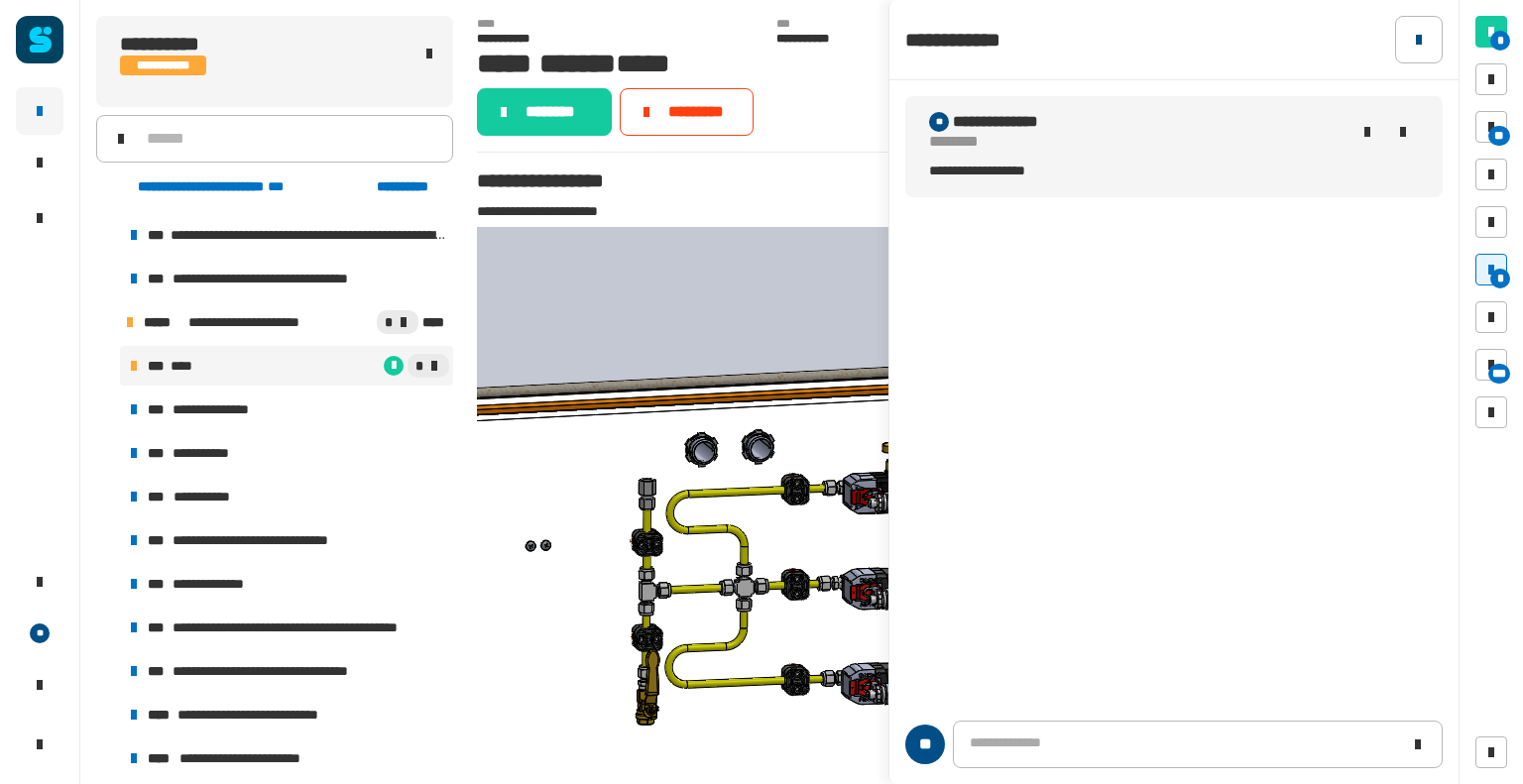 click 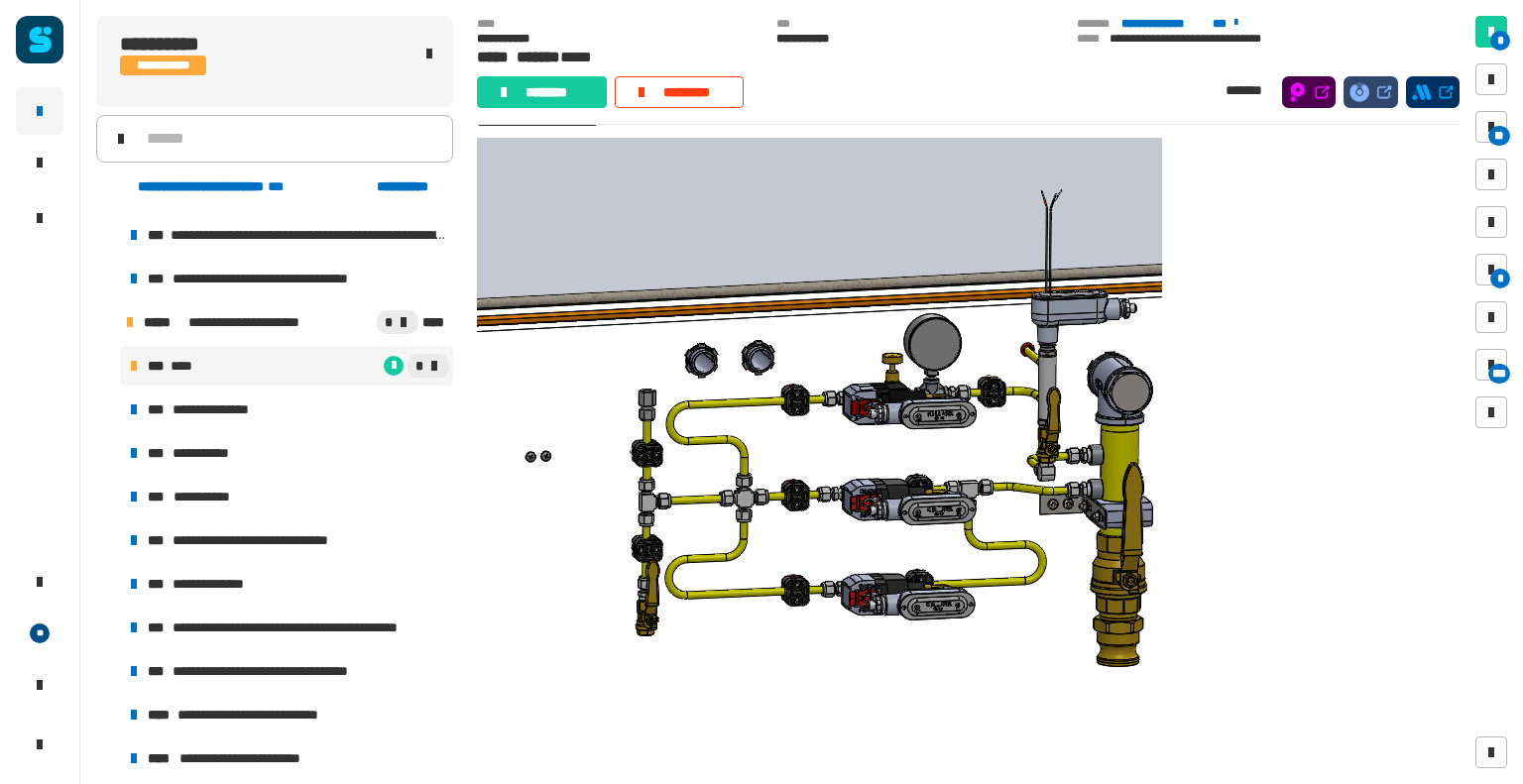 scroll, scrollTop: 59, scrollLeft: 0, axis: vertical 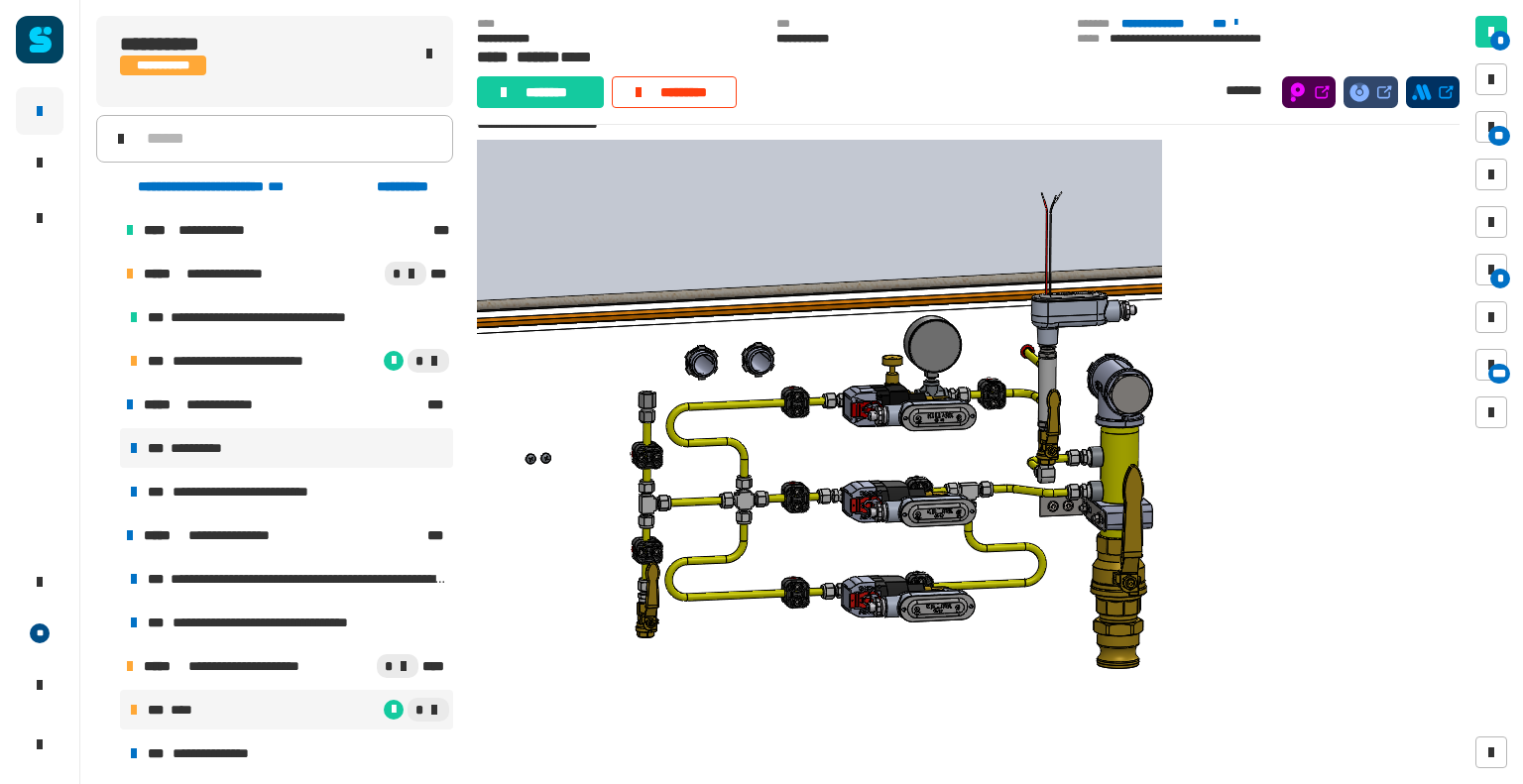 click on "***" at bounding box center [157, 448] 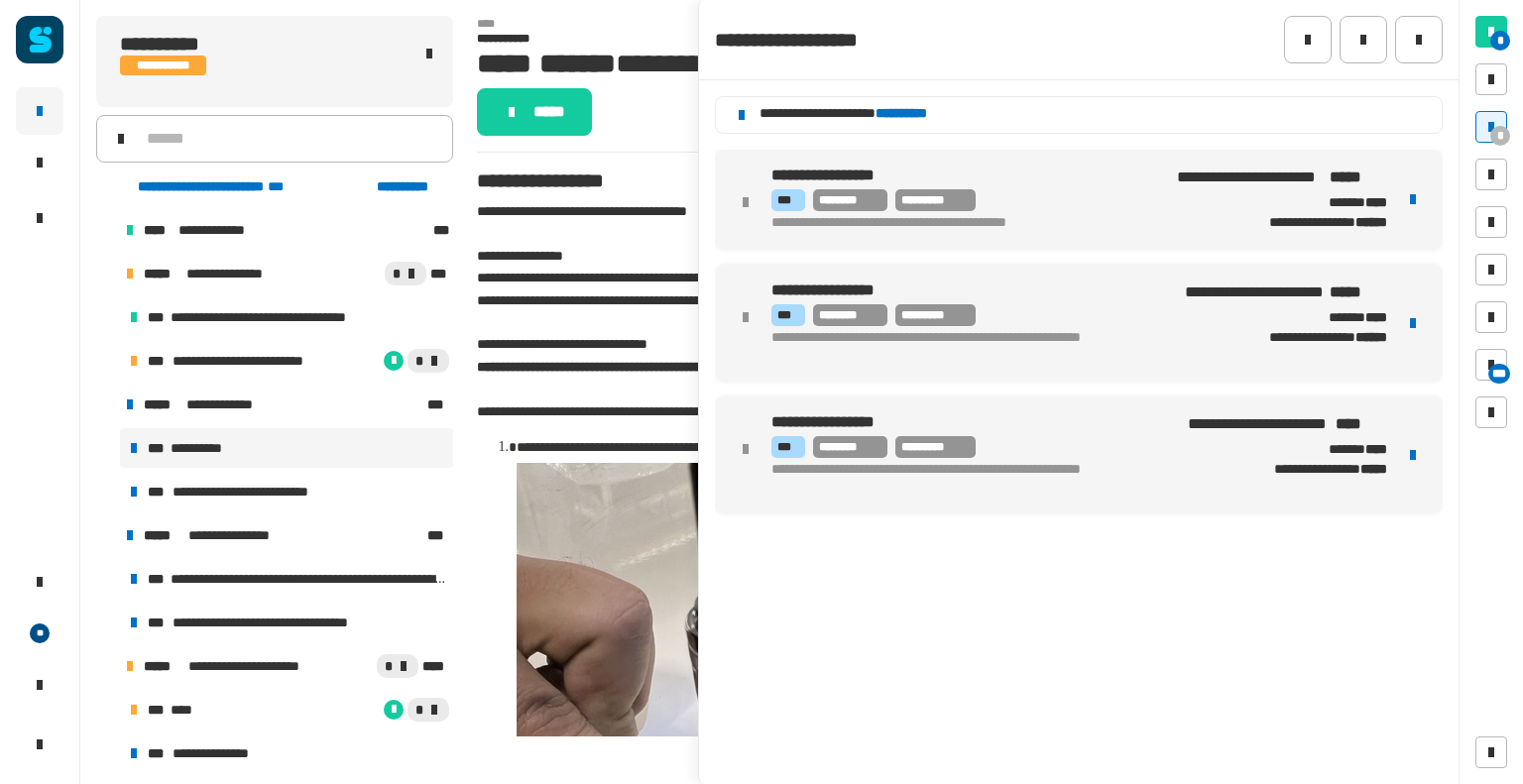 click on "**********" 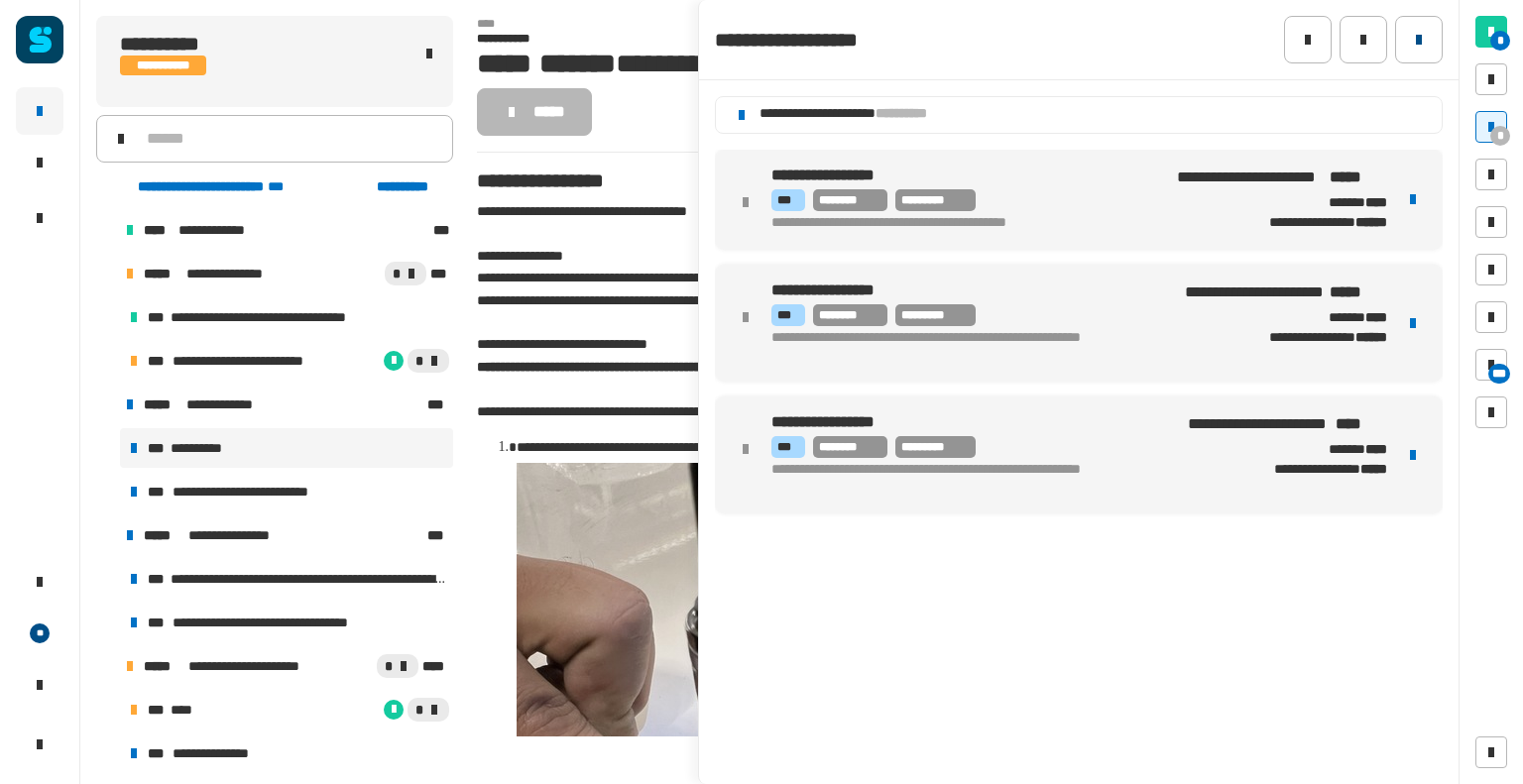 click 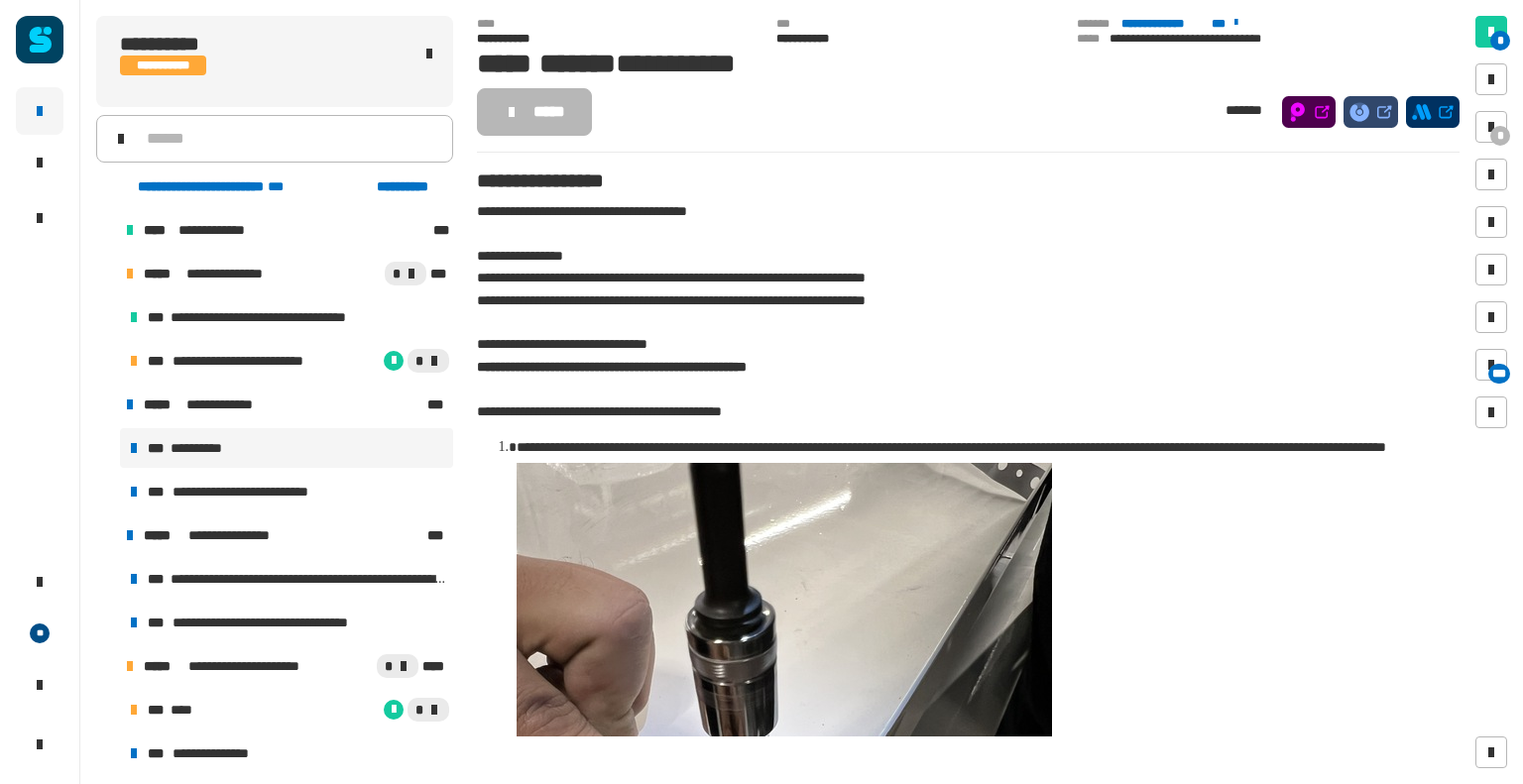 click on "***" at bounding box center [157, 448] 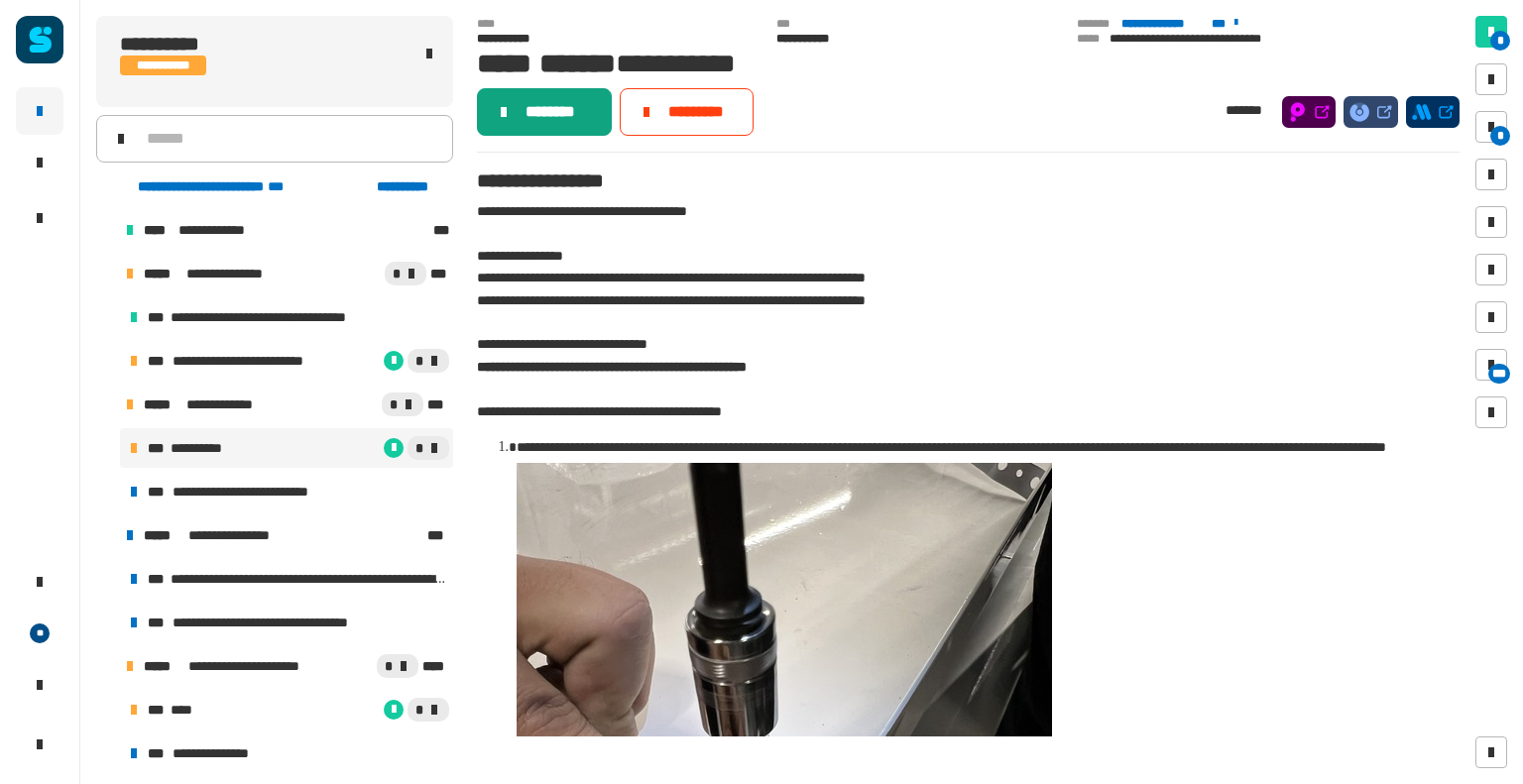 click on "********" 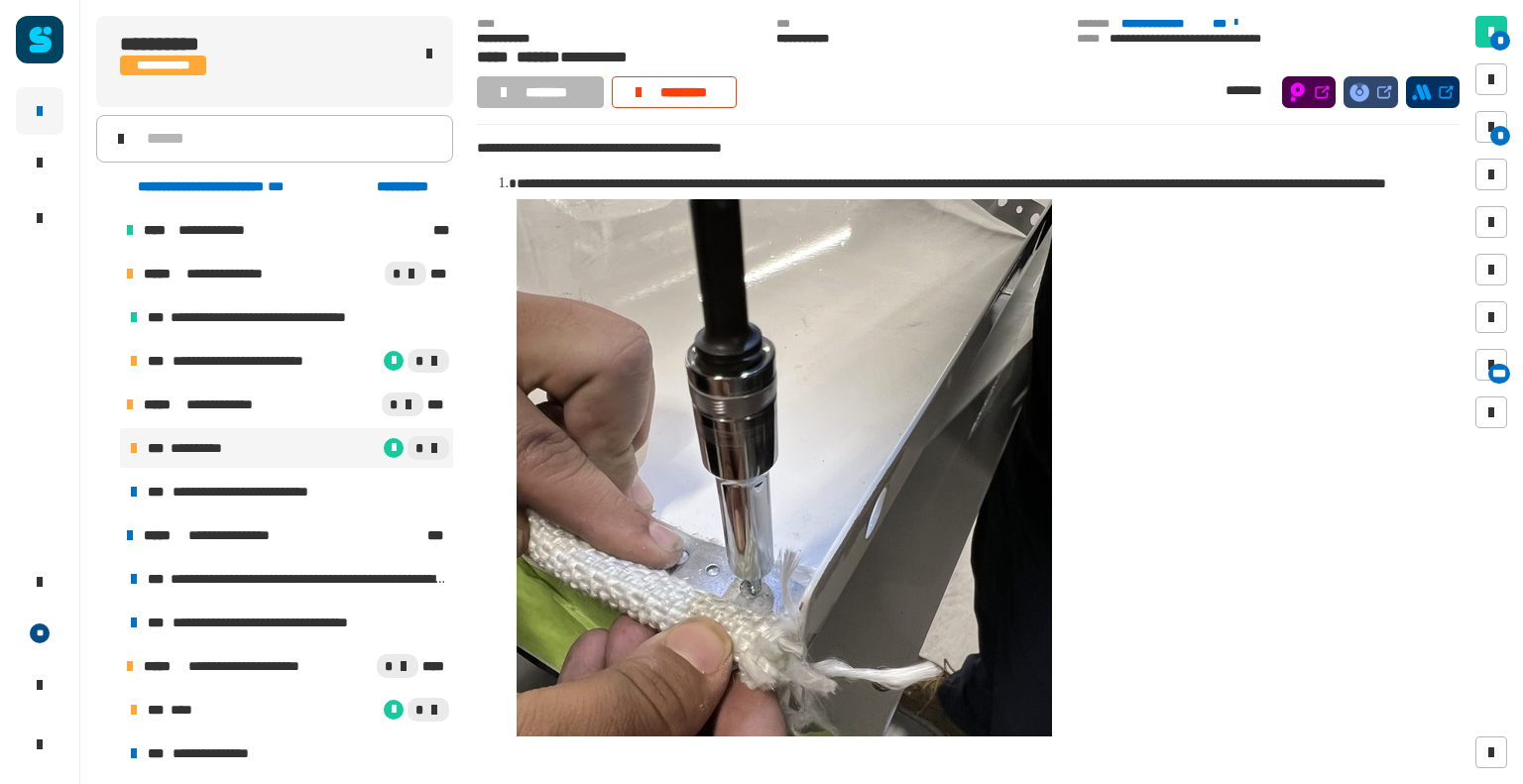 scroll, scrollTop: 232, scrollLeft: 0, axis: vertical 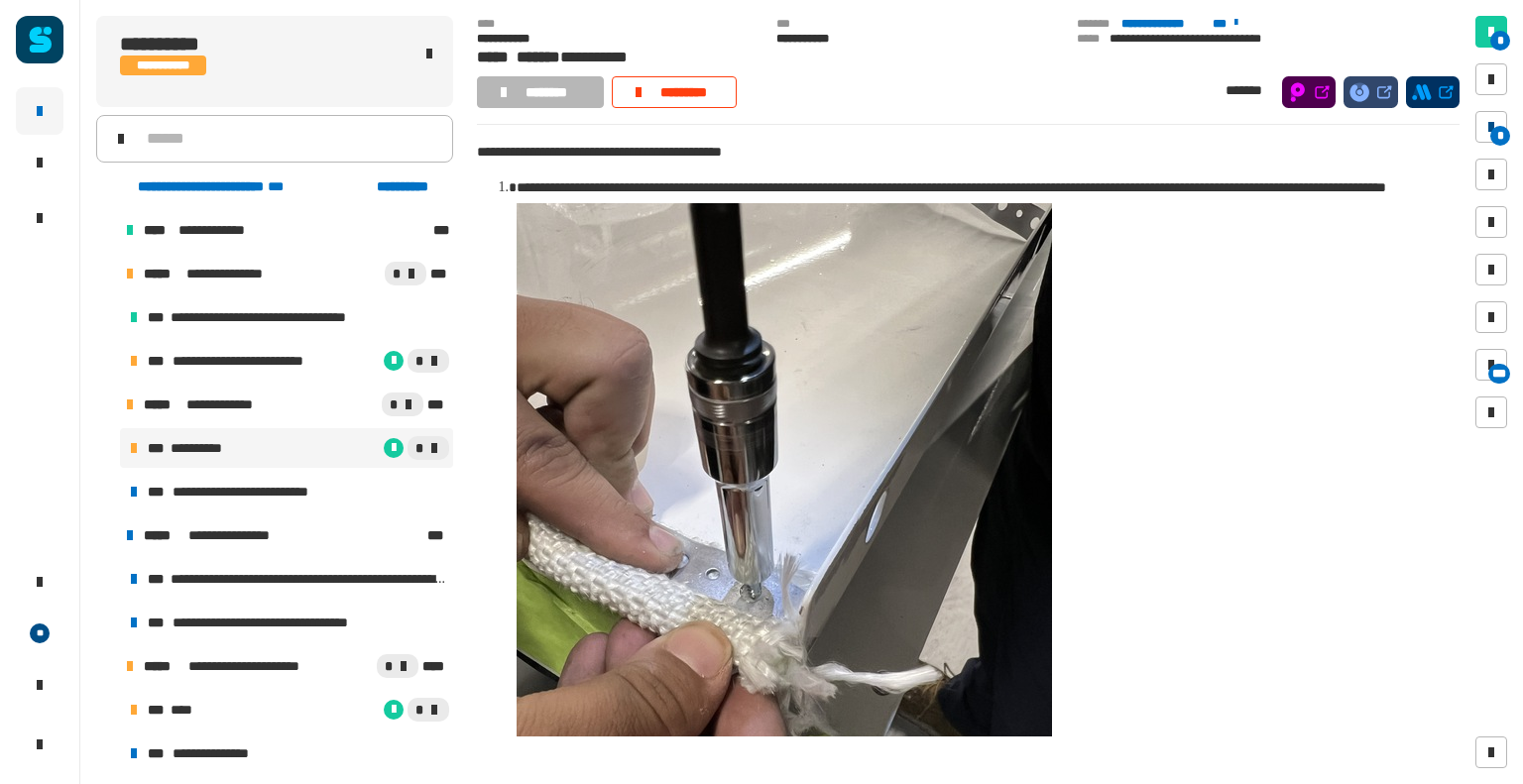 click on "*" at bounding box center (1500, 136) 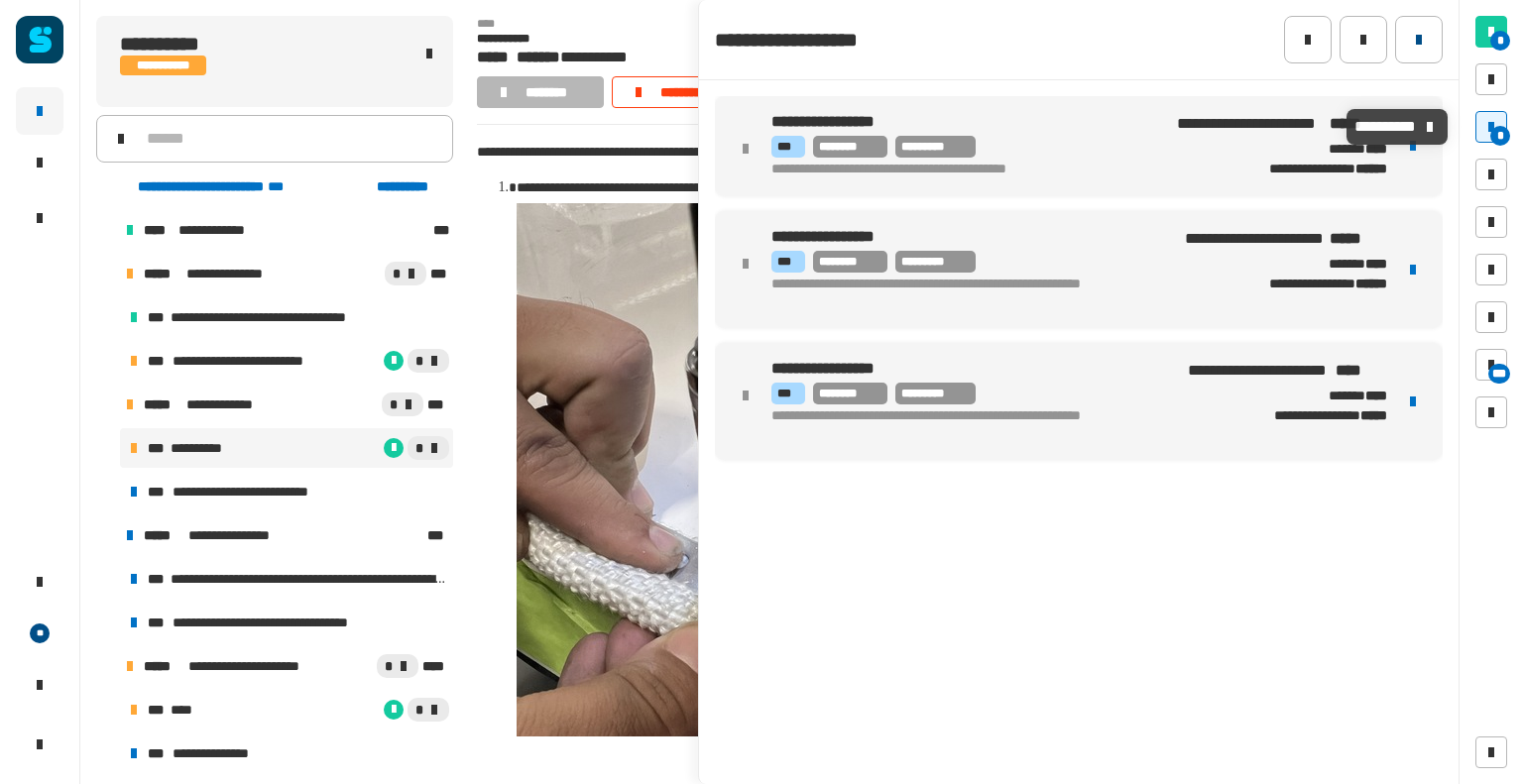 click 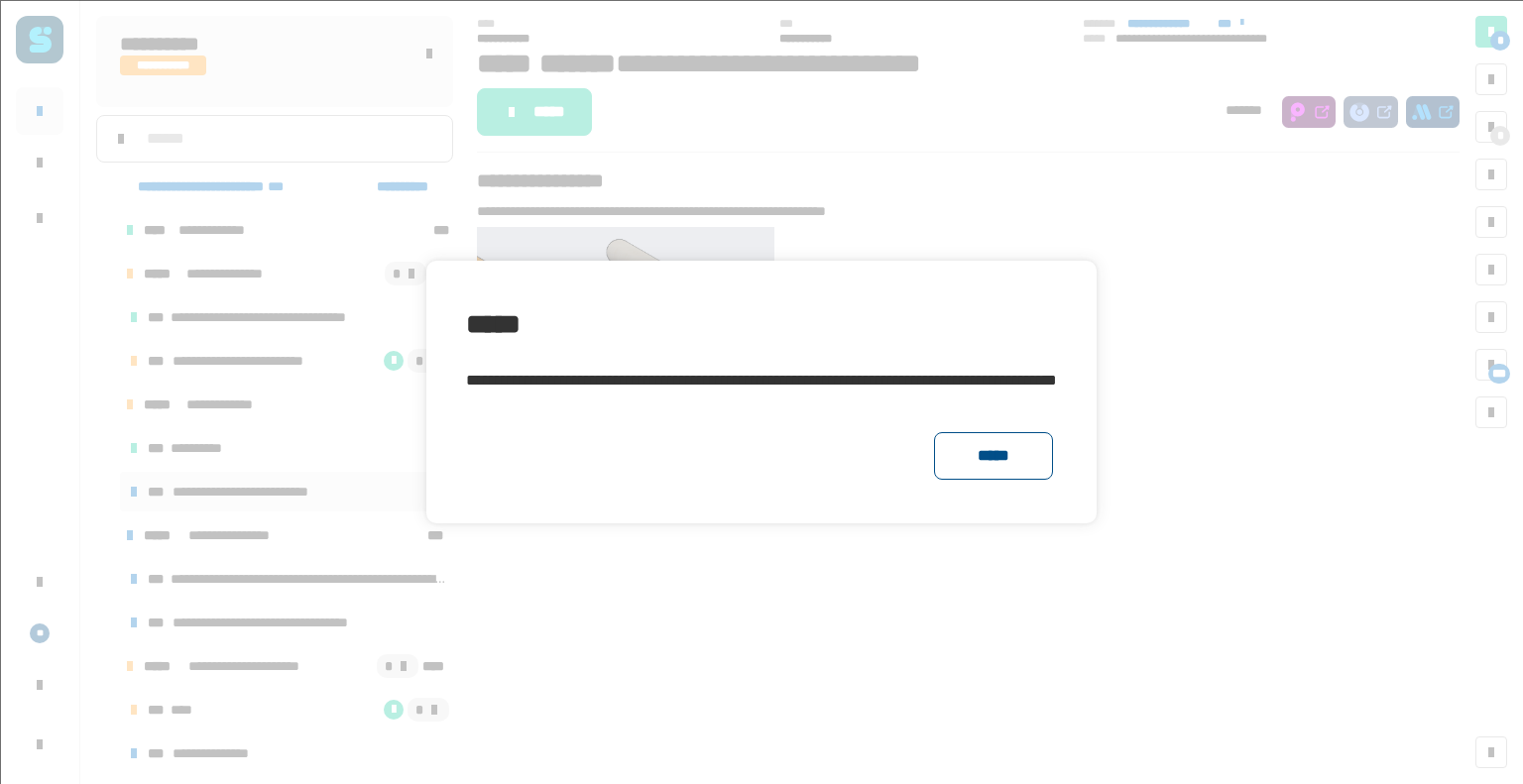 click on "*****" 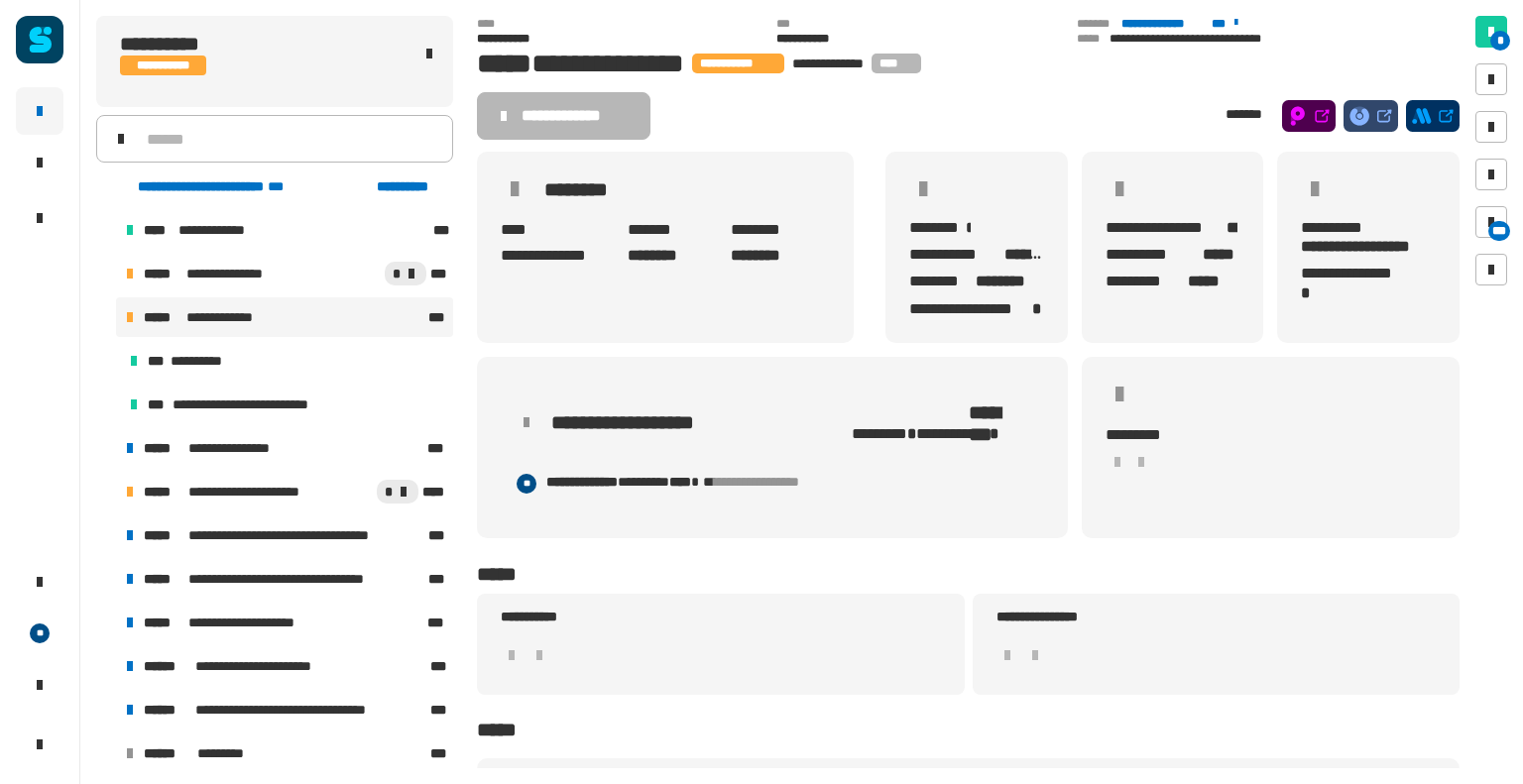 scroll, scrollTop: 0, scrollLeft: 0, axis: both 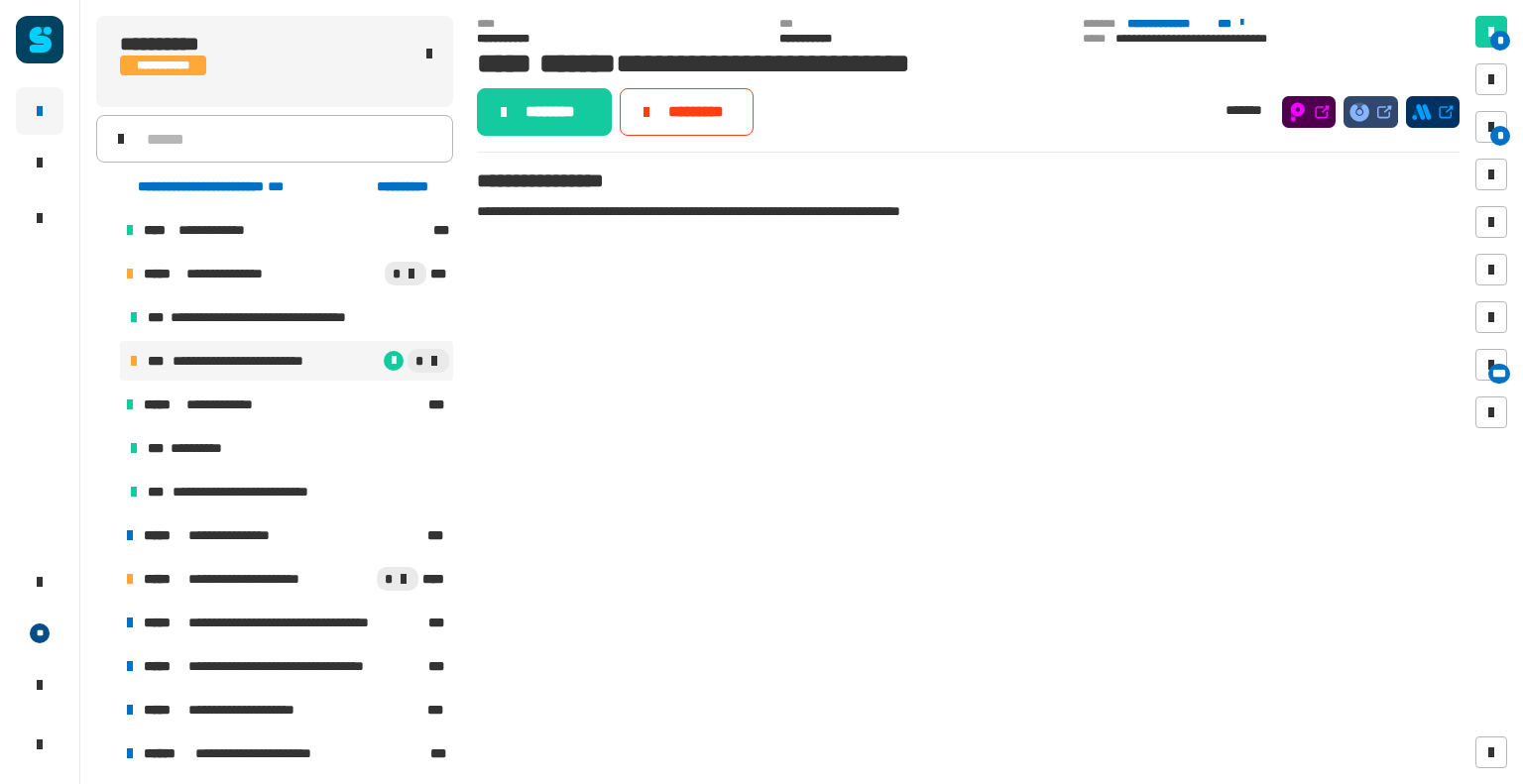 click on "**********" at bounding box center [287, 361] 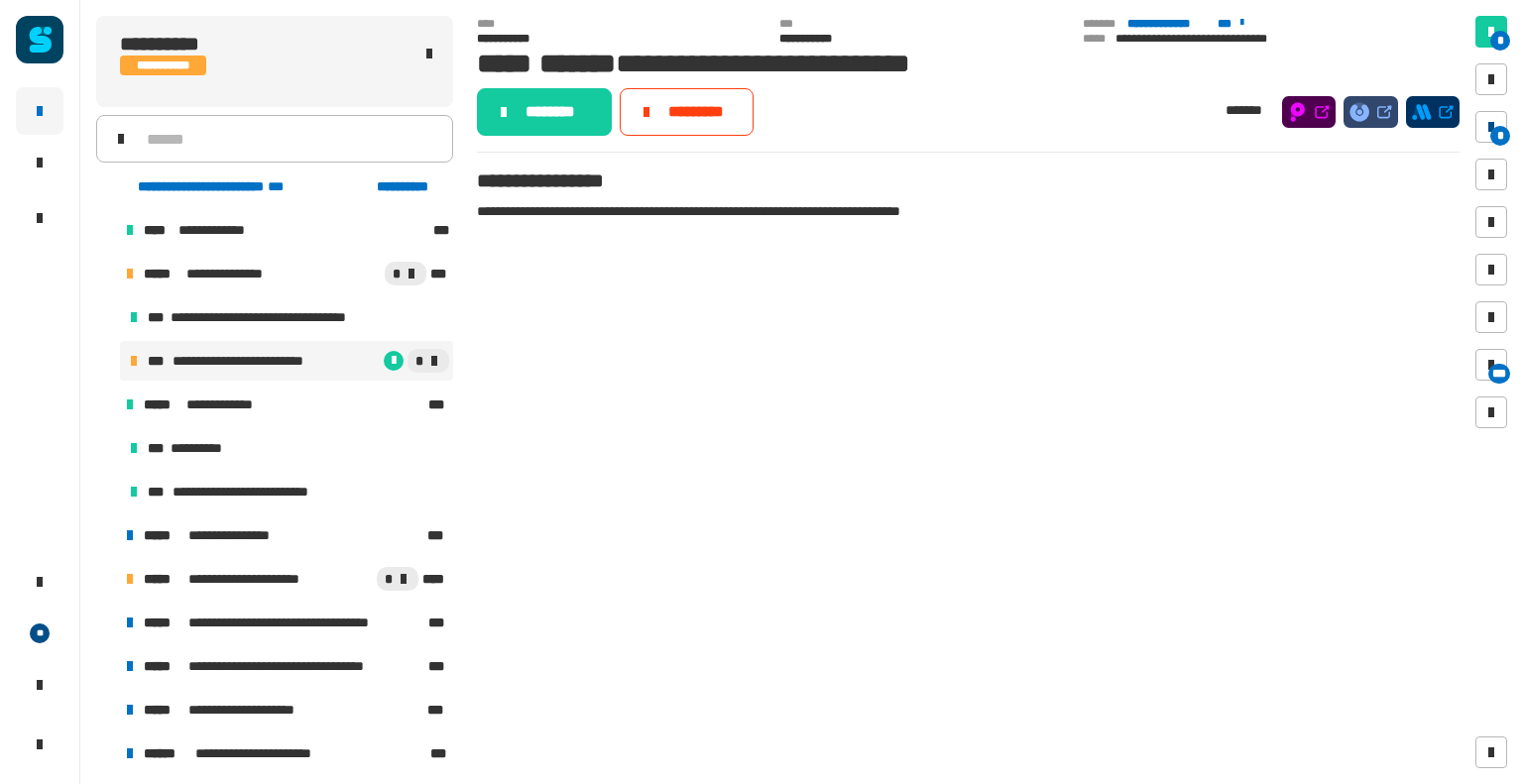 click on "*" at bounding box center [1500, 136] 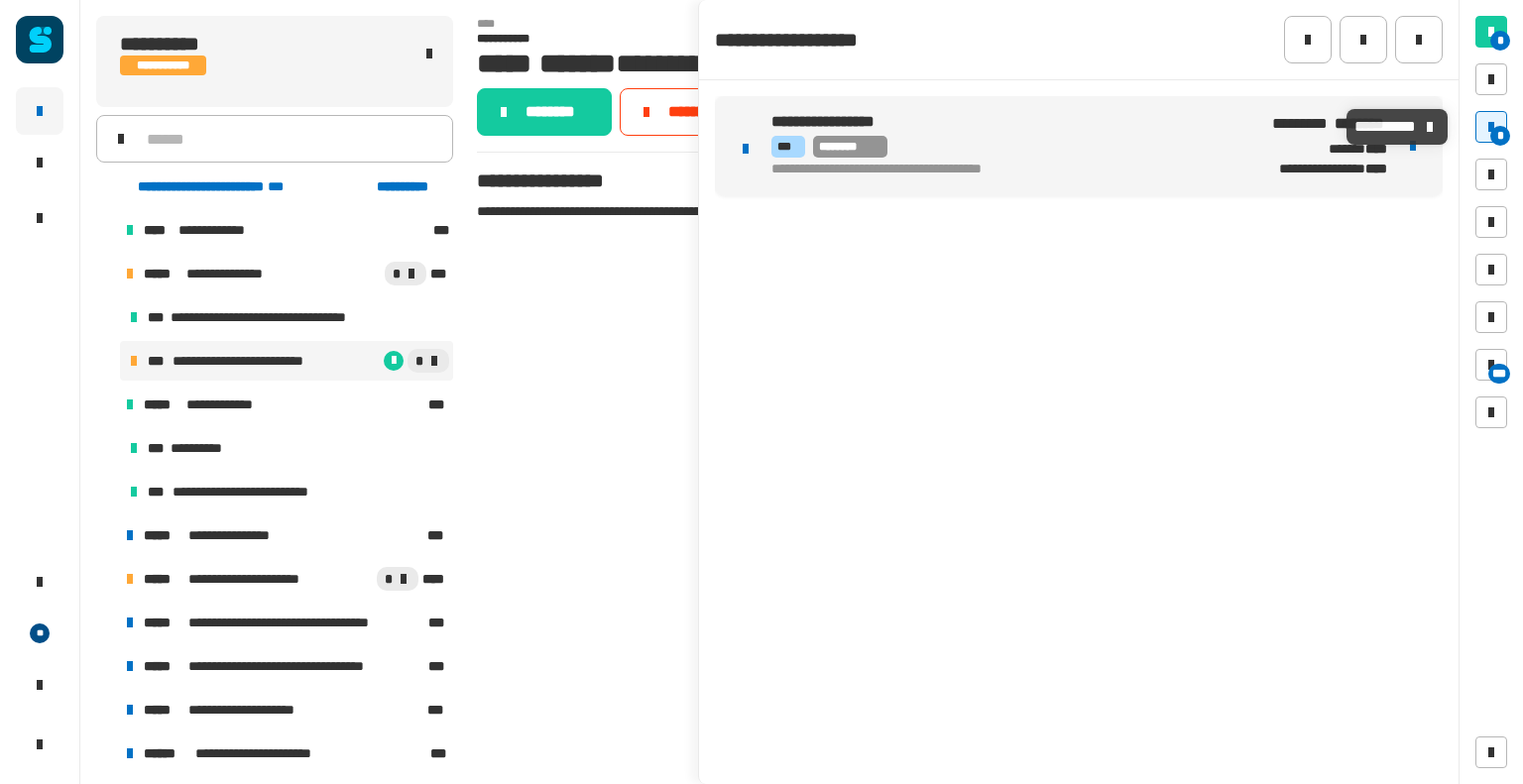 click on "**********" at bounding box center (1007, 170) 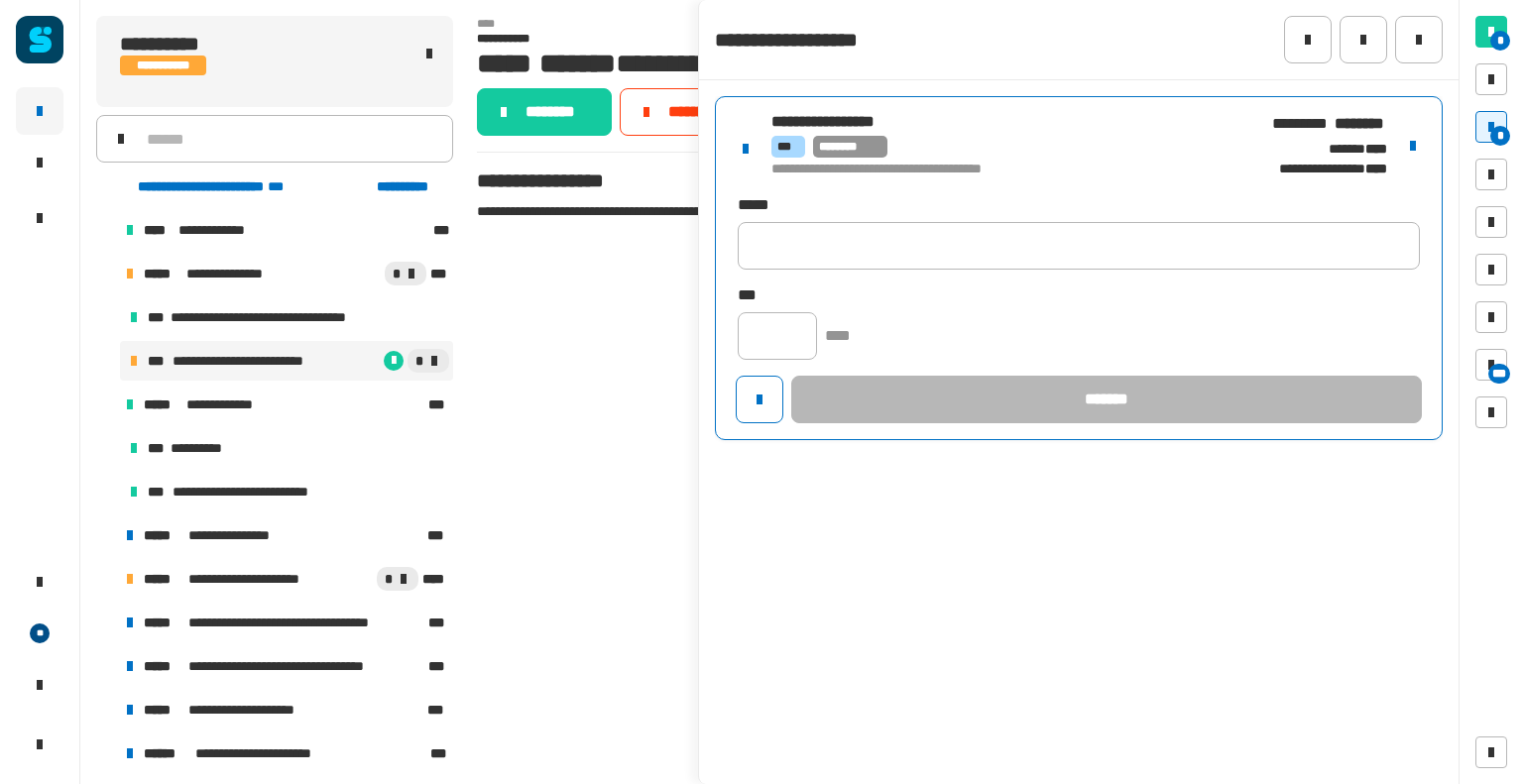 click at bounding box center [1413, 146] 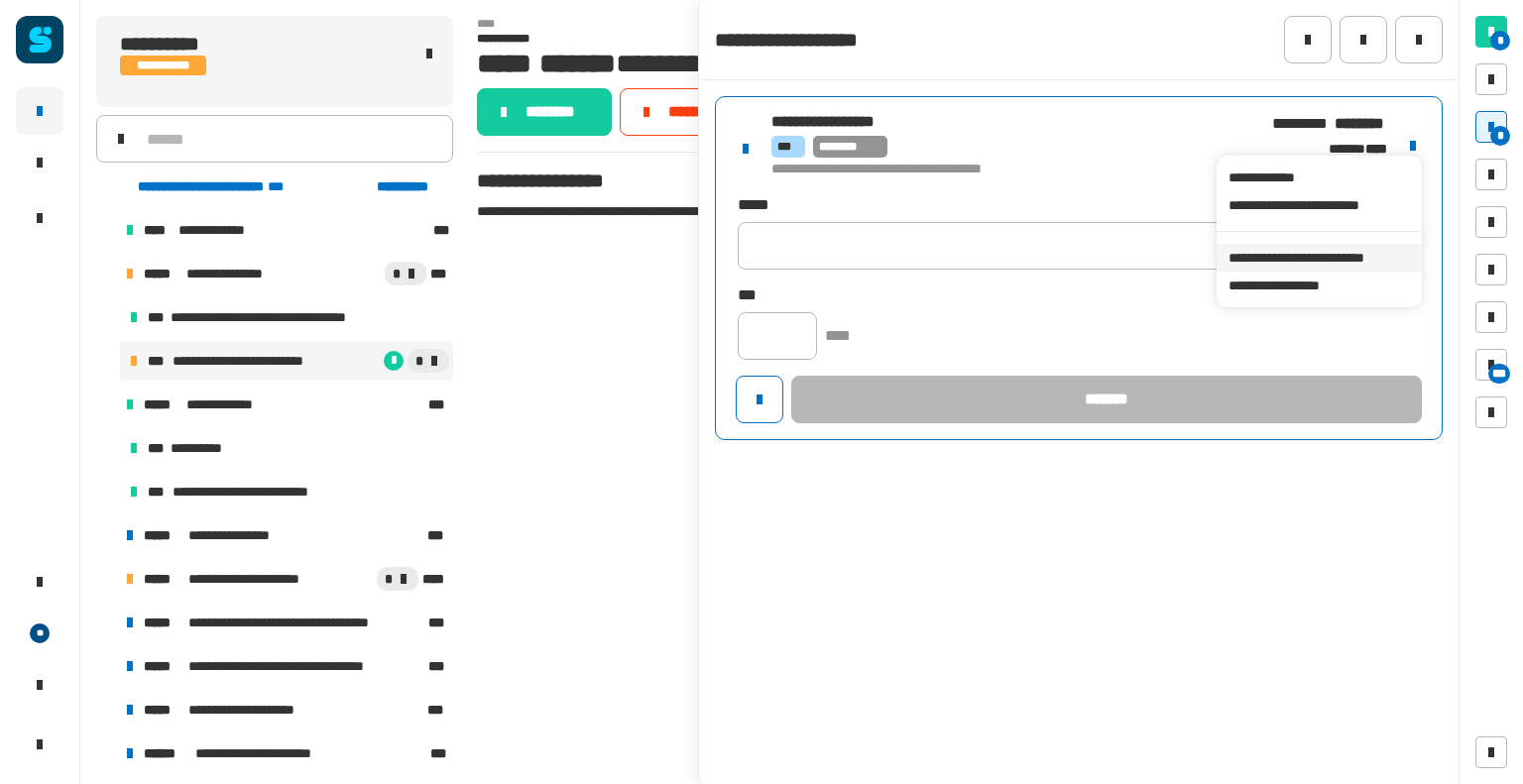 click on "**********" at bounding box center [1319, 258] 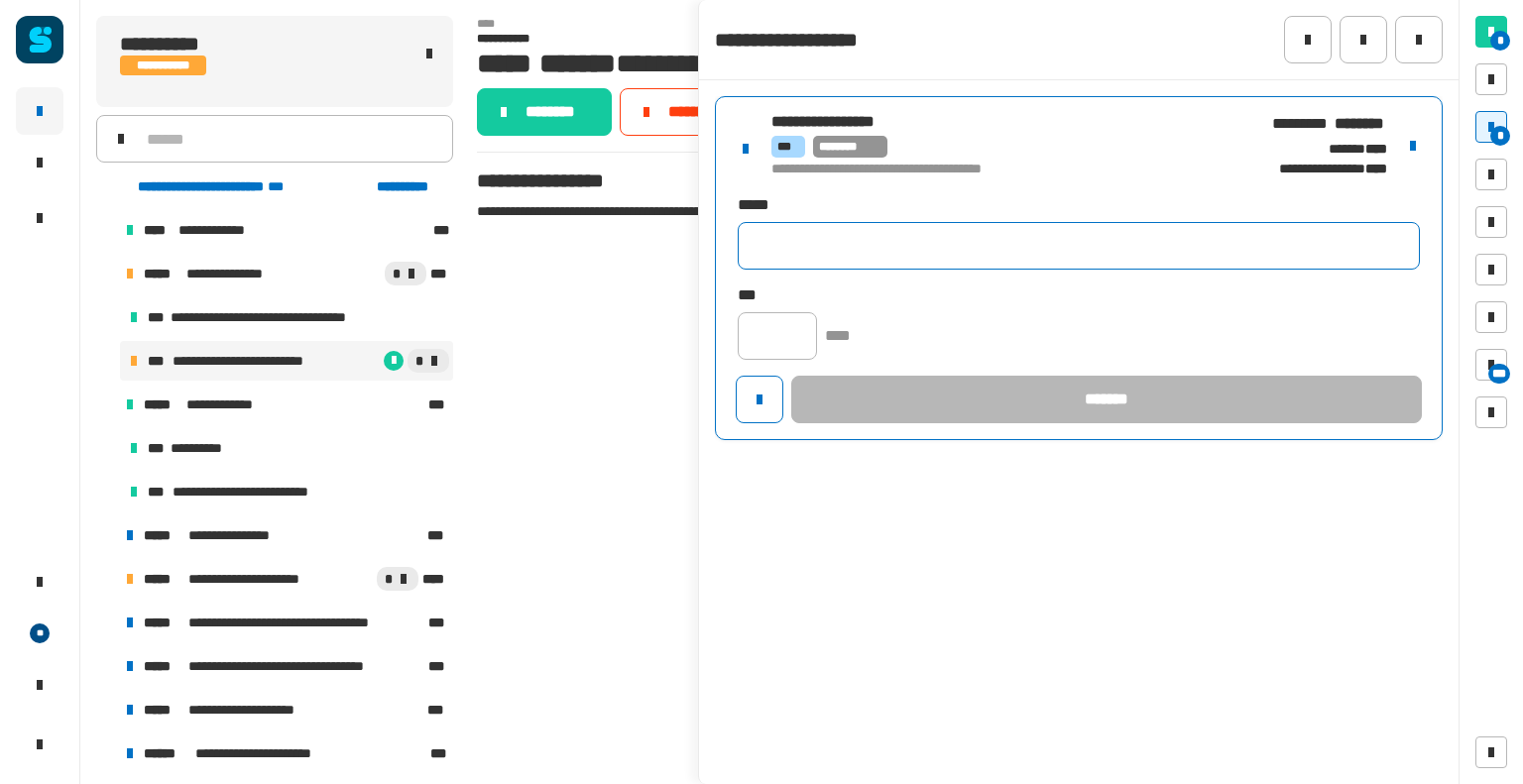 click 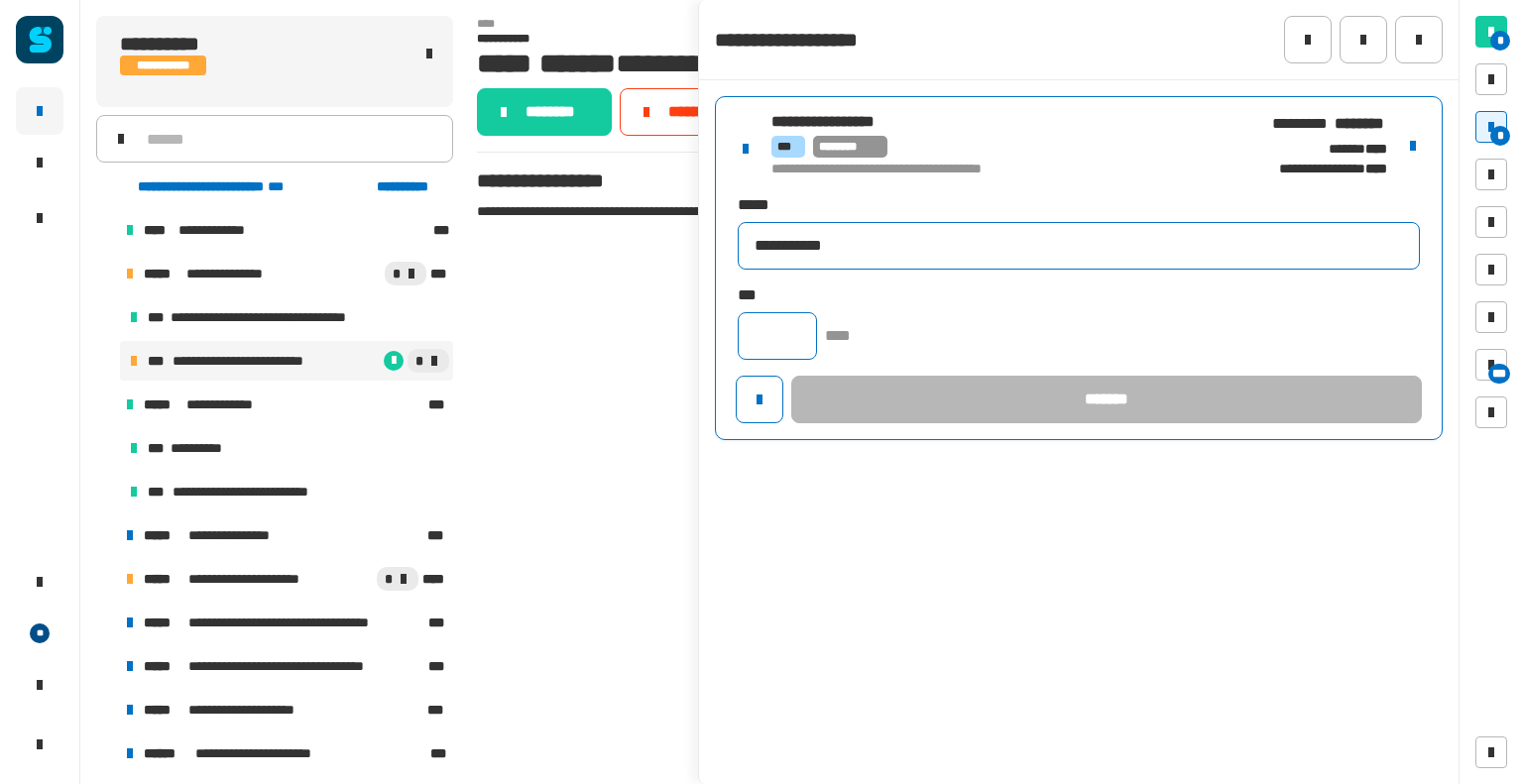 type on "**********" 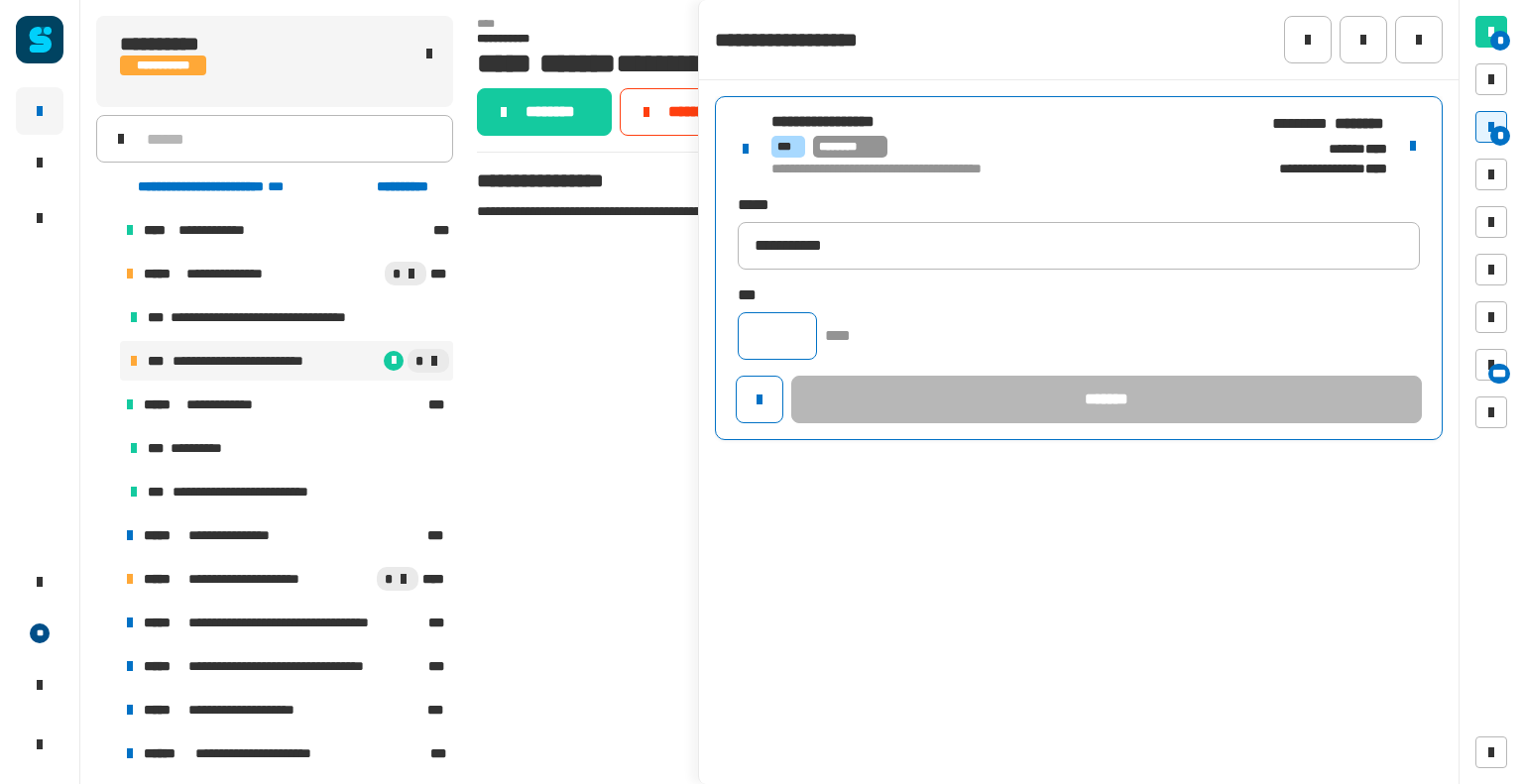 click 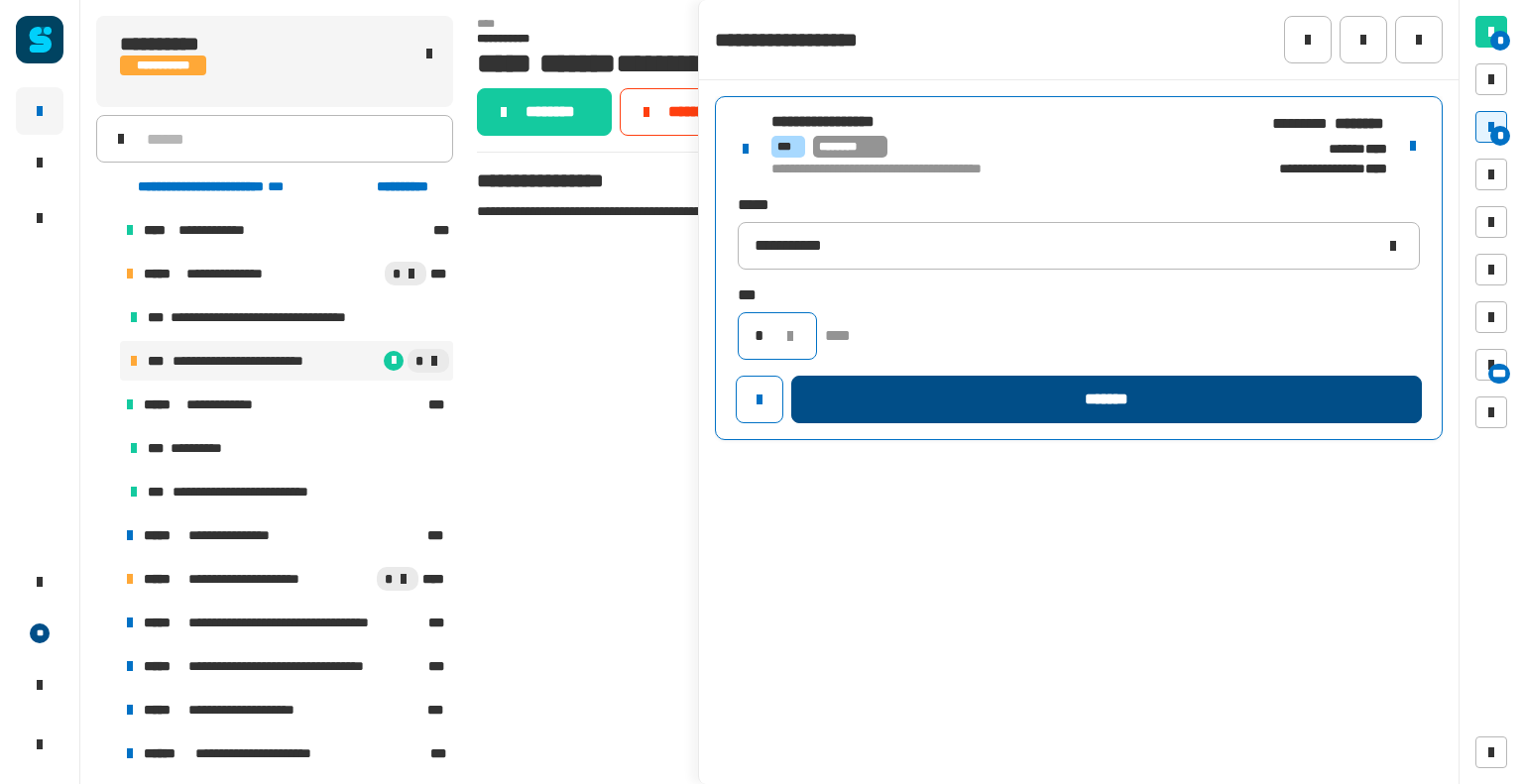 type on "*" 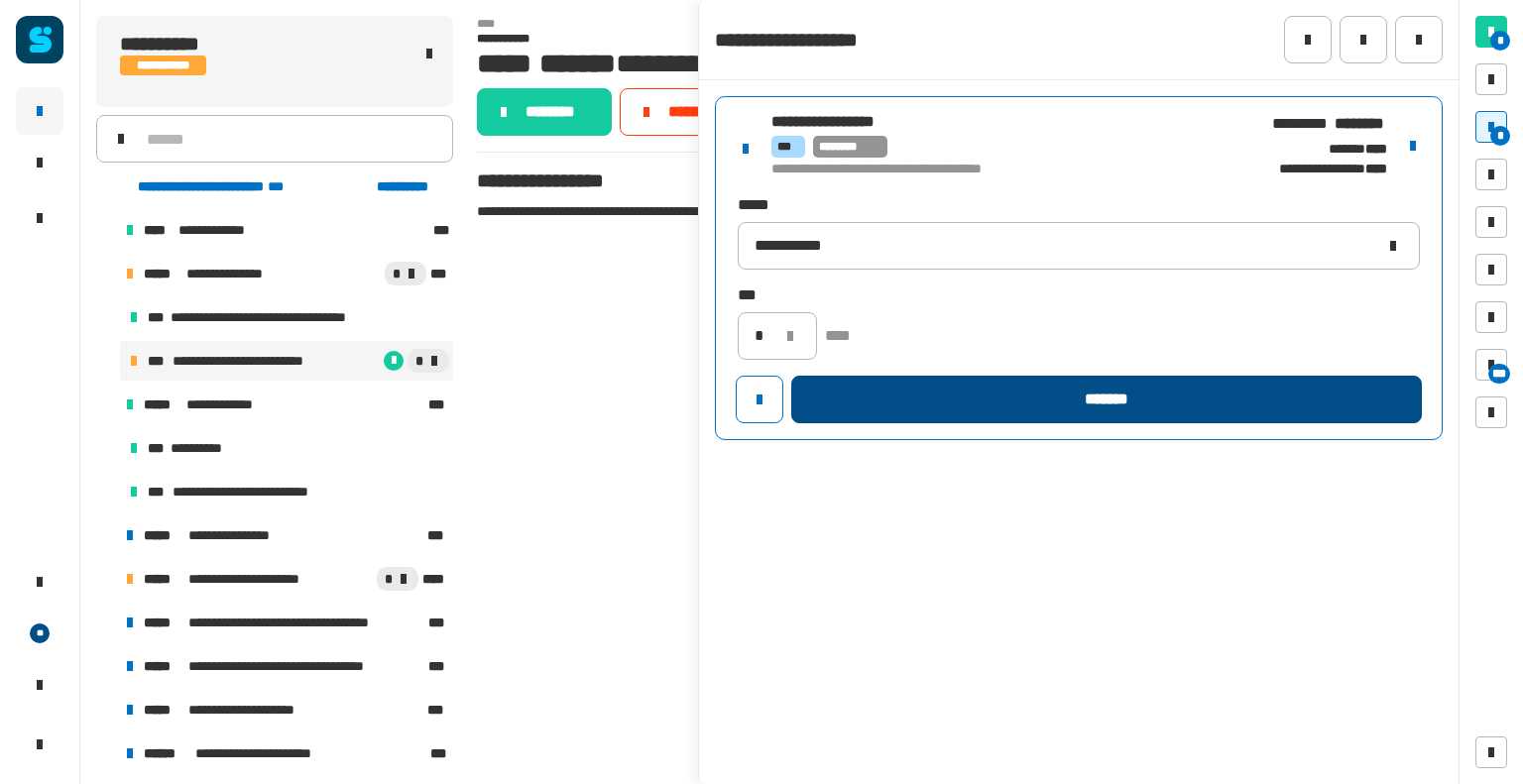 click on "*******" 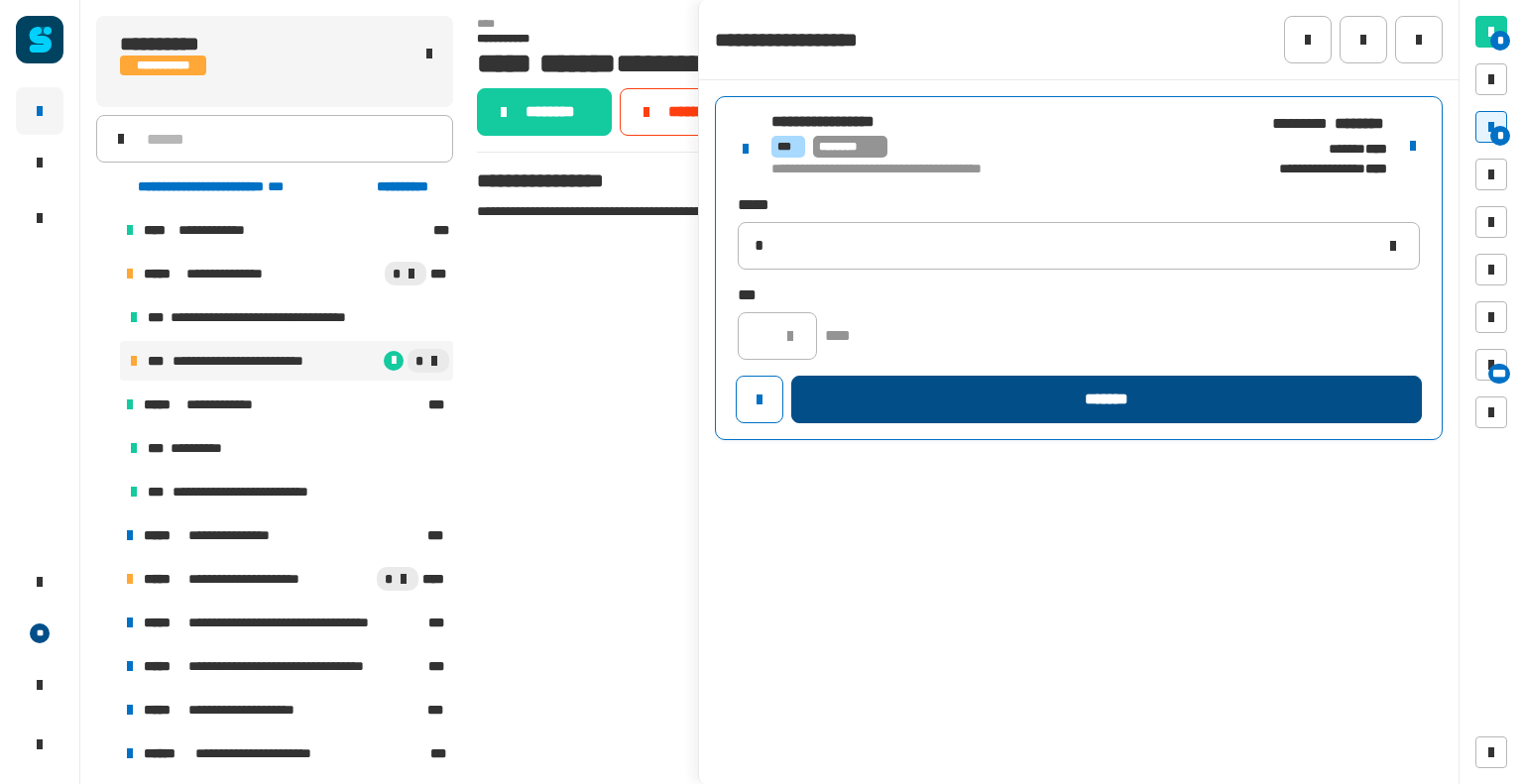 type 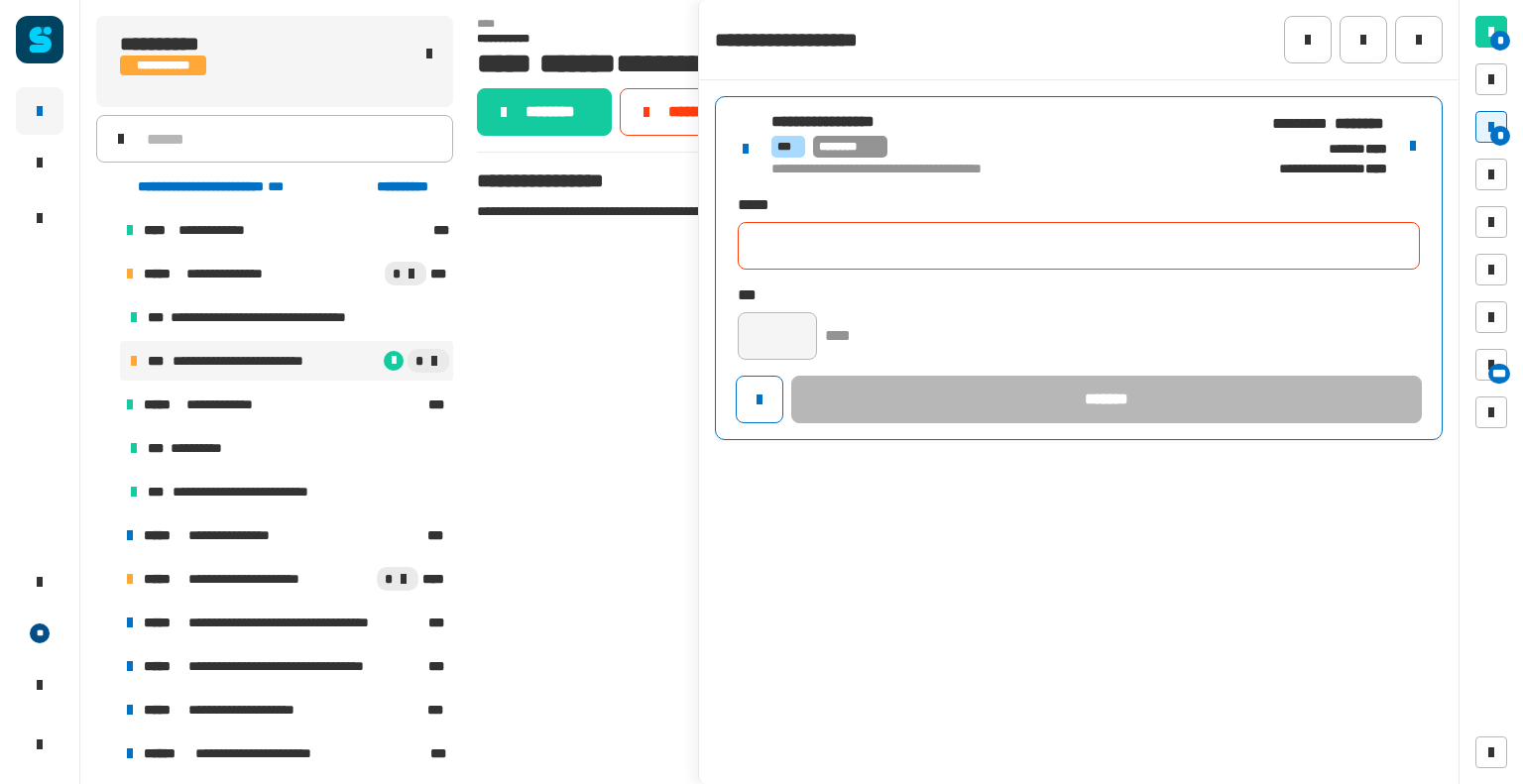 click on "**********" 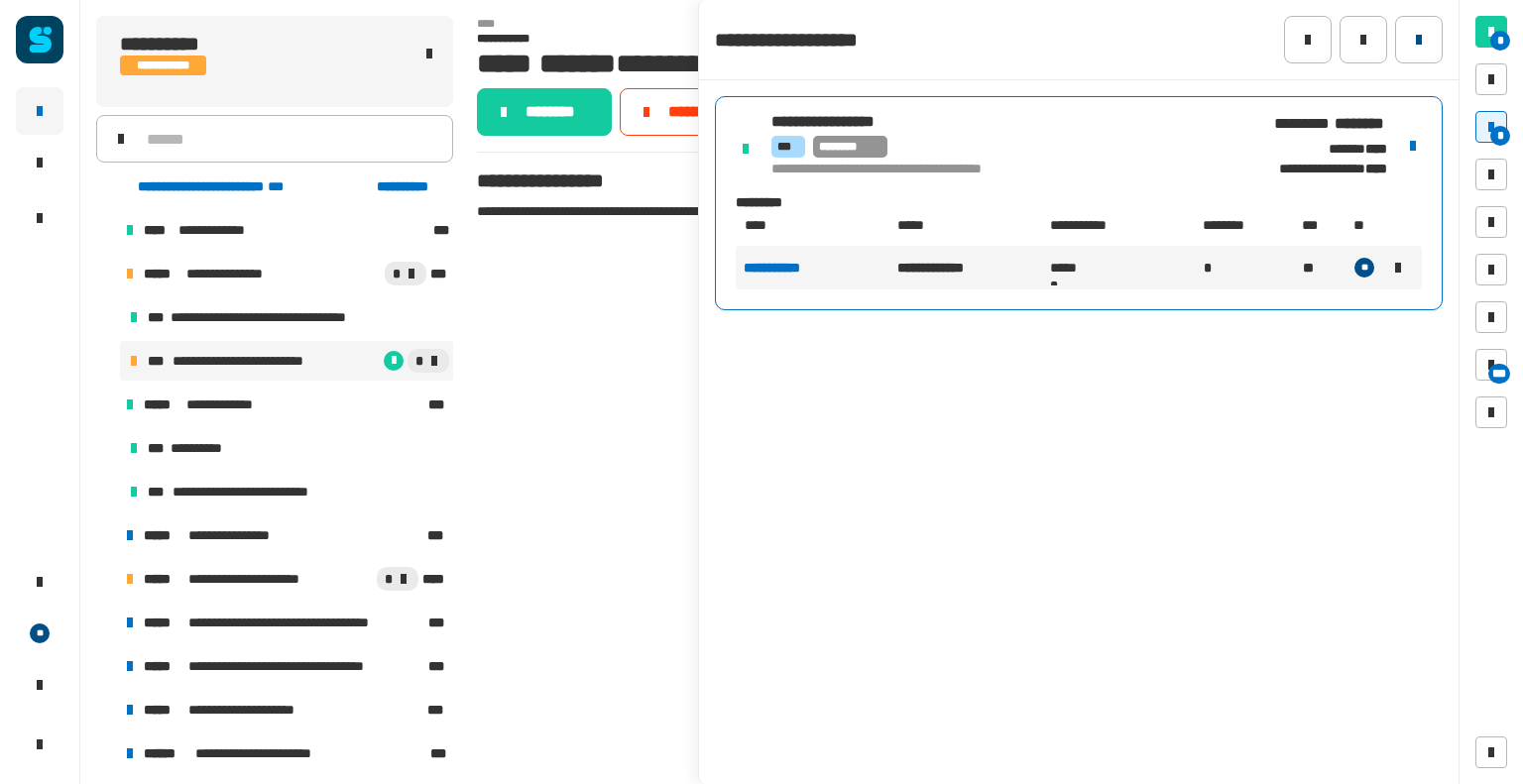 click 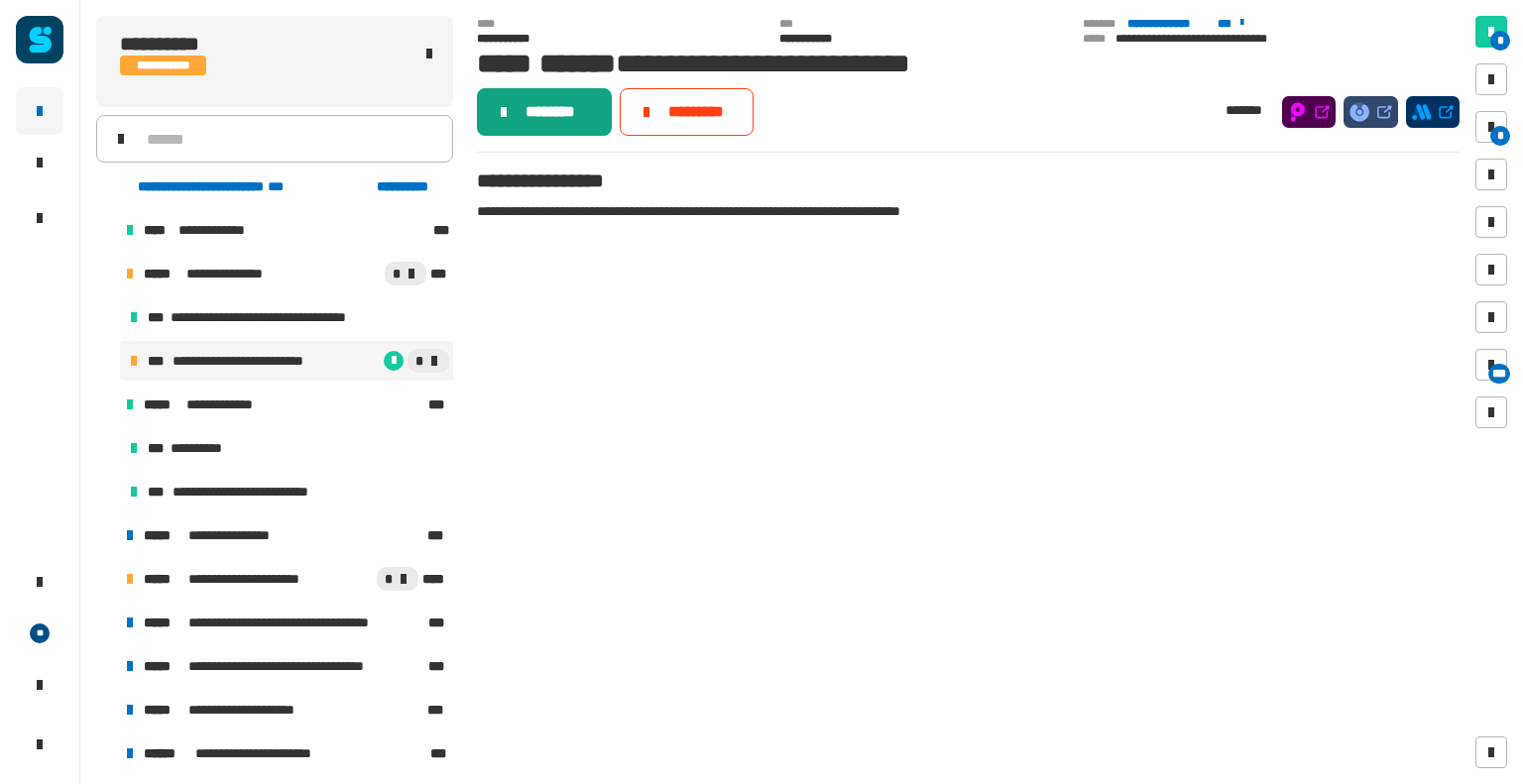 click on "********" 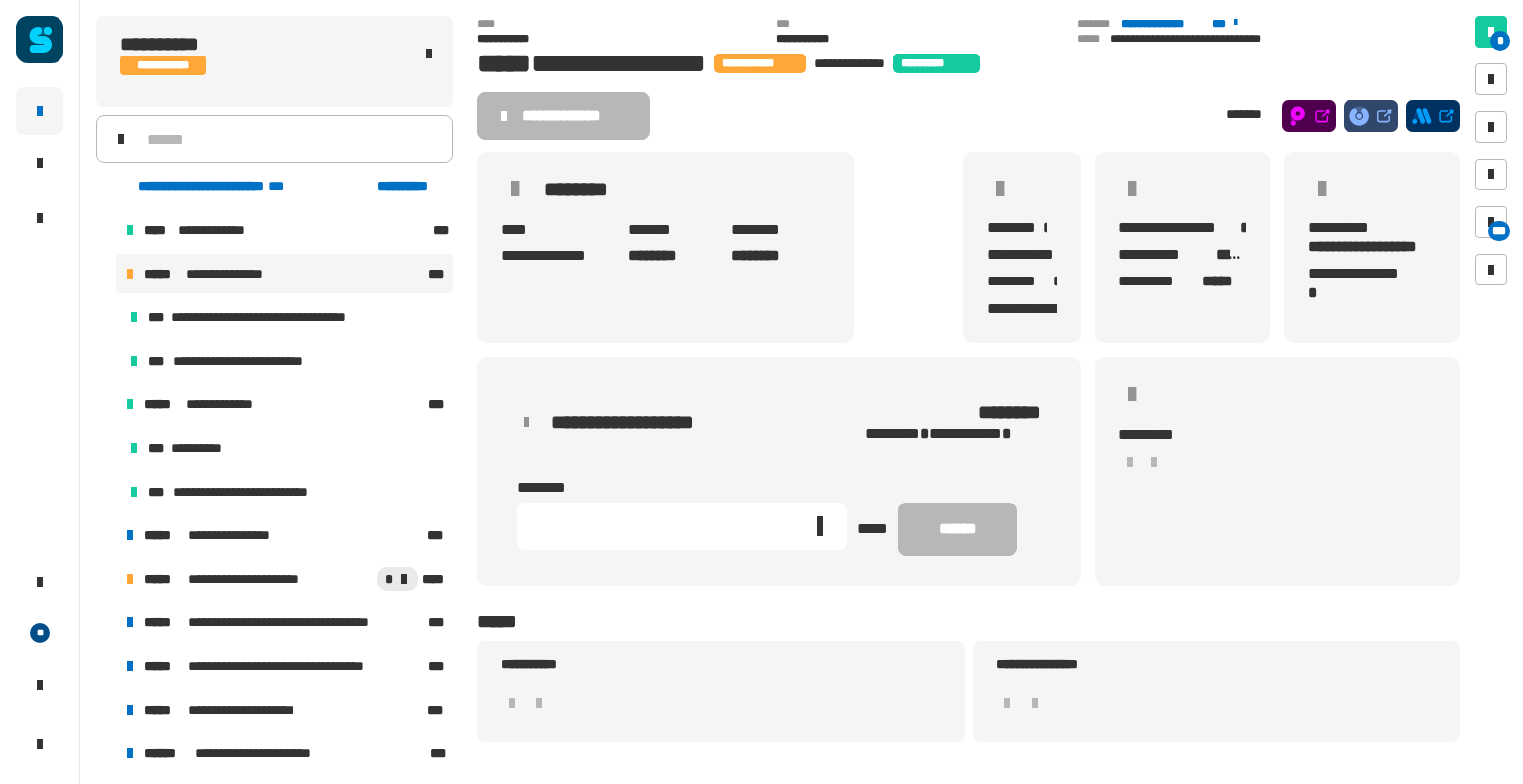 click 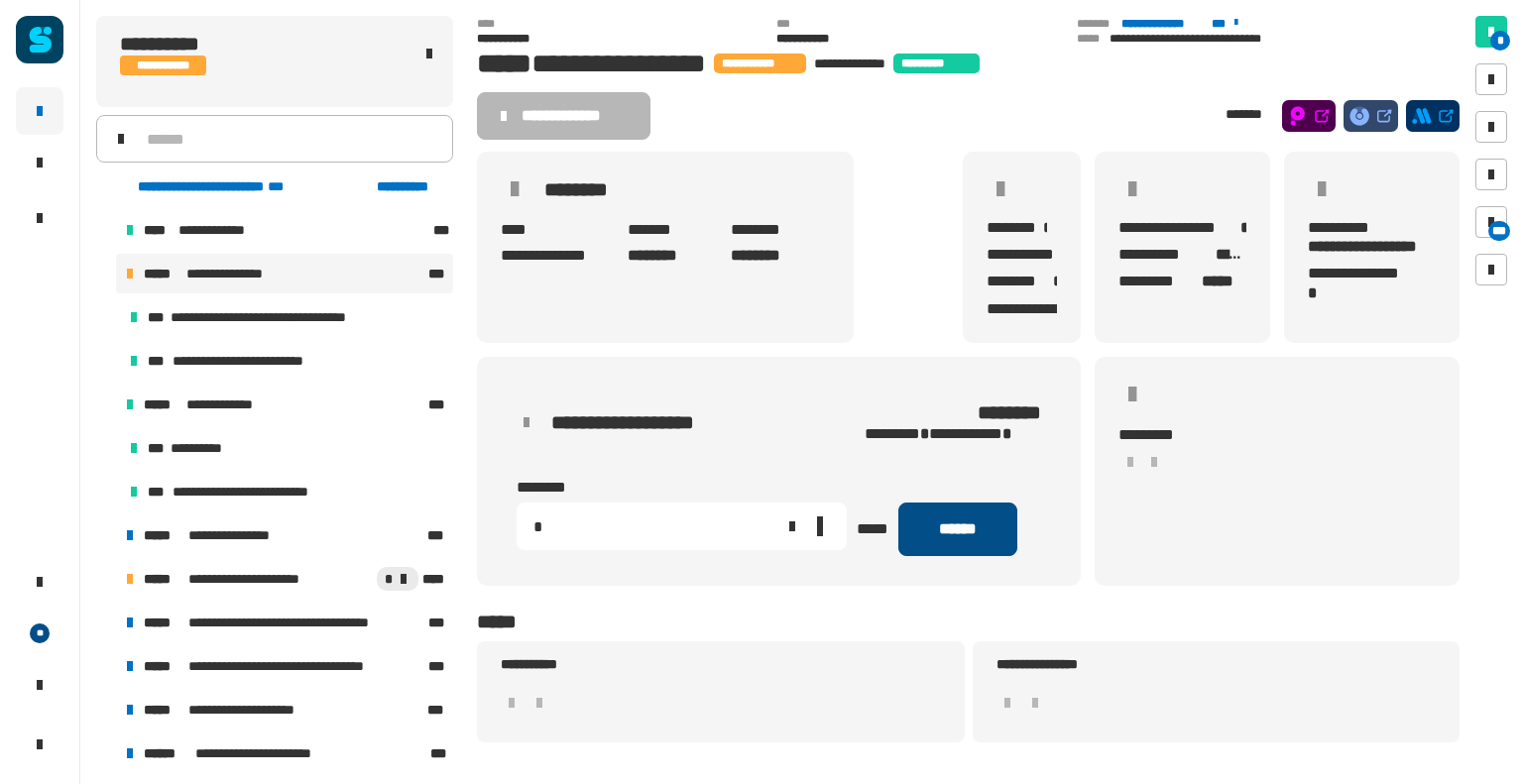 type on "*" 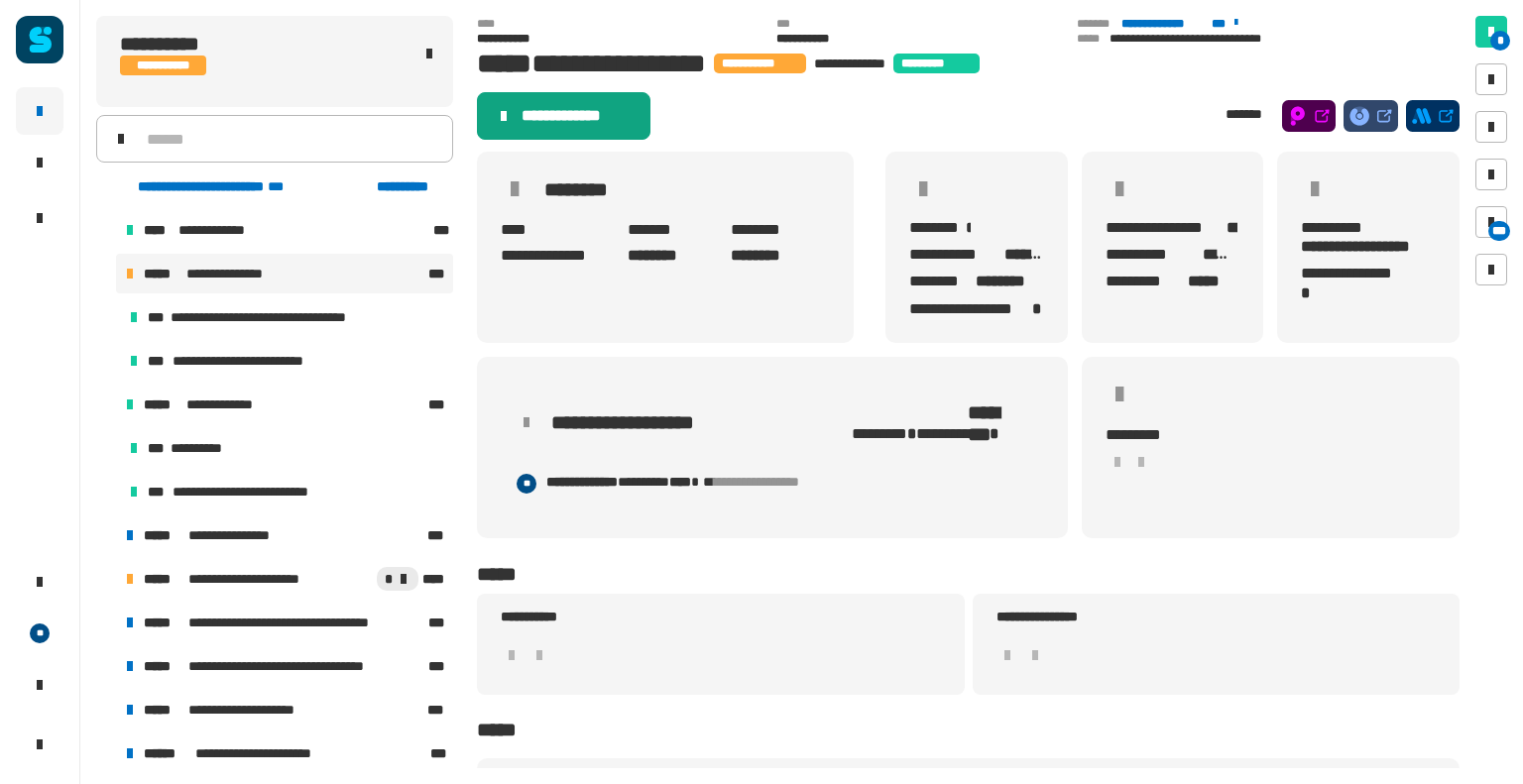 click on "**********" 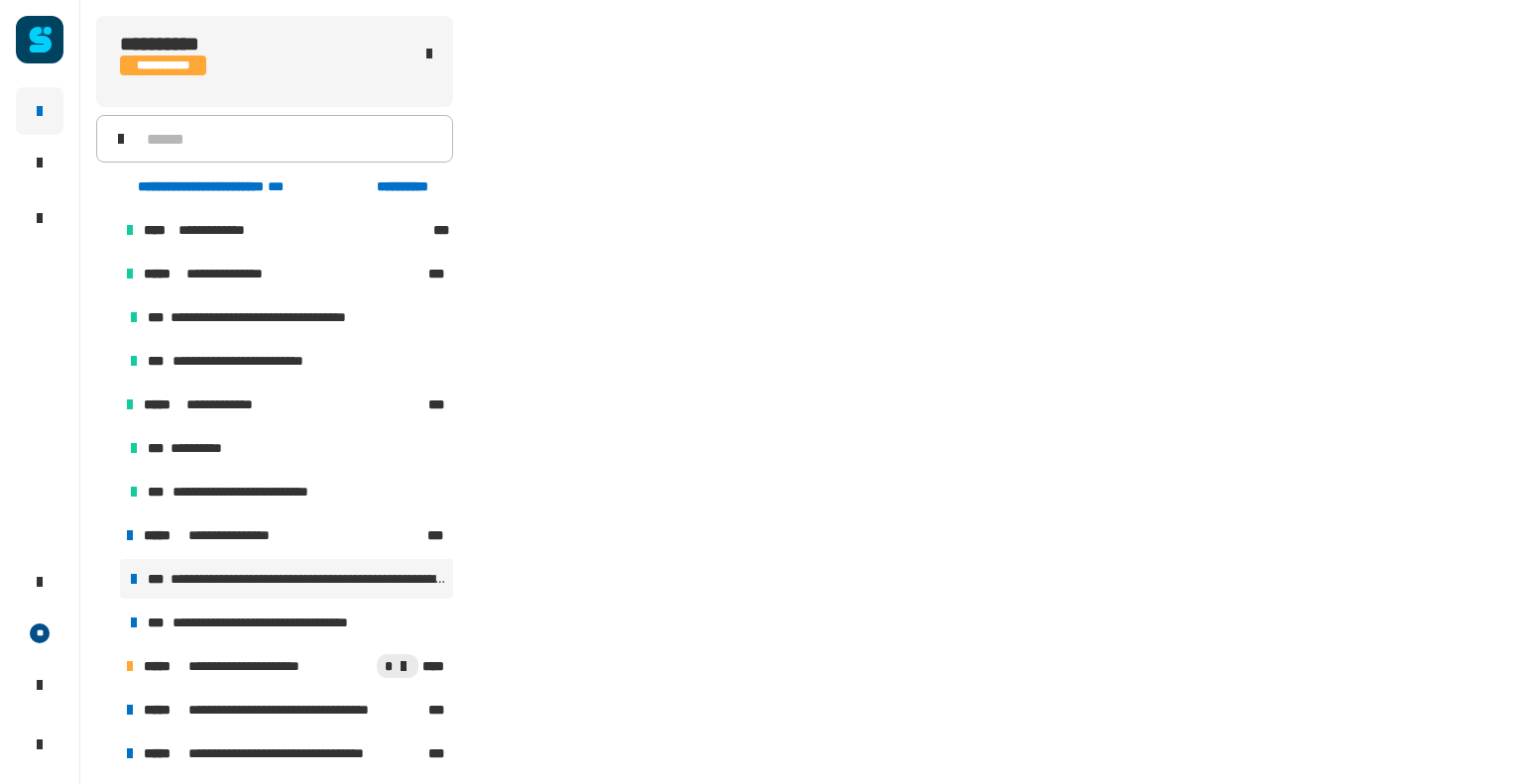 scroll, scrollTop: 91, scrollLeft: 0, axis: vertical 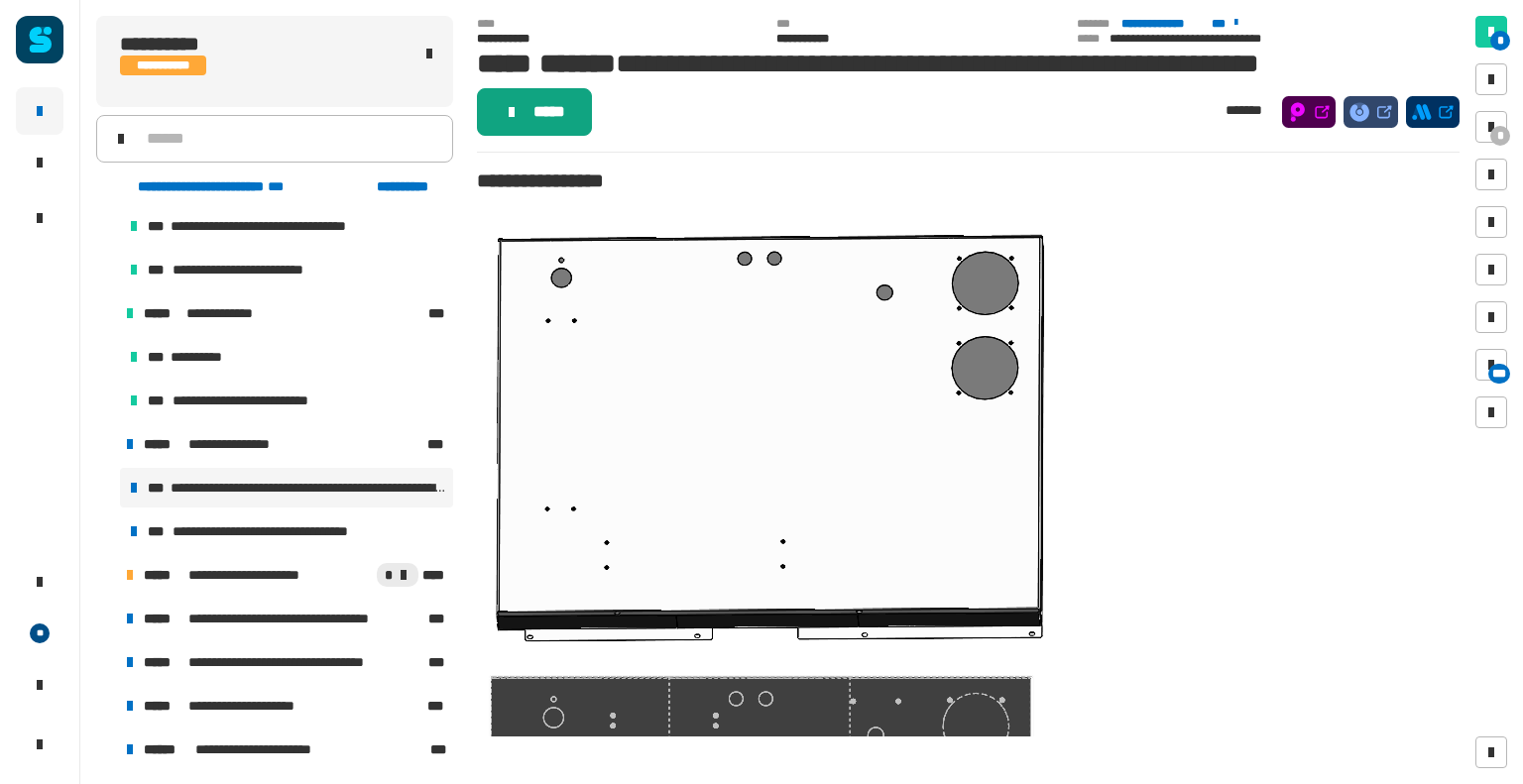 click 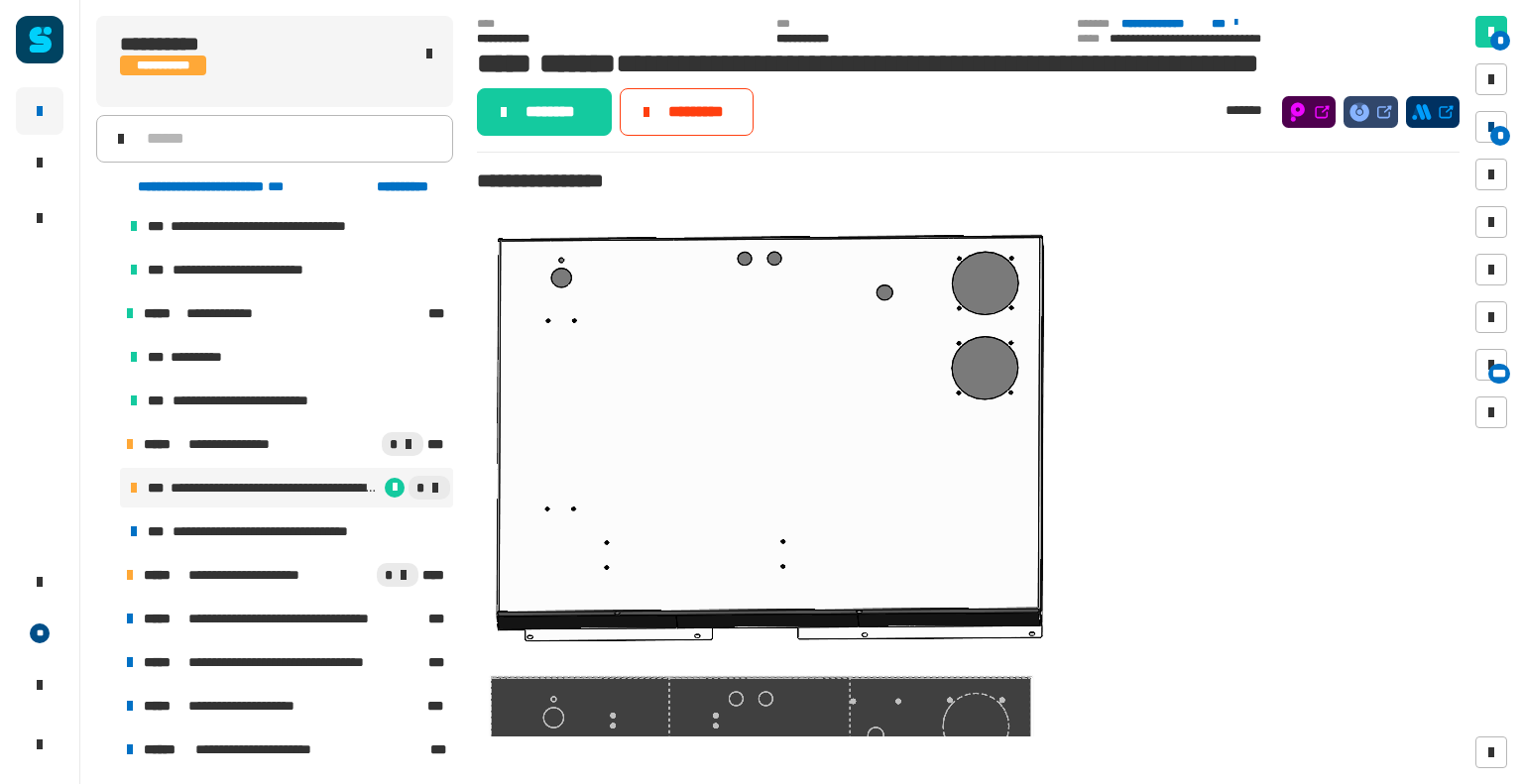 click on "*" at bounding box center (1500, 136) 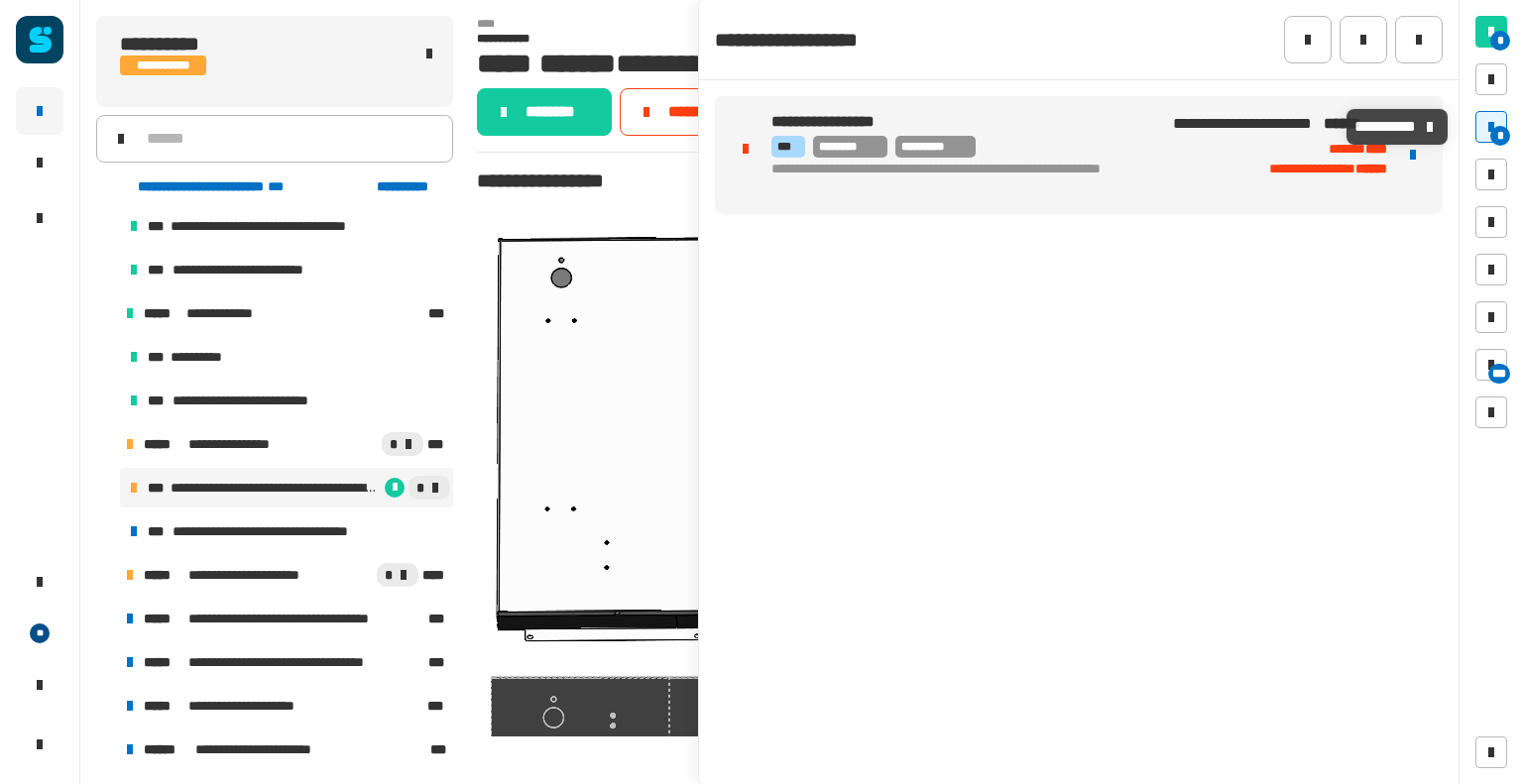 click on "**********" 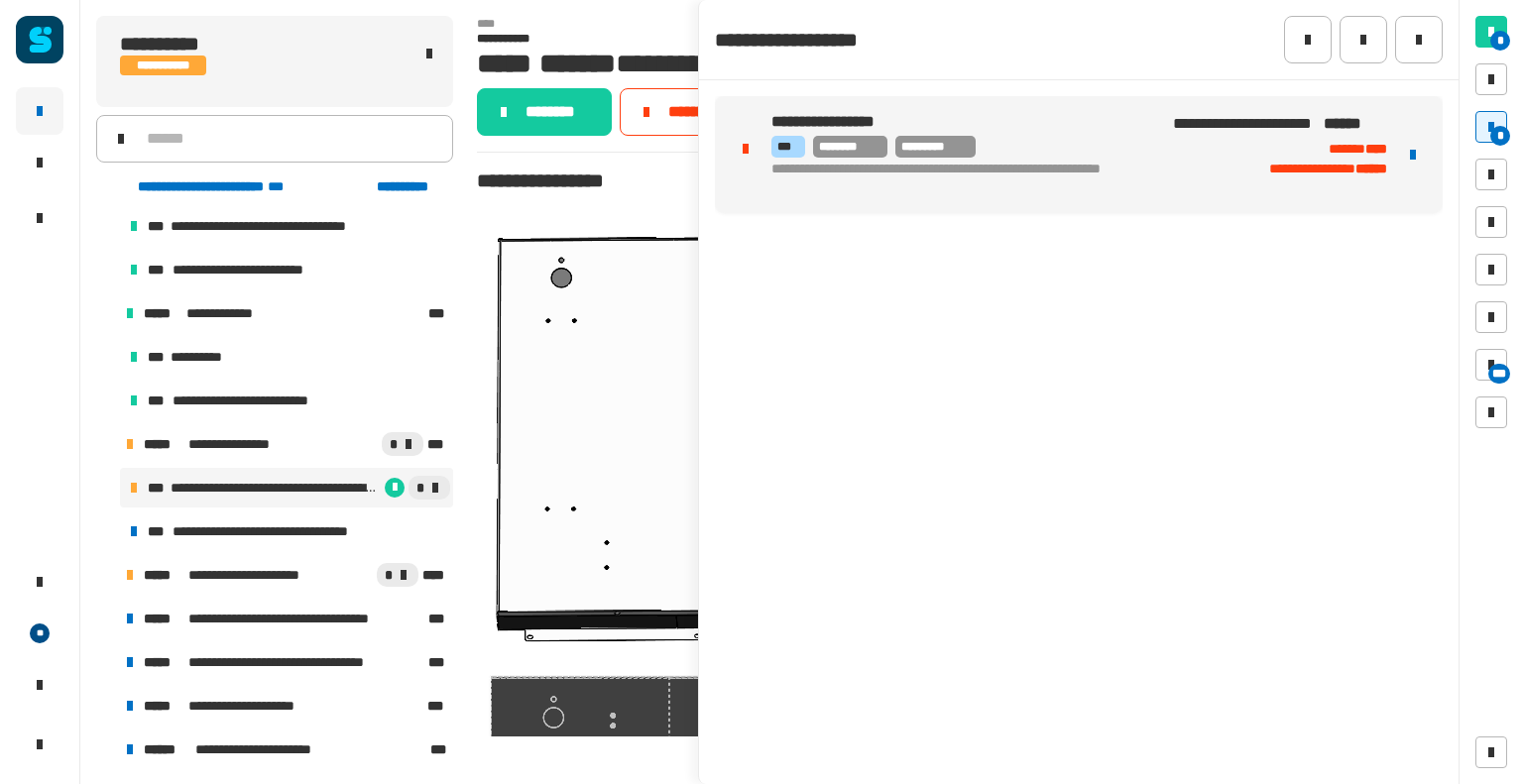 click at bounding box center [1413, 155] 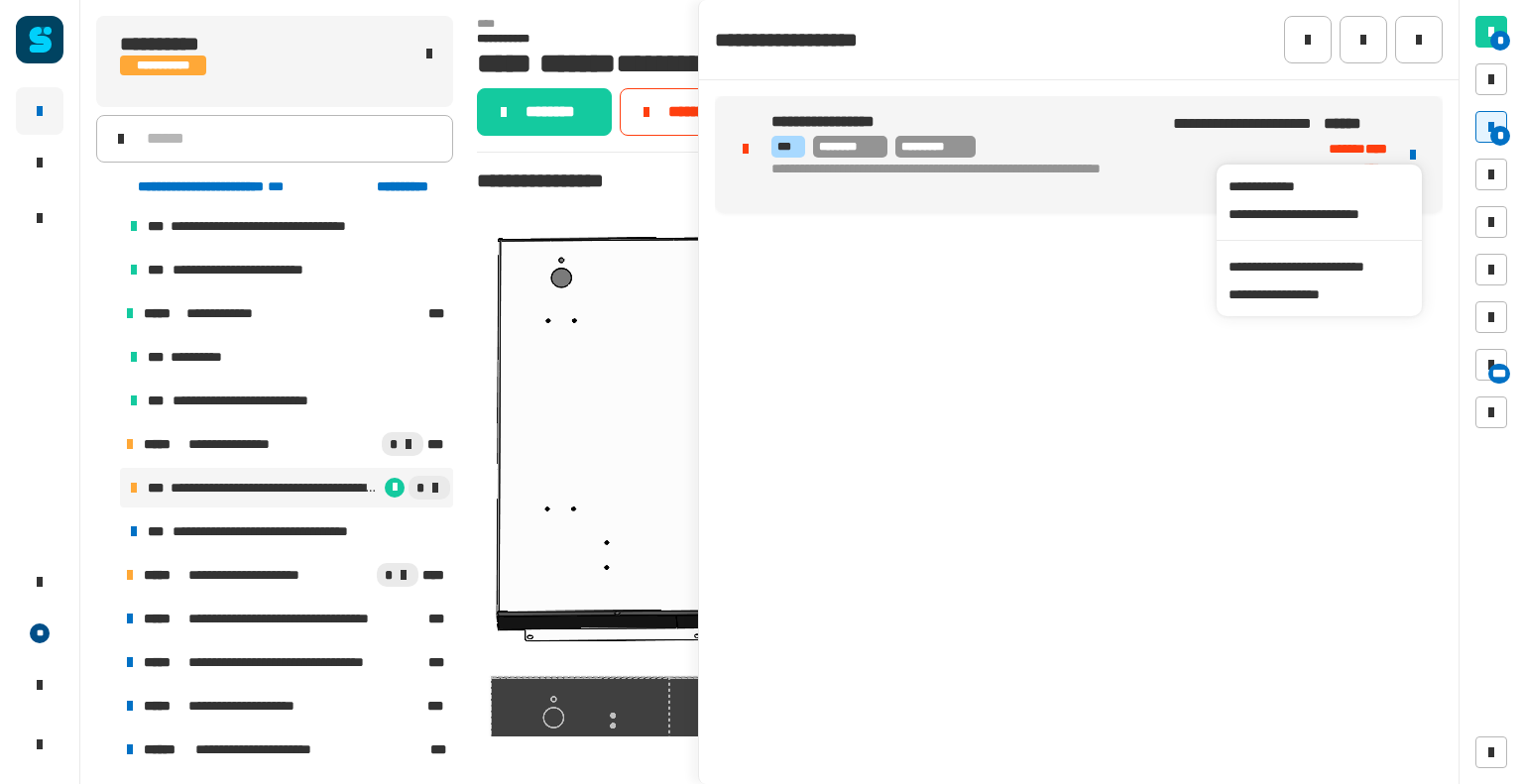 click on "**********" 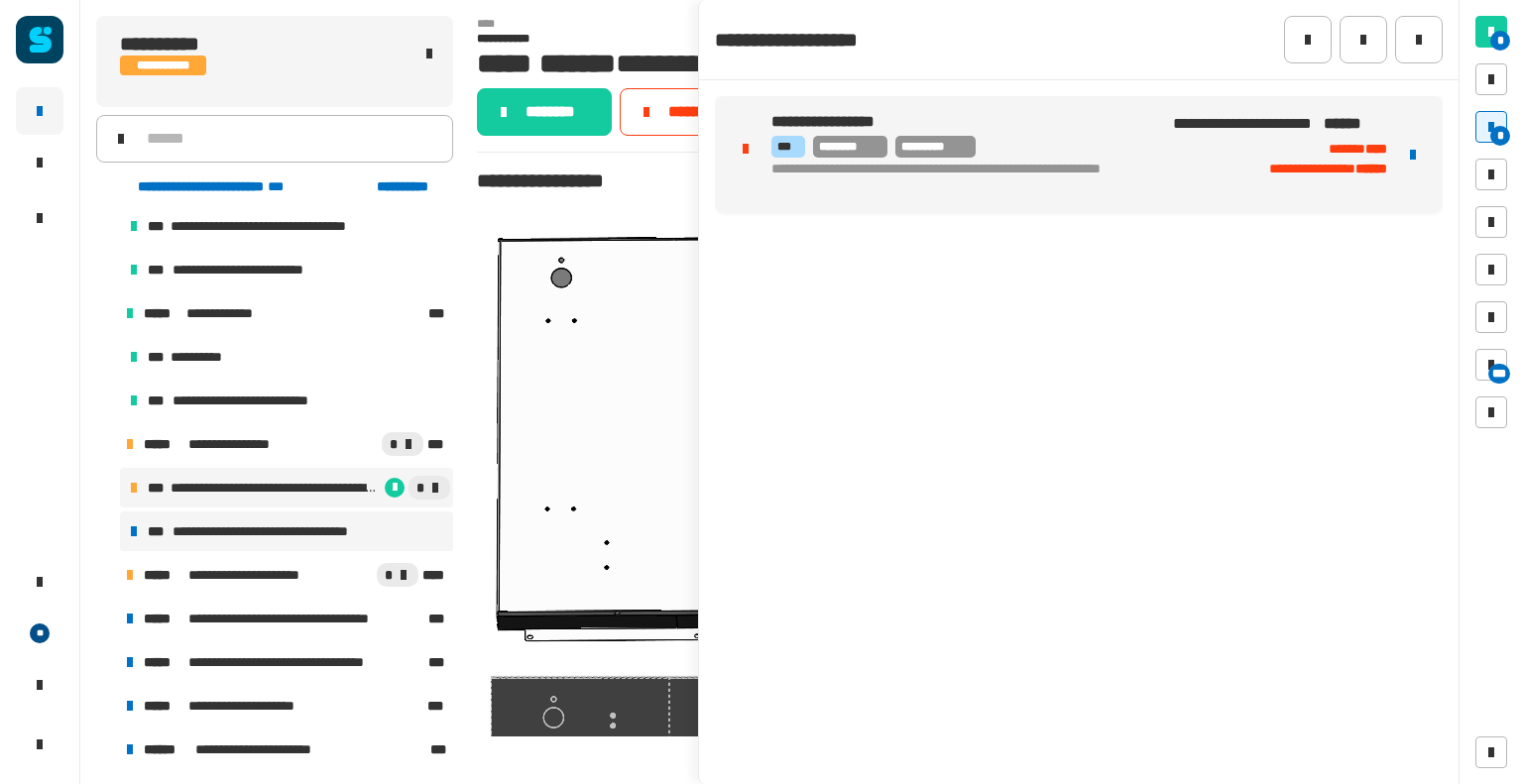 click on "**********" at bounding box center (287, 531) 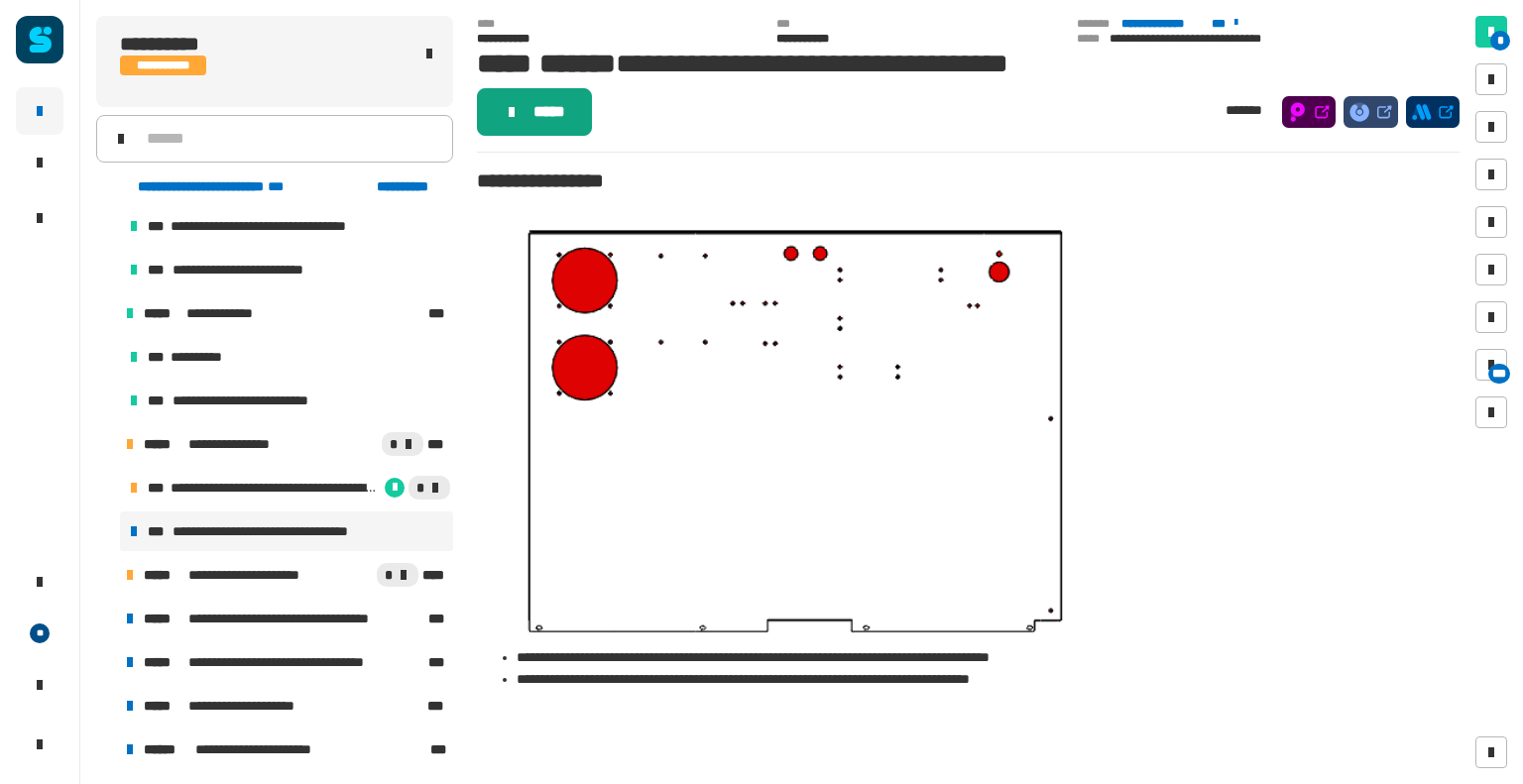 click on "*****" 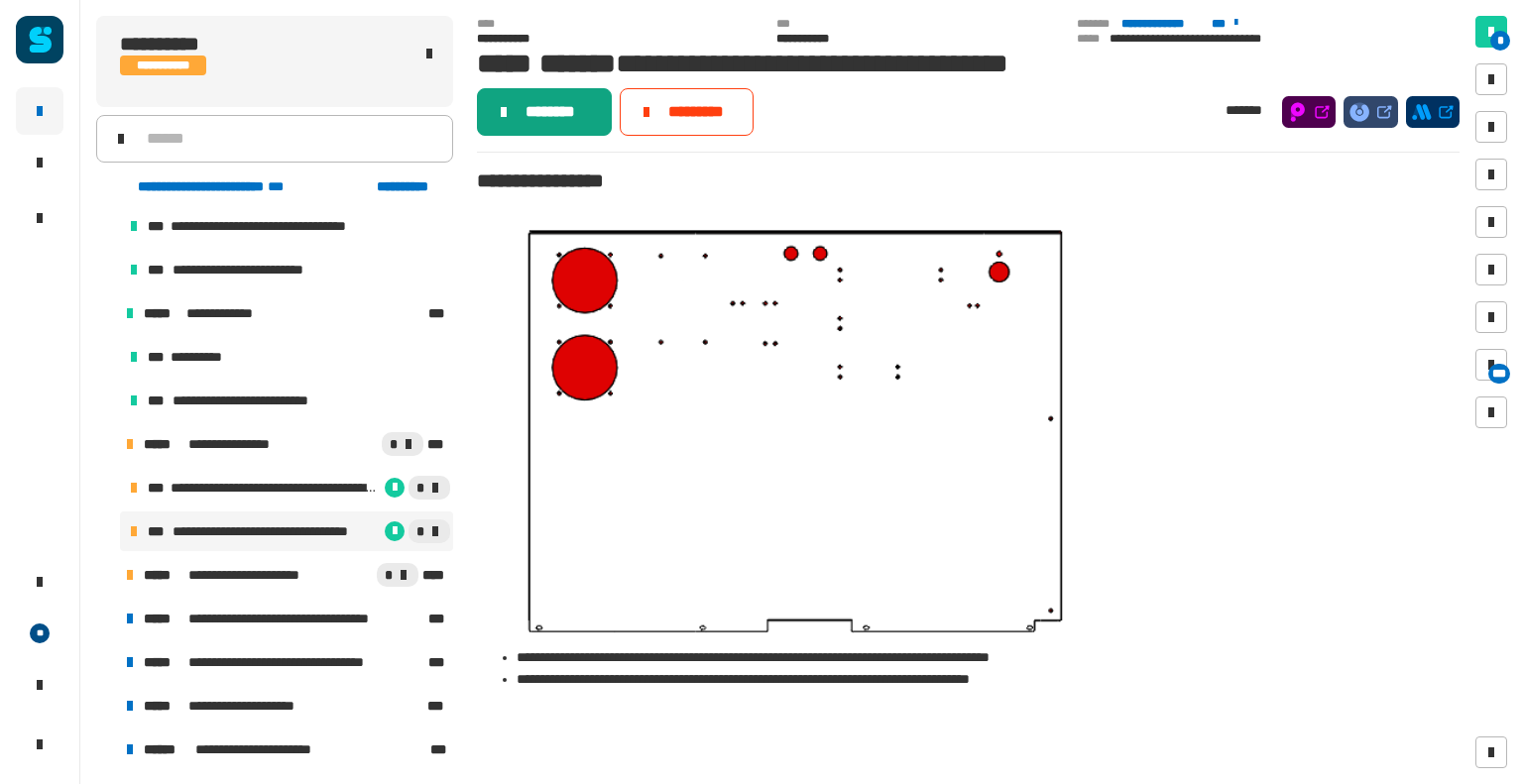click on "********" 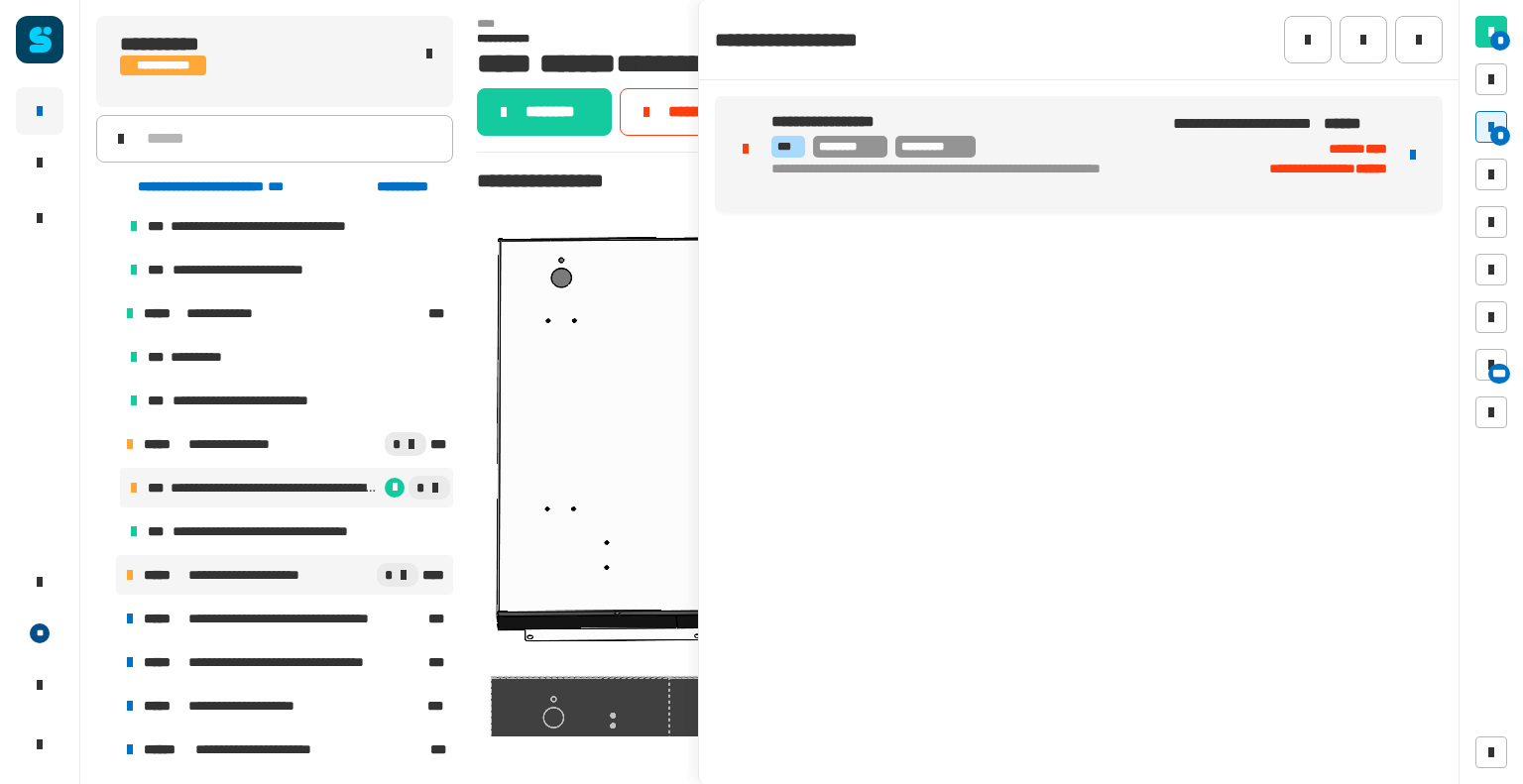 click on "*****" at bounding box center [164, 575] 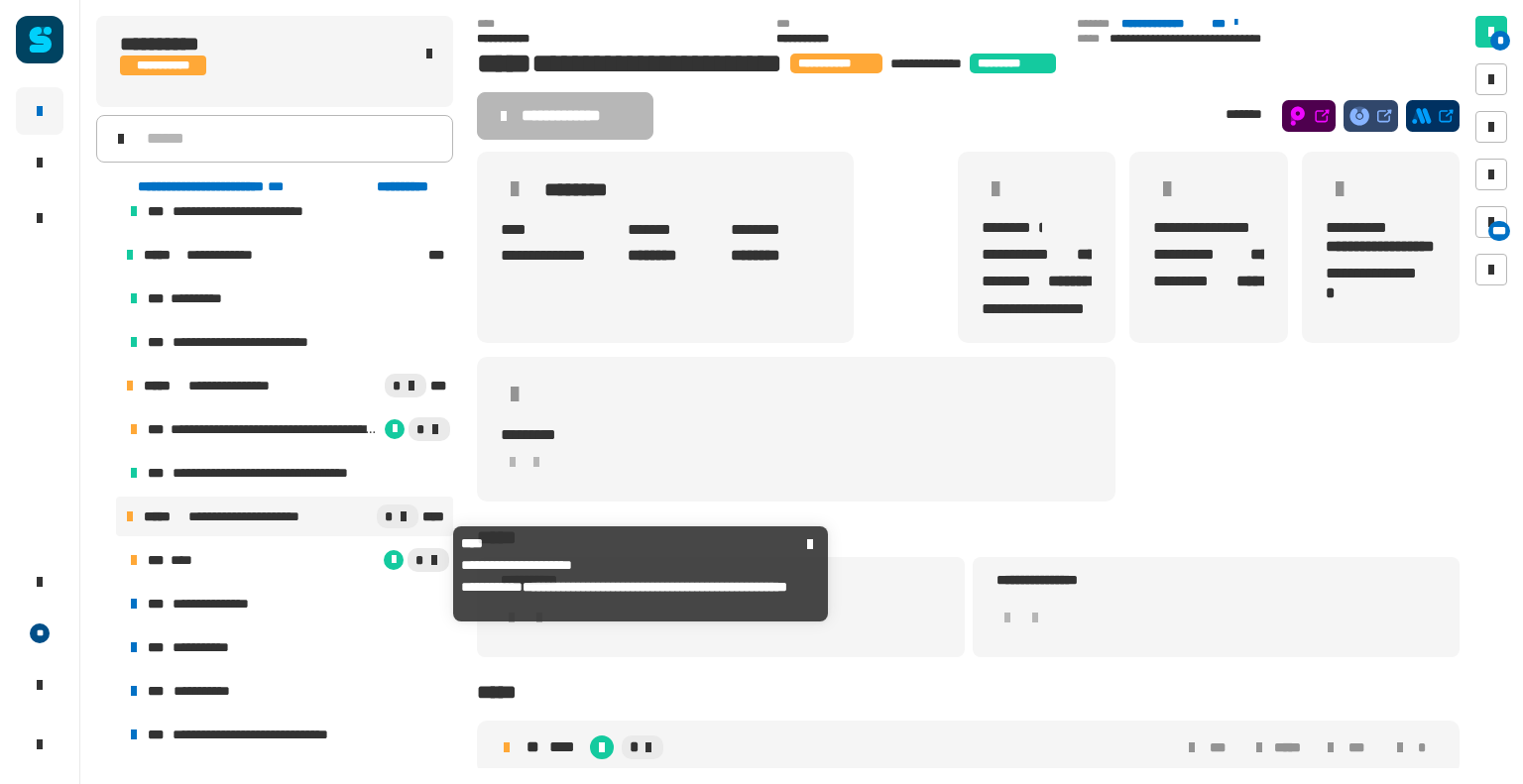scroll, scrollTop: 185, scrollLeft: 0, axis: vertical 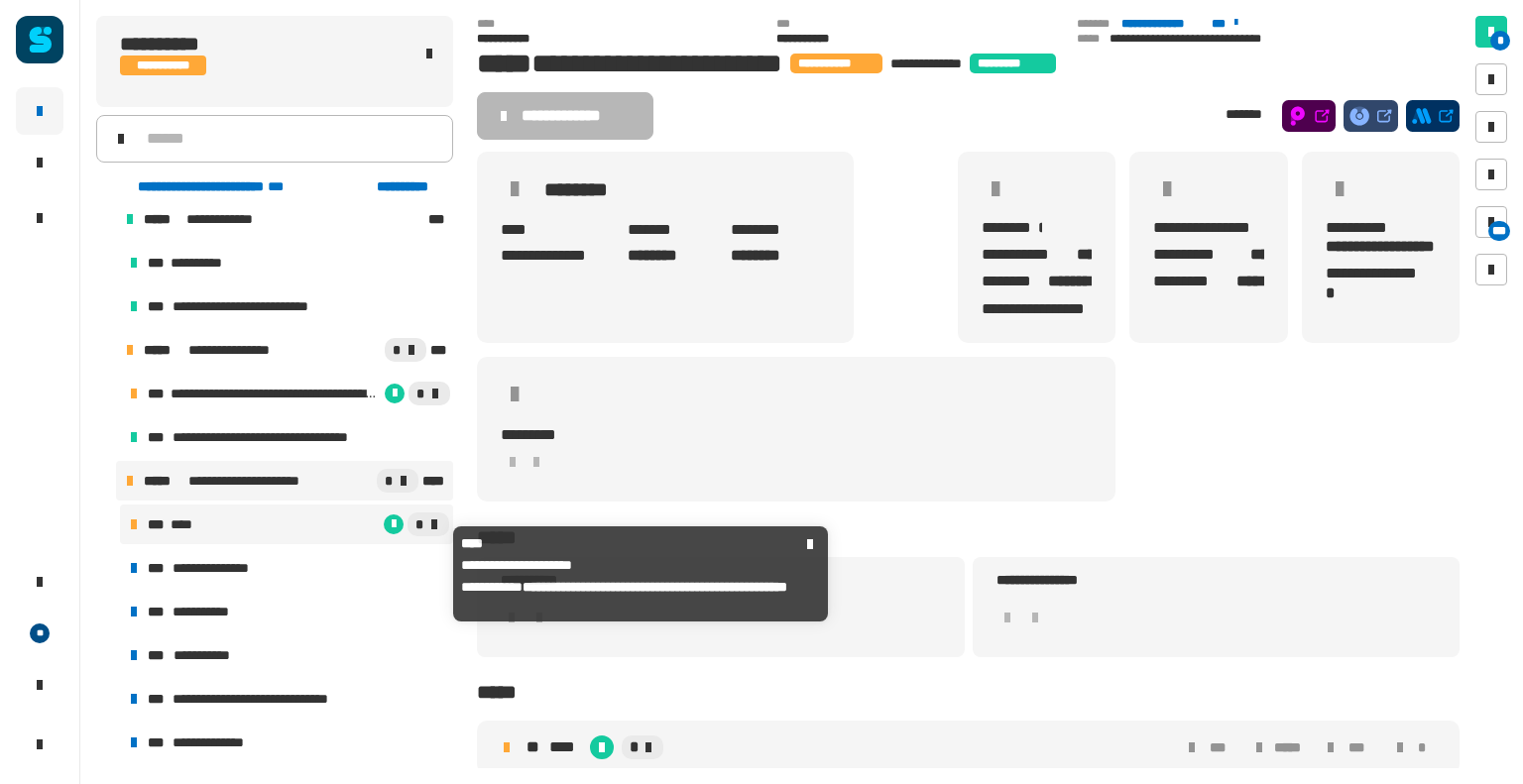 click on "****" at bounding box center (184, 524) 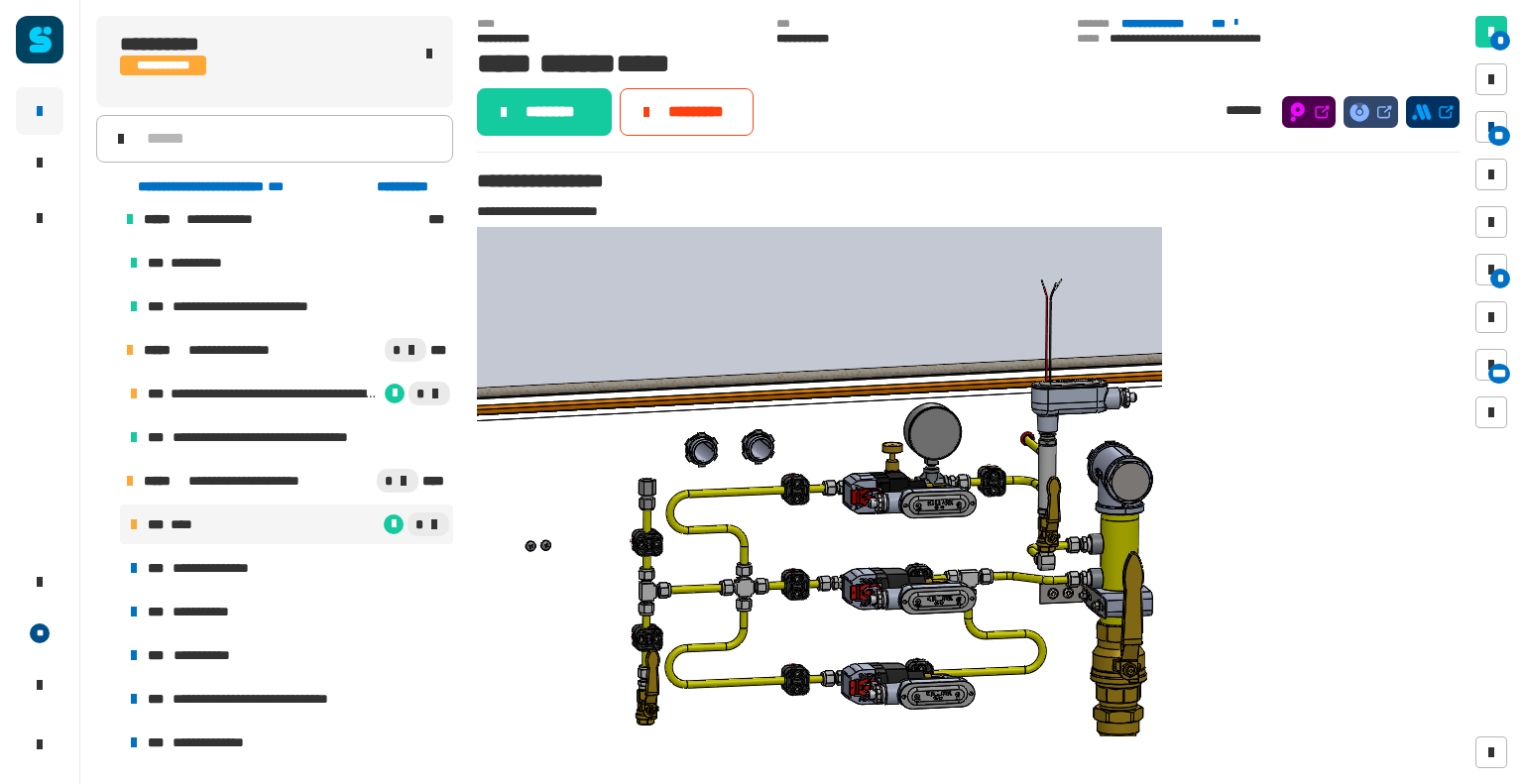 click on "**" at bounding box center (1499, 136) 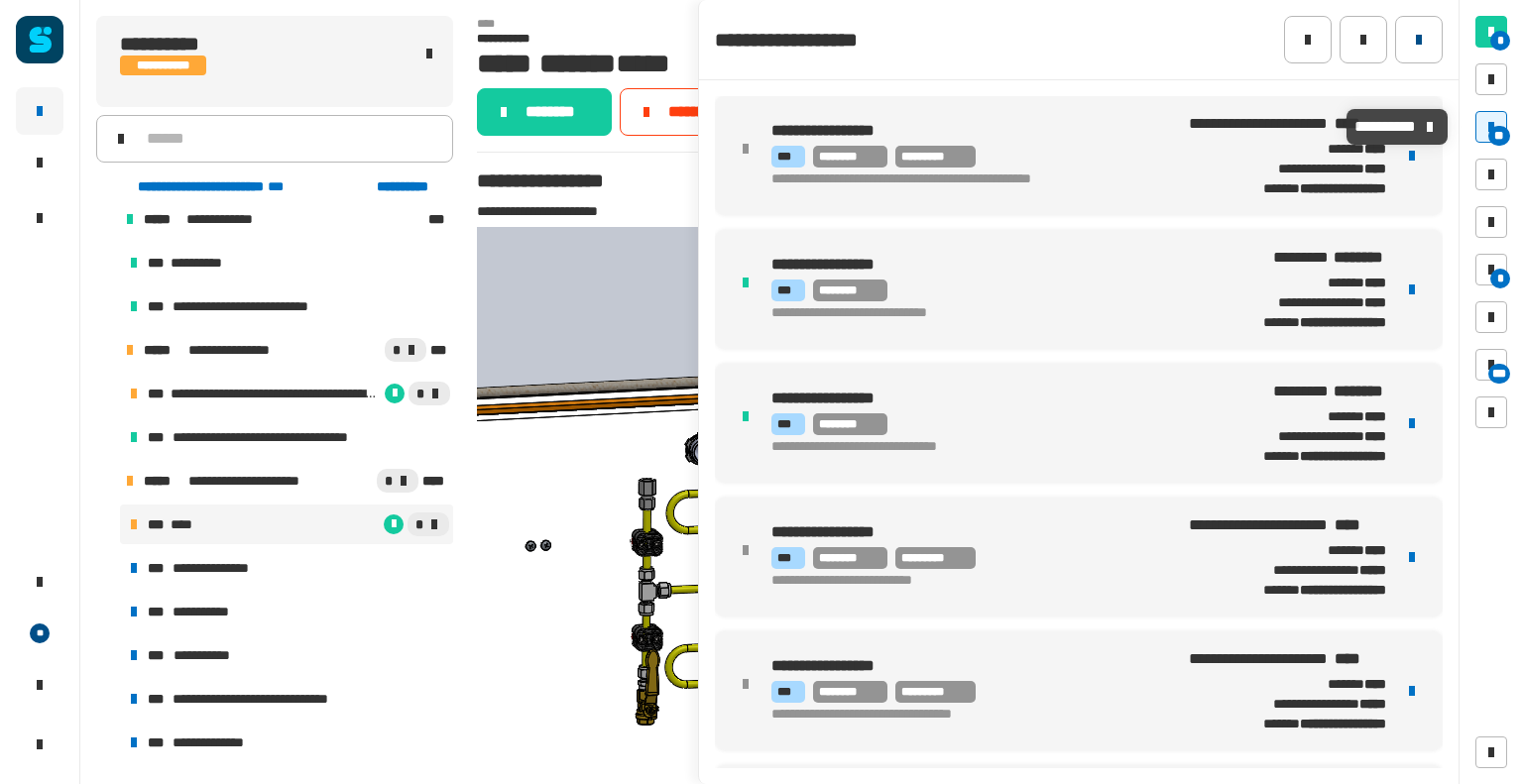 click 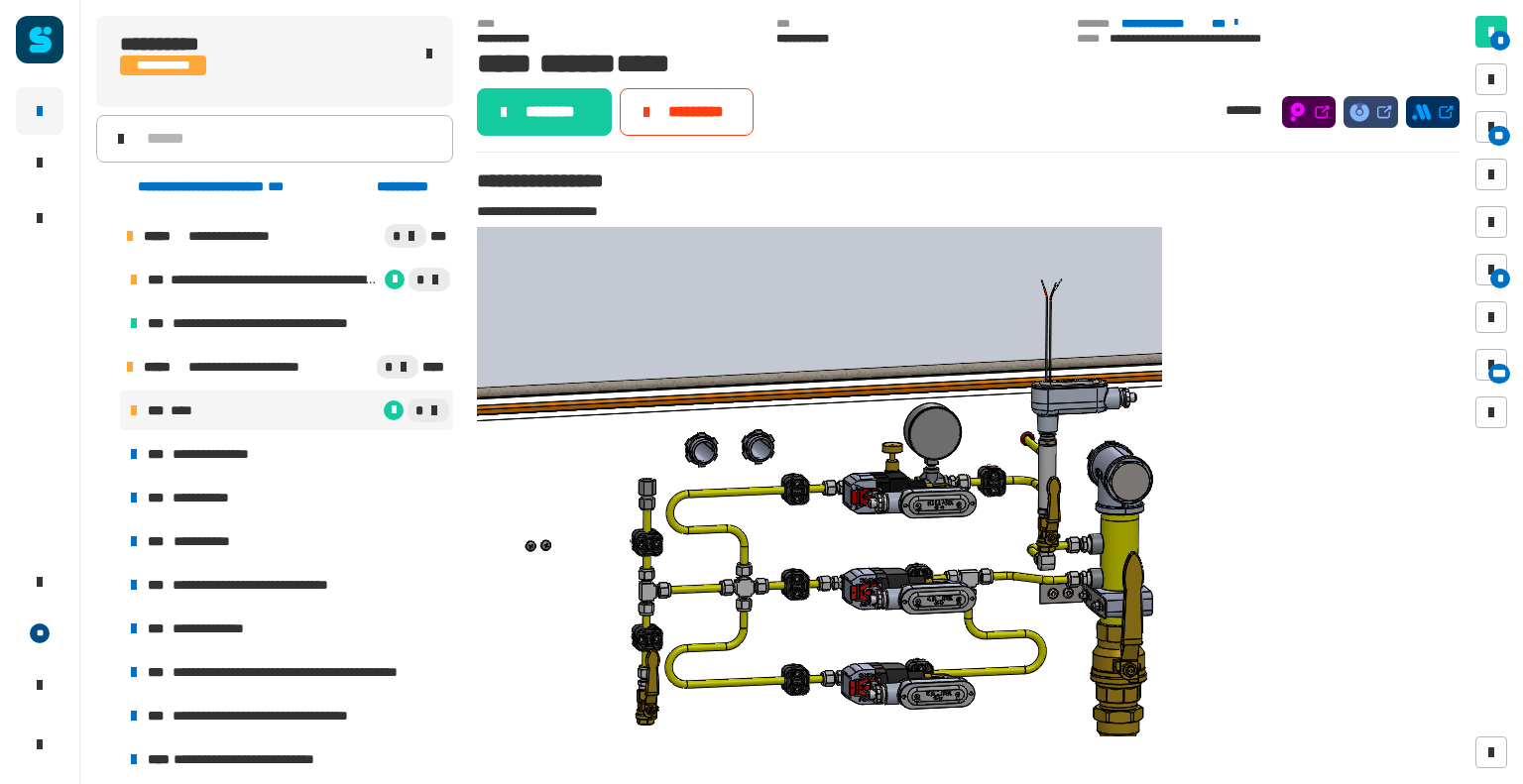 scroll, scrollTop: 310, scrollLeft: 0, axis: vertical 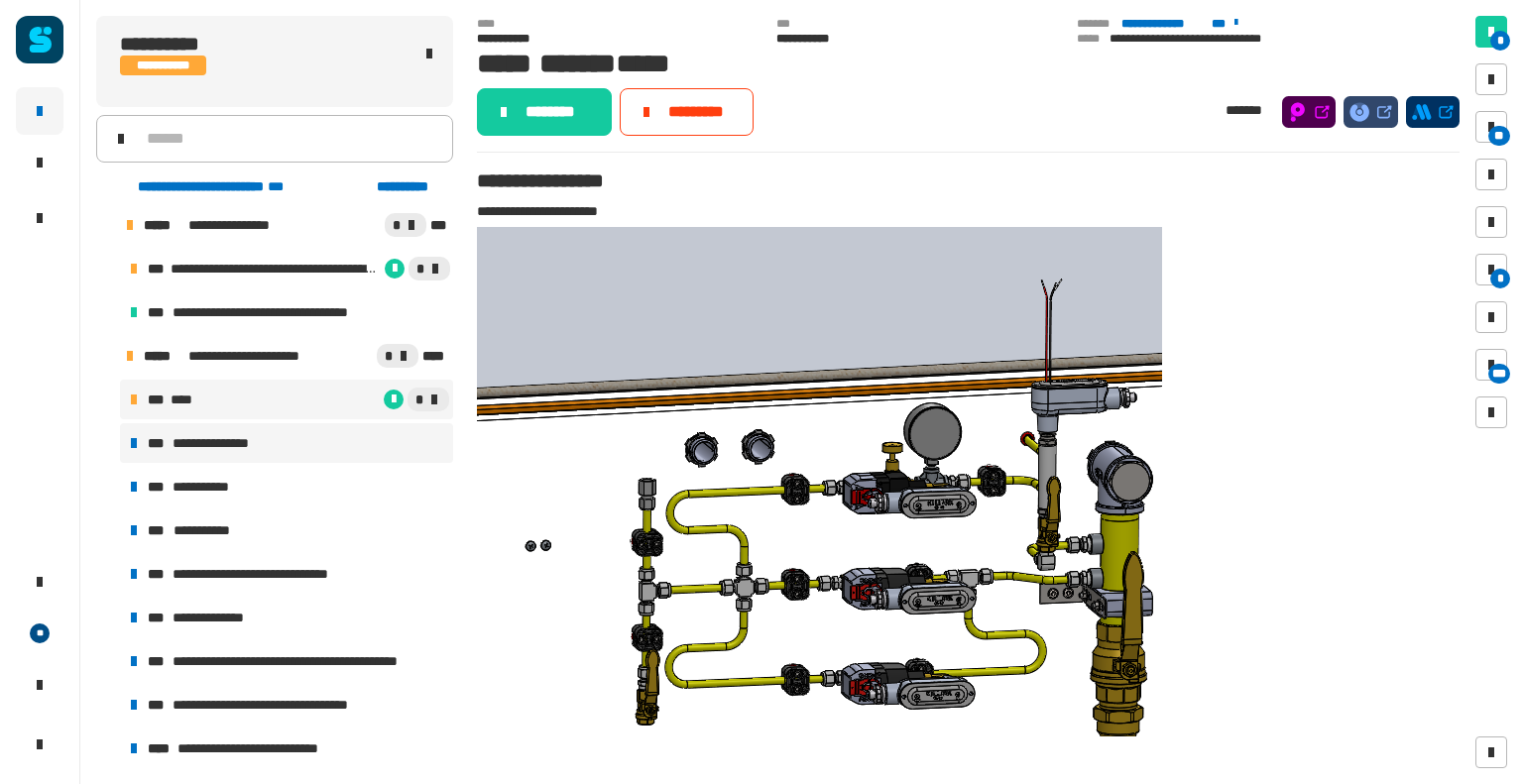 click on "***" at bounding box center (158, 443) 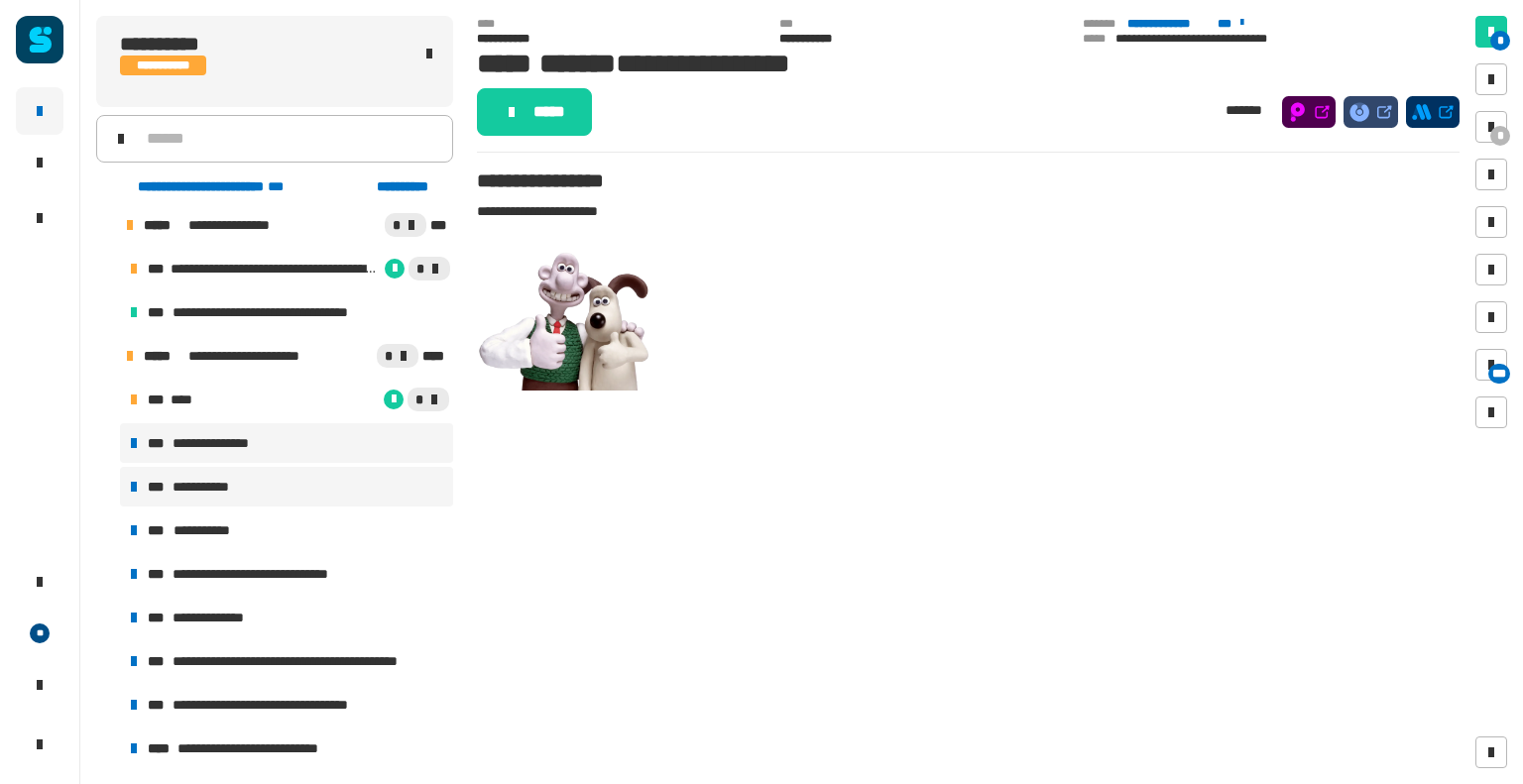 click on "***" at bounding box center [158, 487] 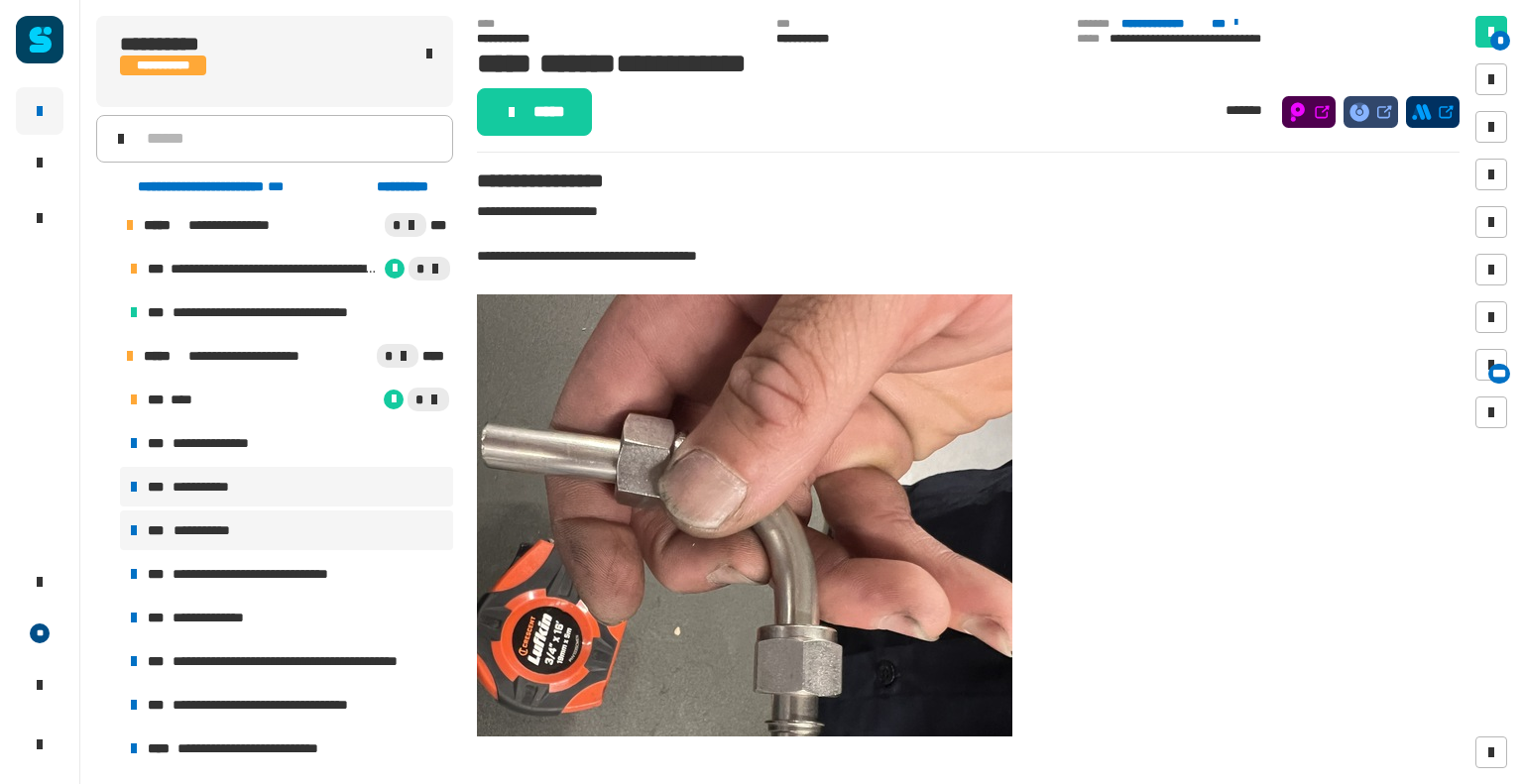 click on "***" at bounding box center (159, 530) 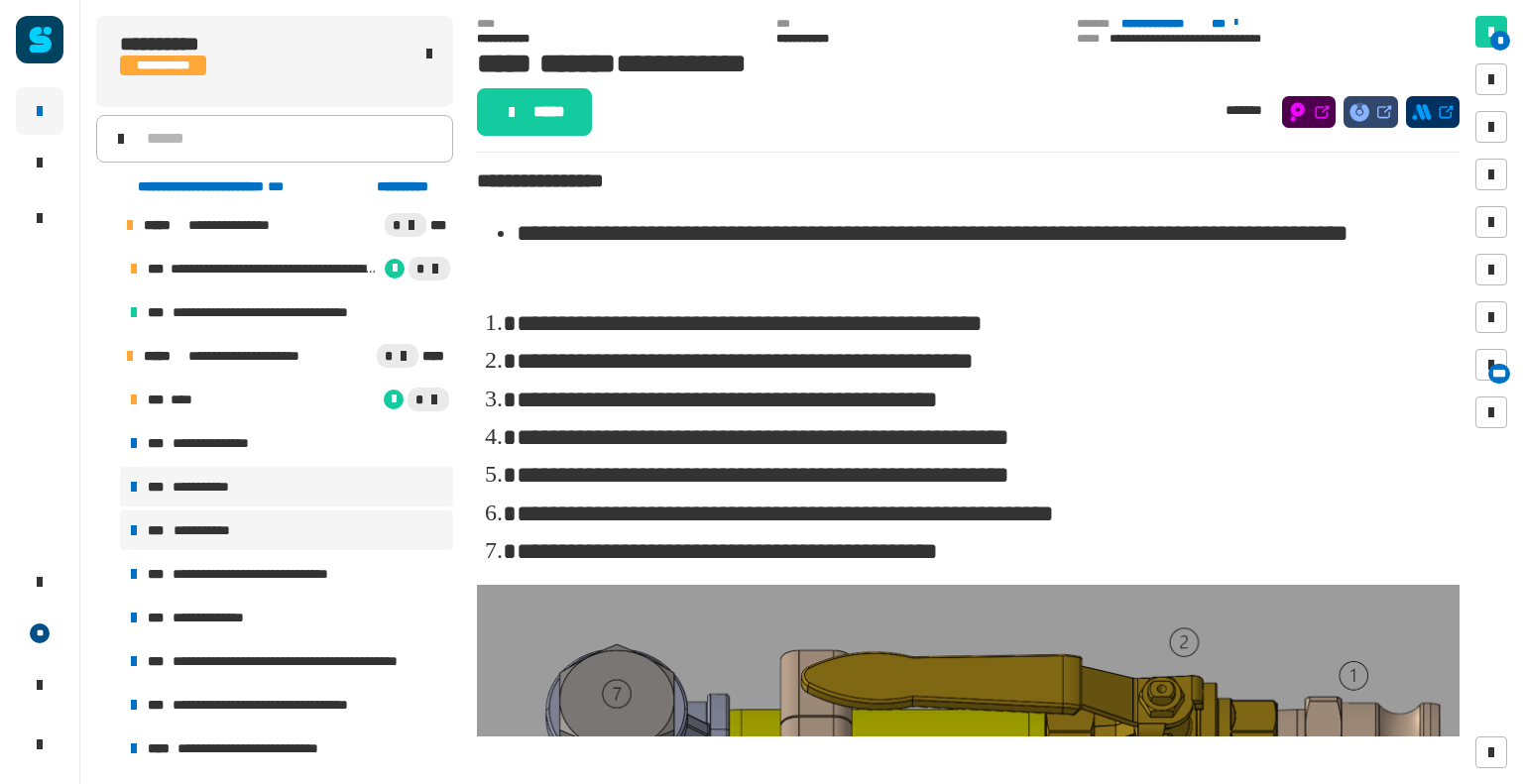 click on "***" at bounding box center (158, 487) 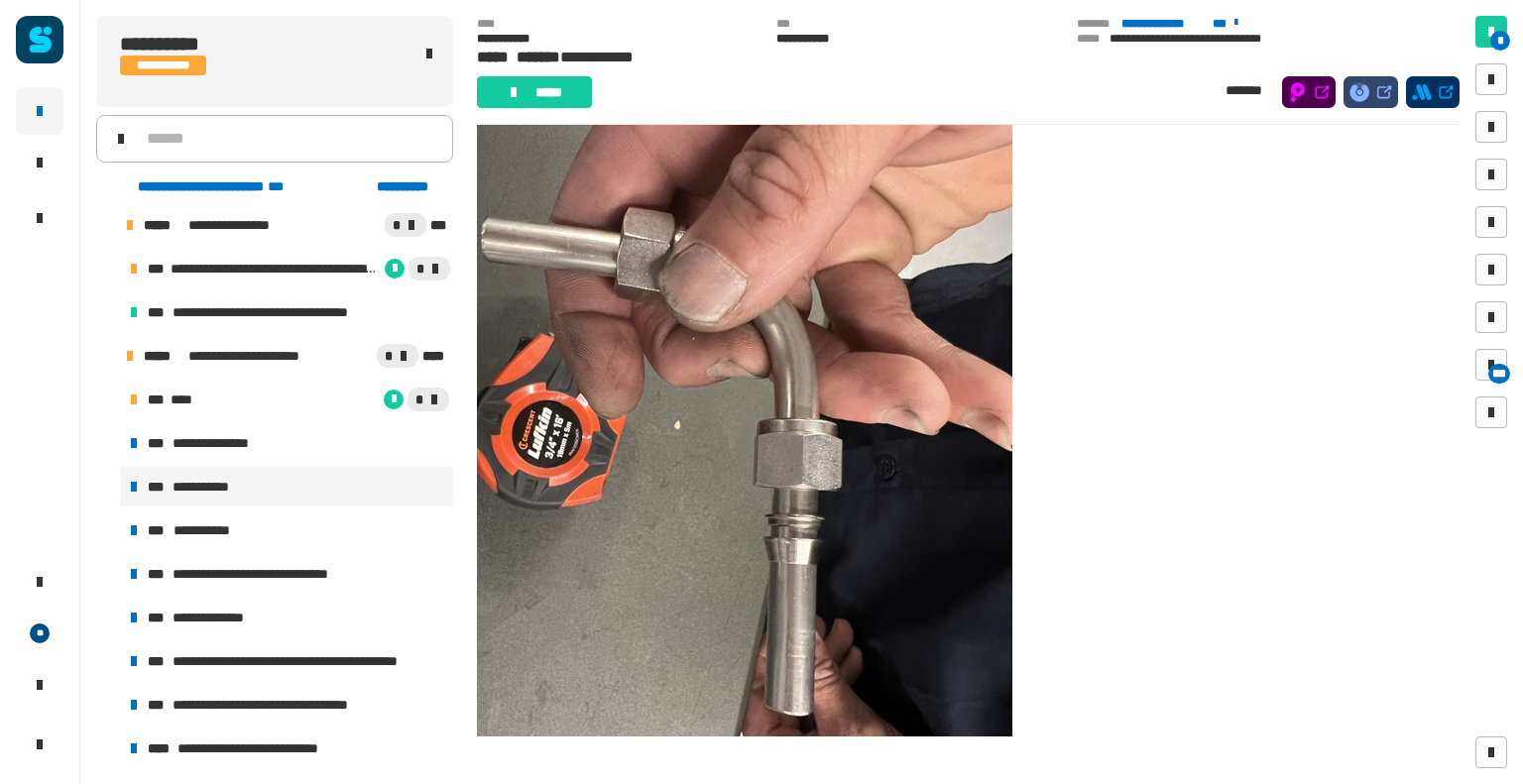 scroll, scrollTop: 305, scrollLeft: 0, axis: vertical 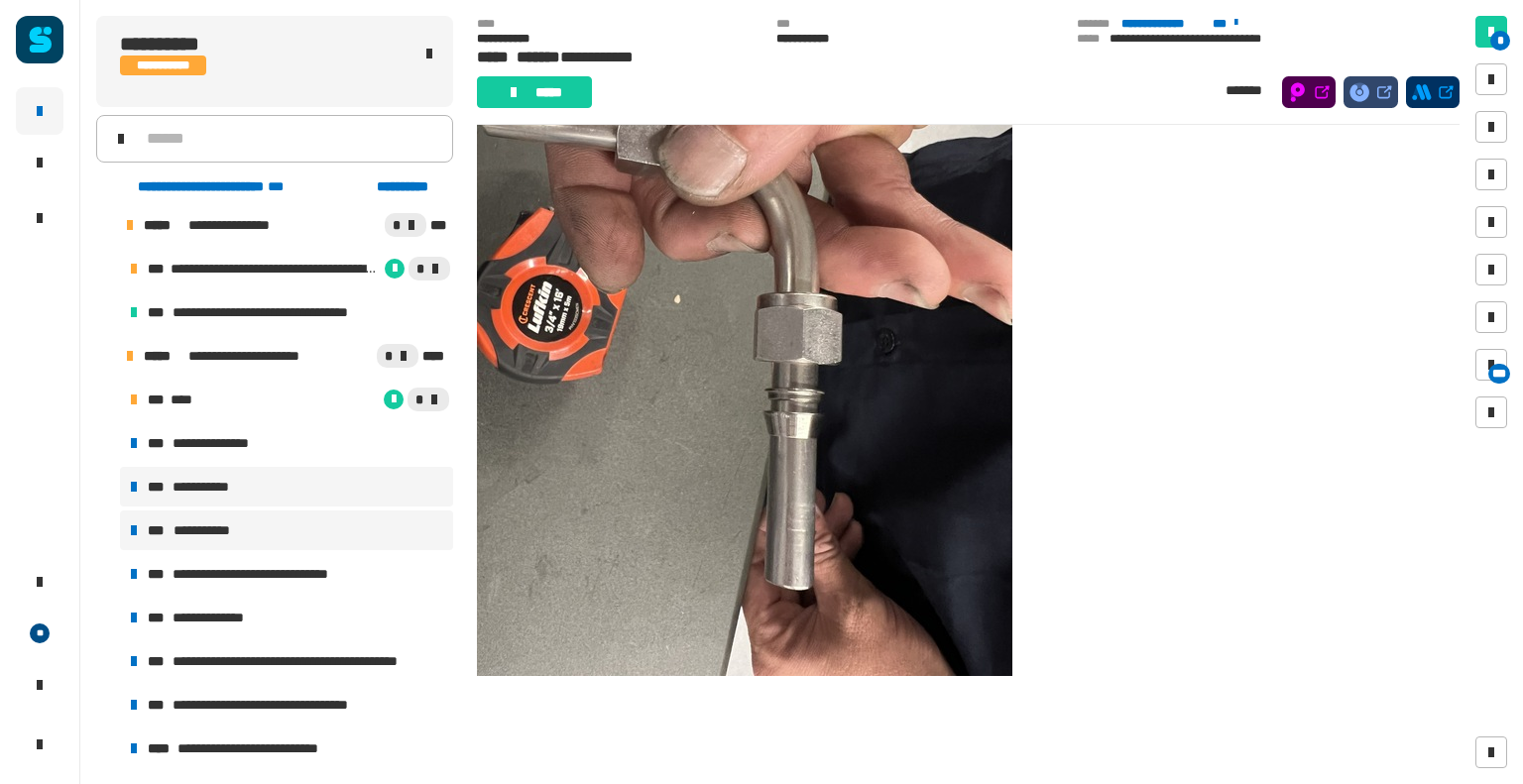 click on "**********" at bounding box center [287, 530] 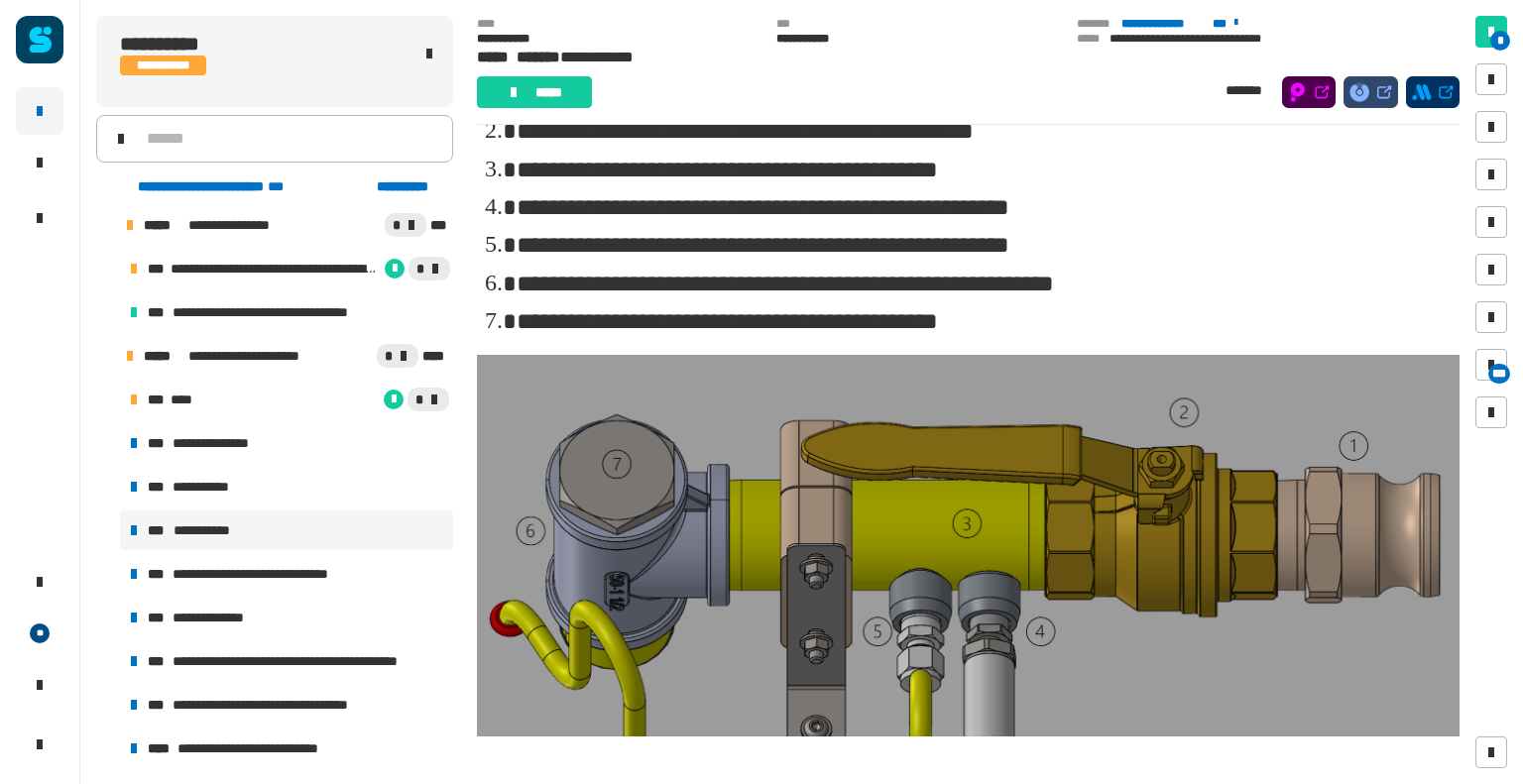 scroll, scrollTop: 203, scrollLeft: 0, axis: vertical 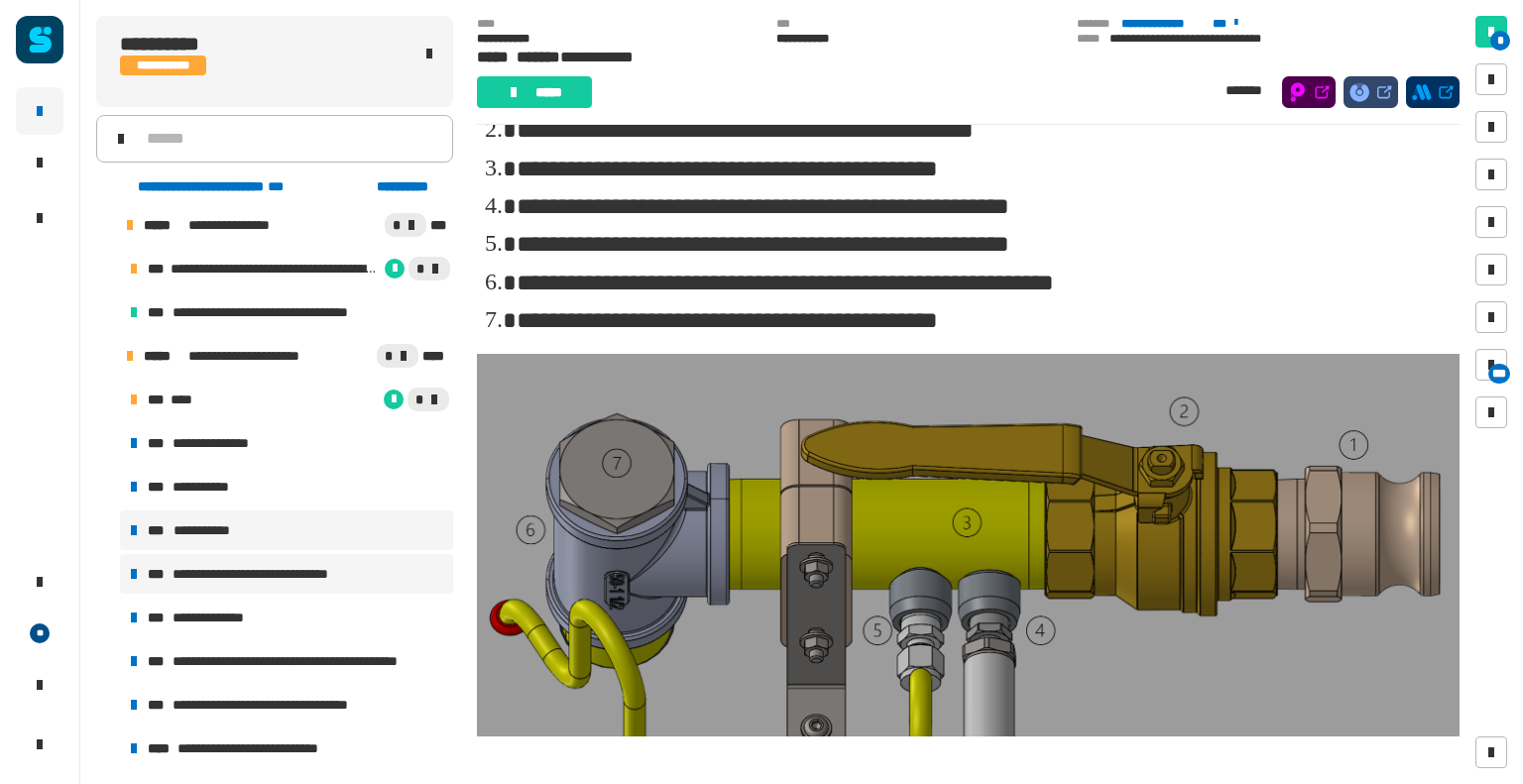 click on "**********" at bounding box center [287, 574] 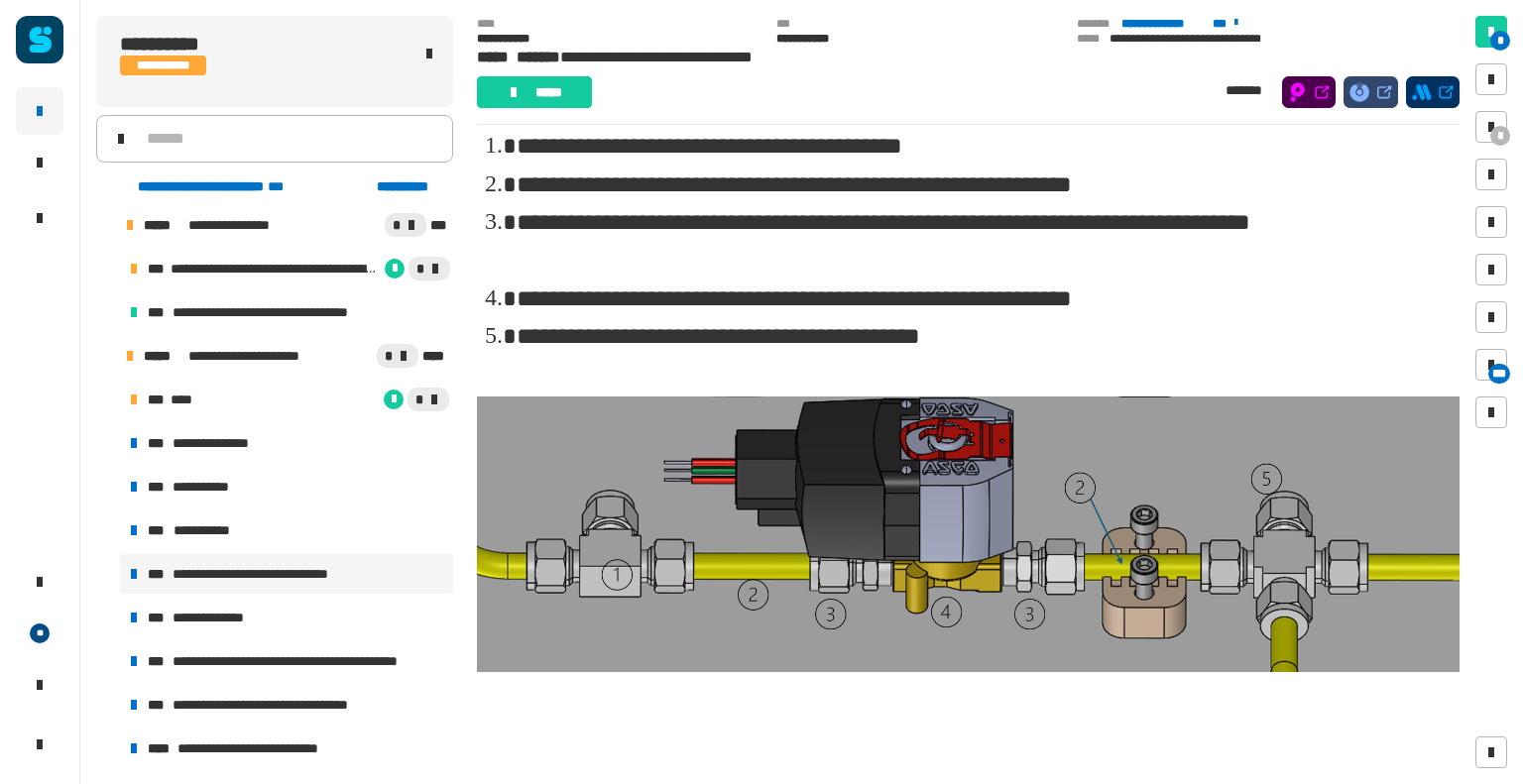scroll, scrollTop: 2131, scrollLeft: 0, axis: vertical 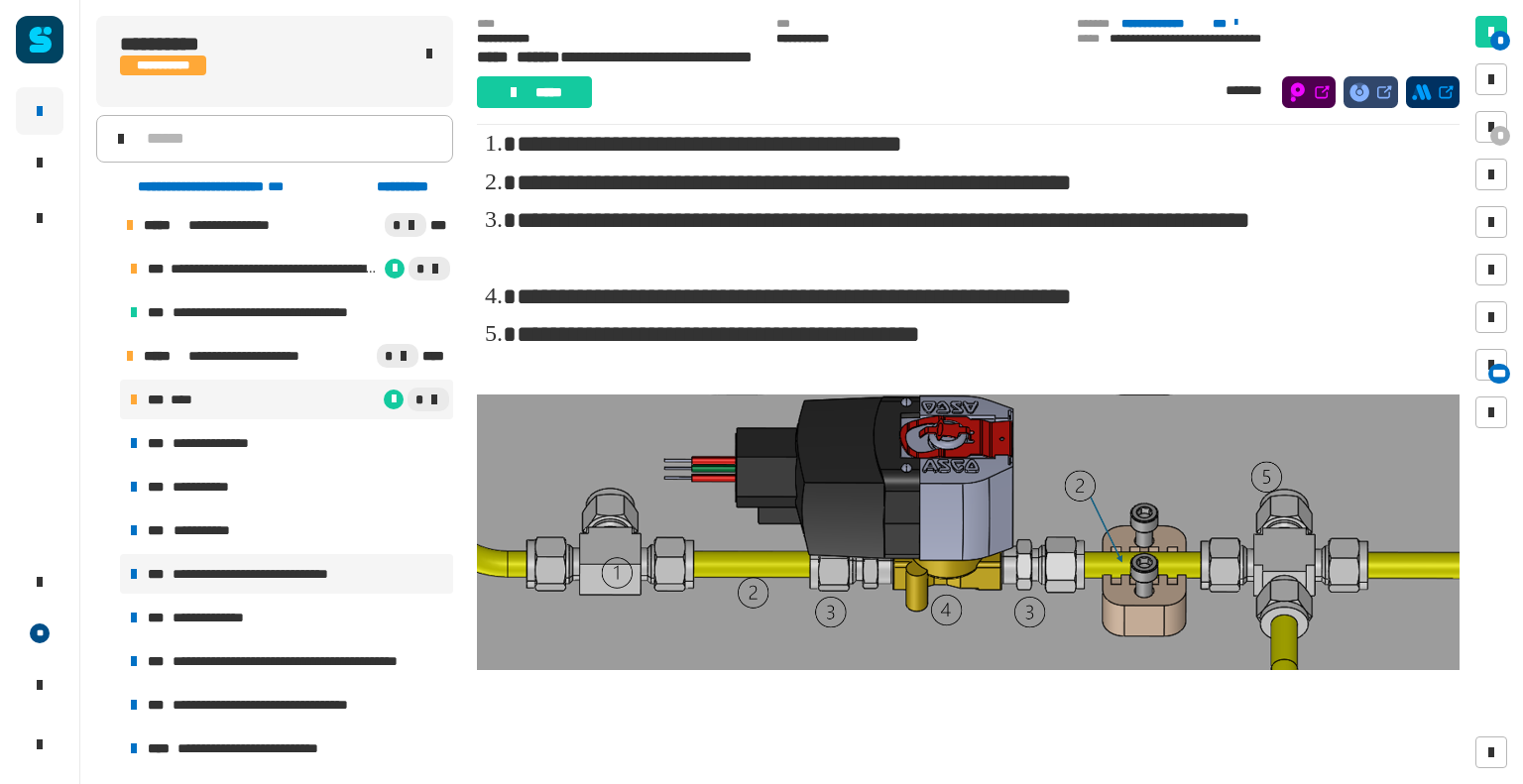 click on "*** **** *" at bounding box center [287, 399] 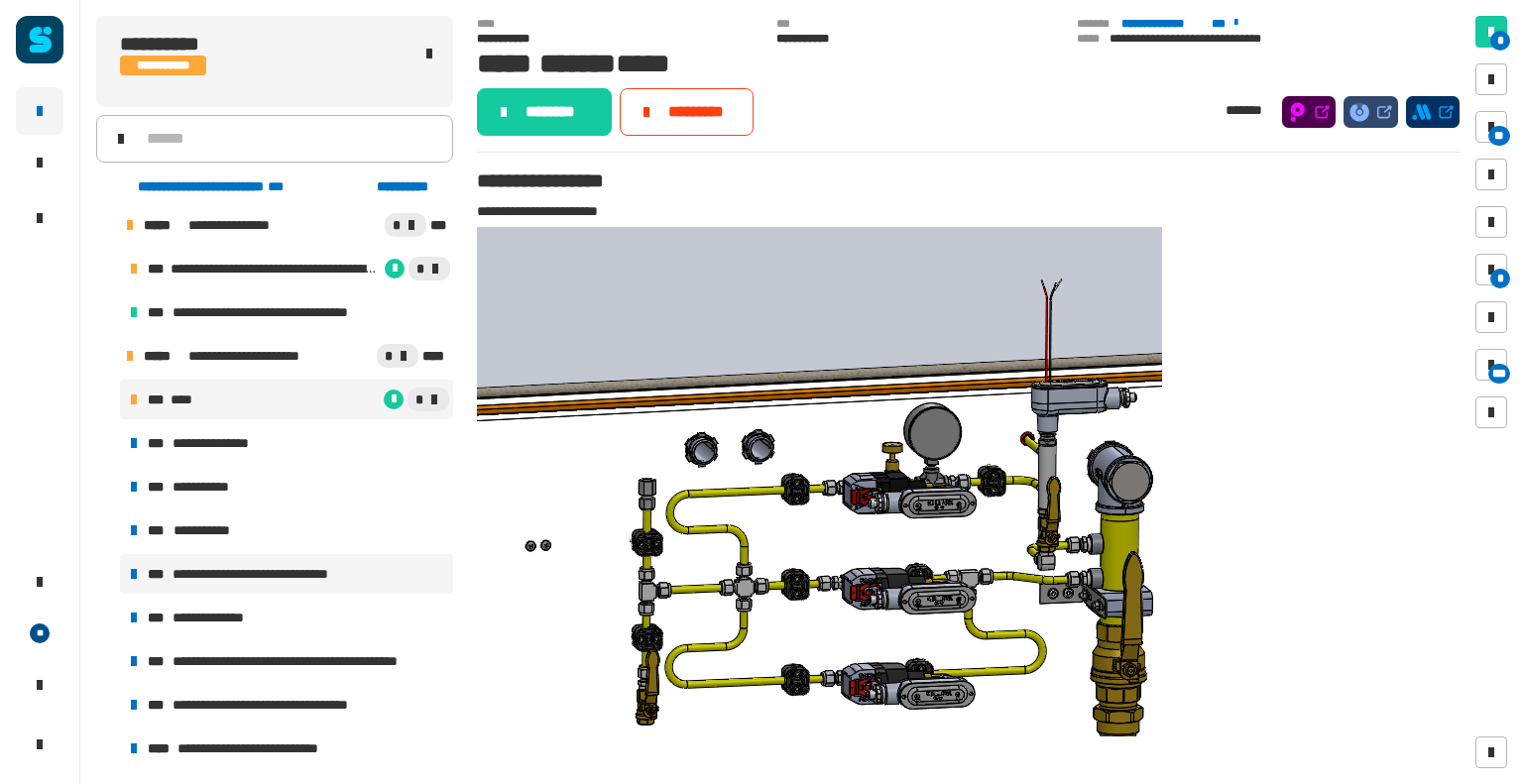 click on "**********" at bounding box center [270, 574] 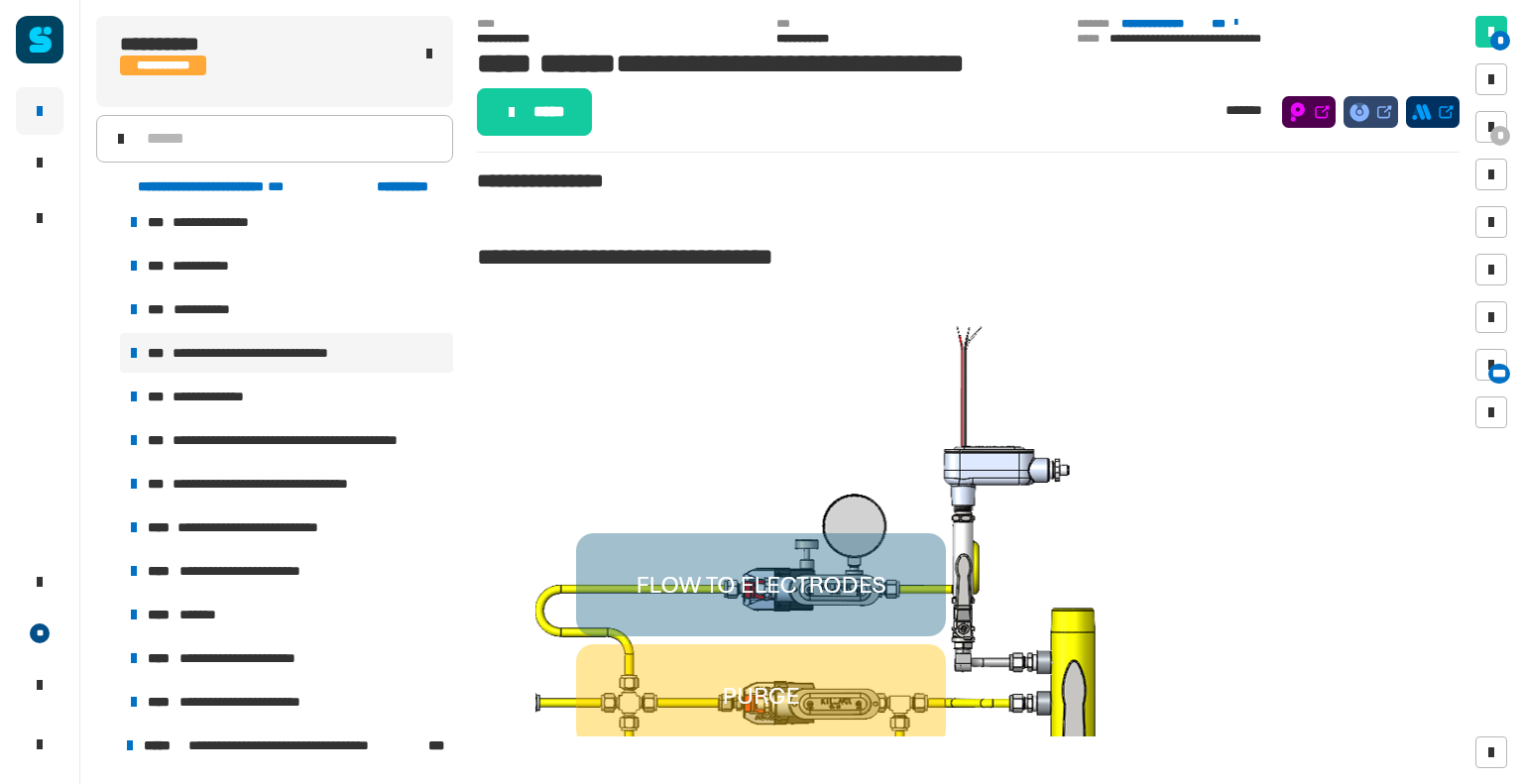 scroll, scrollTop: 535, scrollLeft: 0, axis: vertical 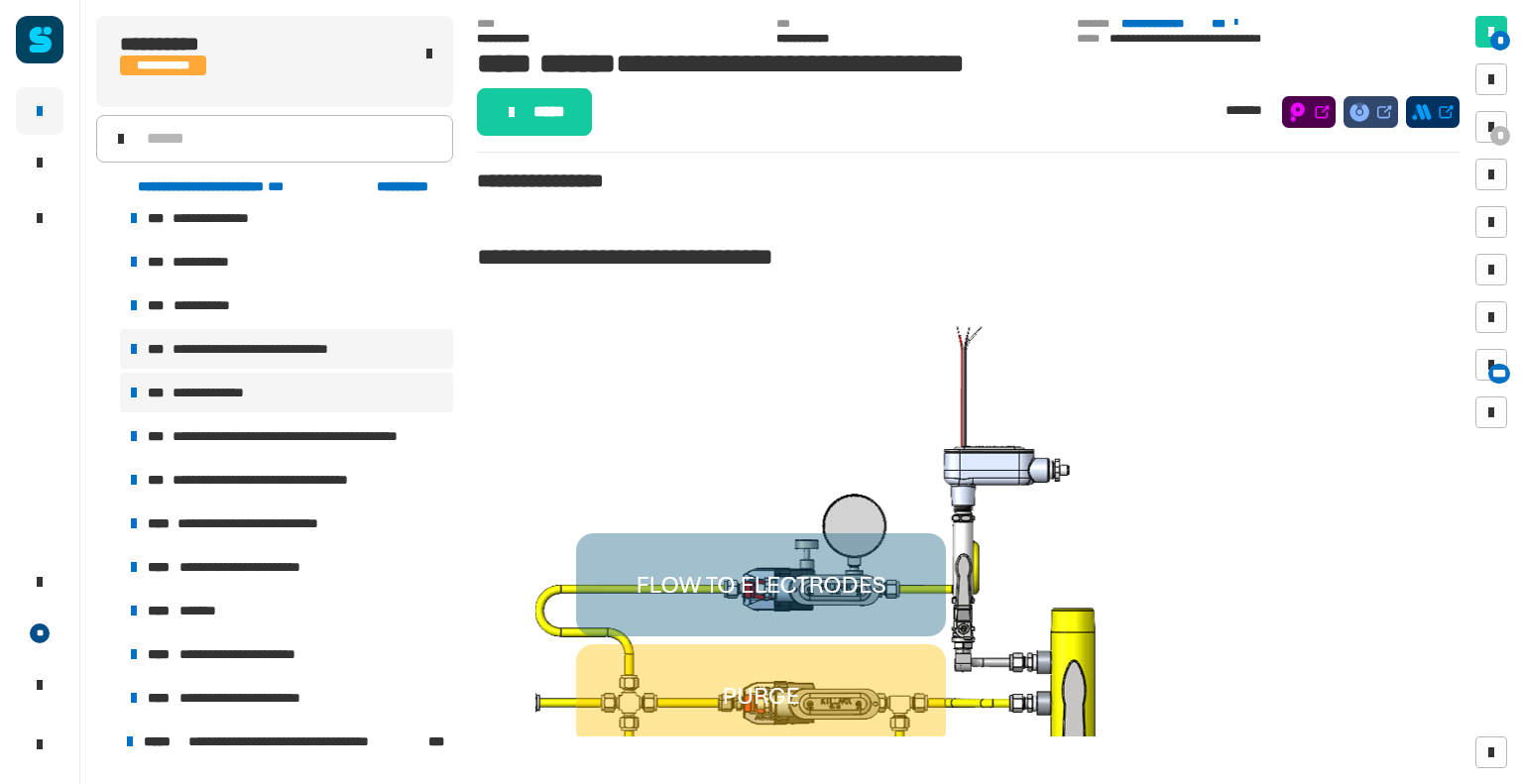 click on "**********" at bounding box center [287, 392] 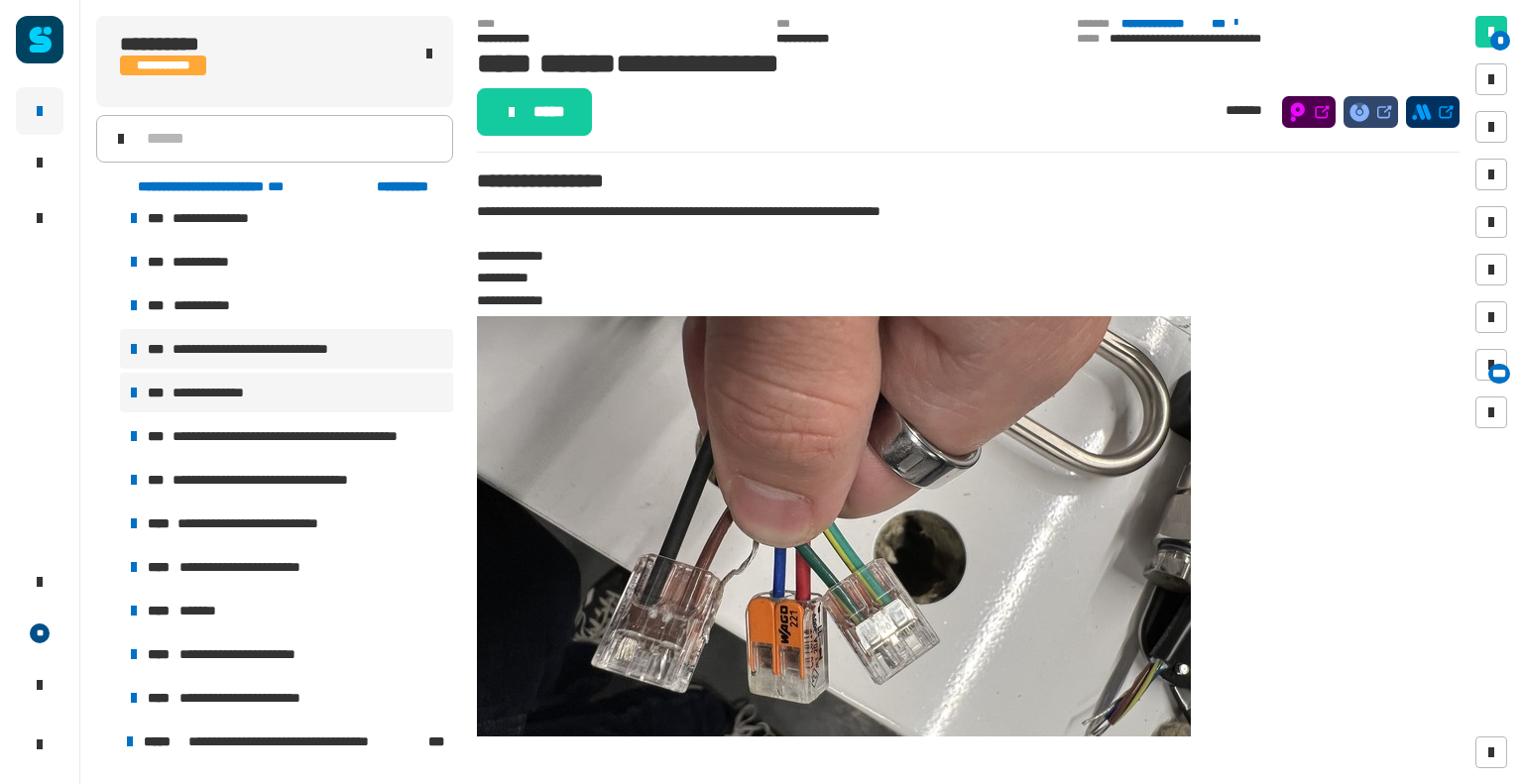 click on "**********" at bounding box center [287, 349] 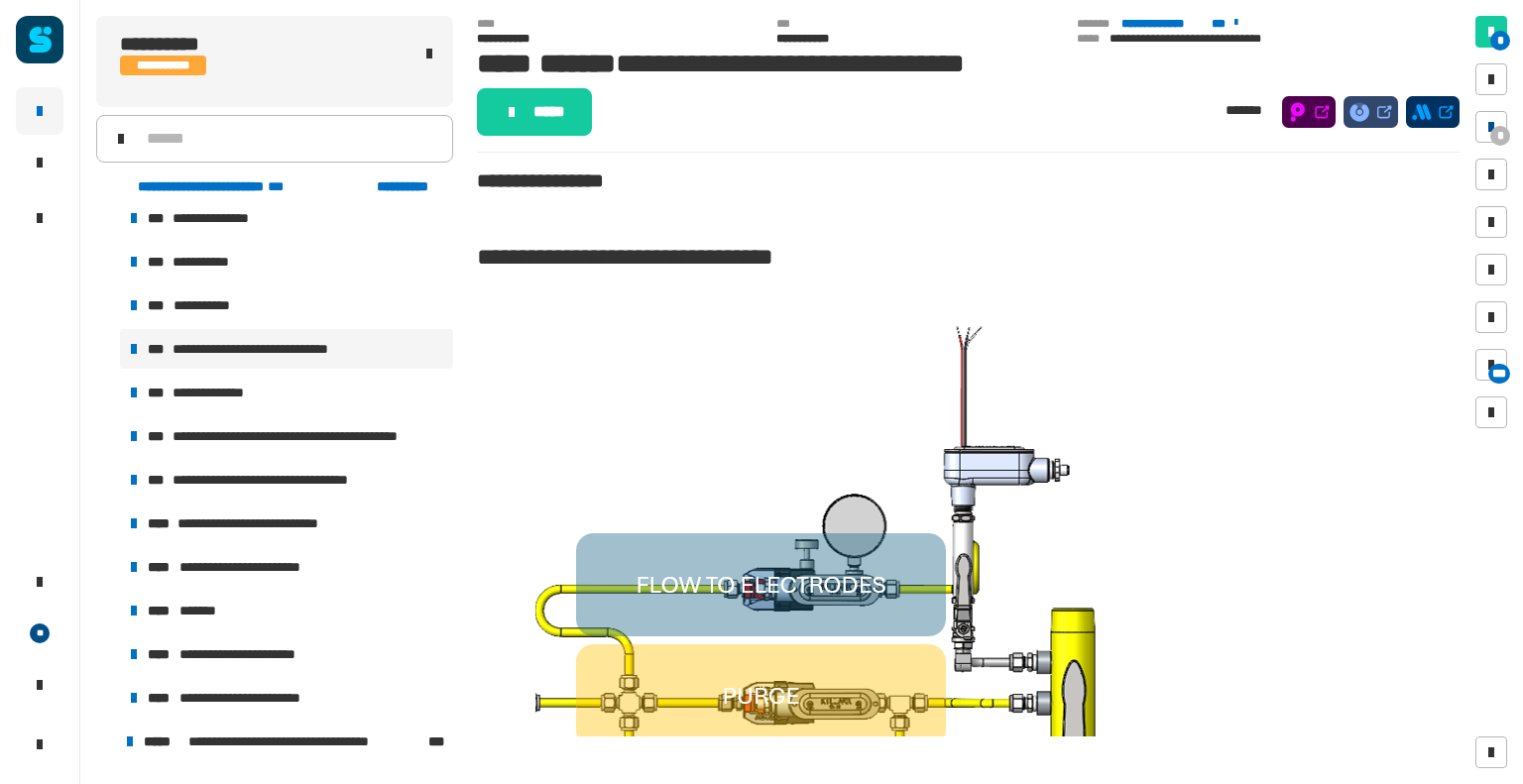 click on "*" at bounding box center [1491, 127] 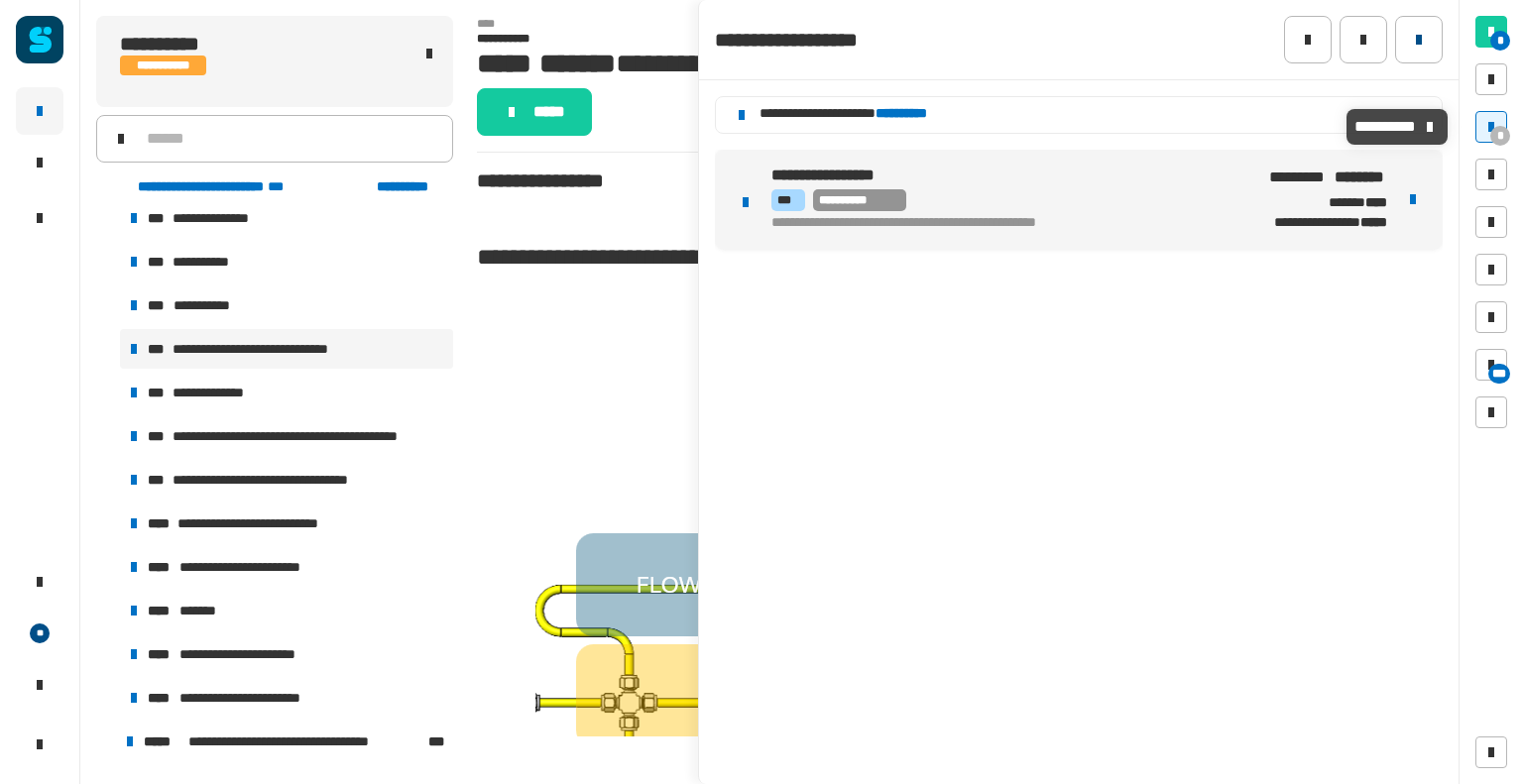 click 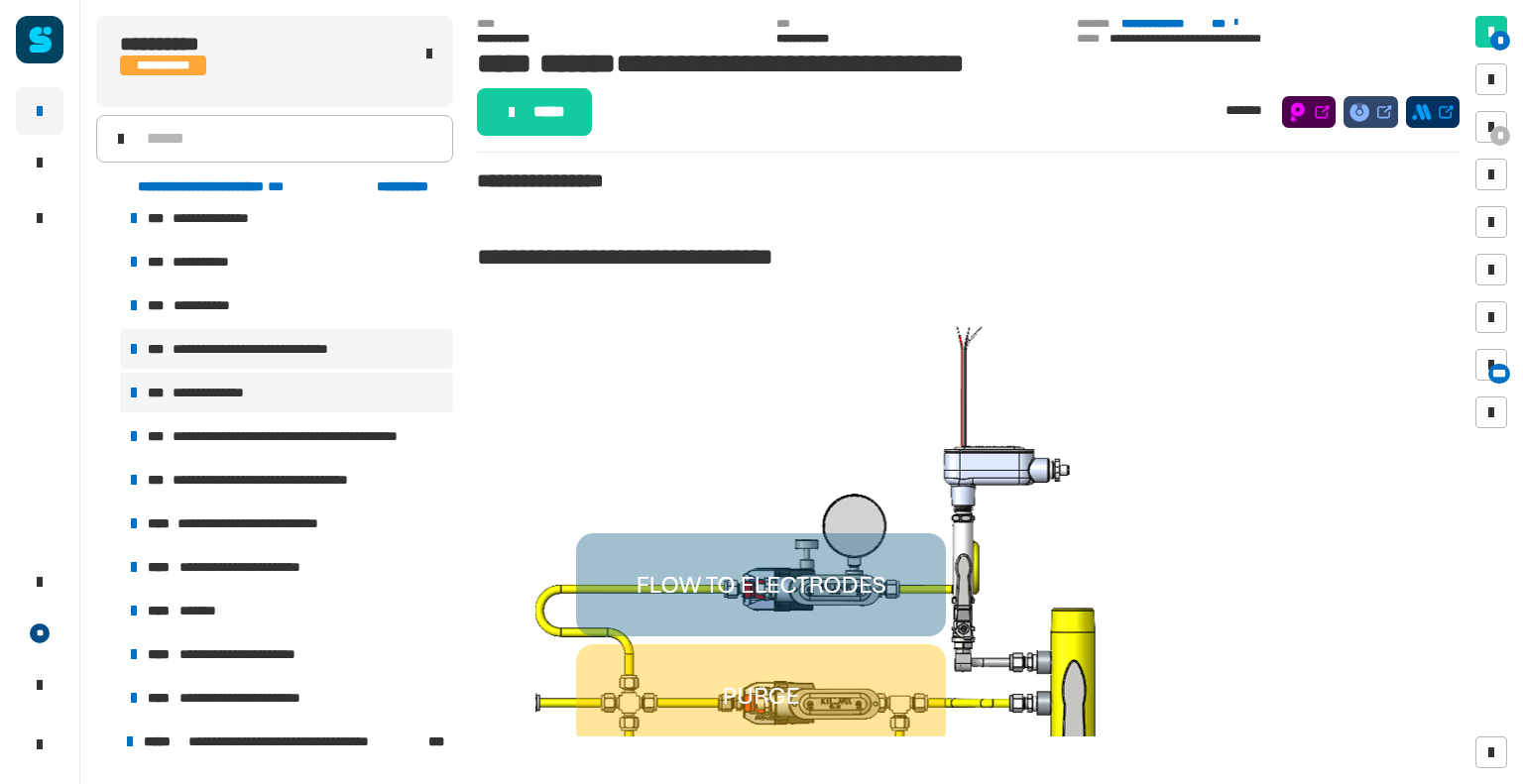 click on "**********" at bounding box center (287, 392) 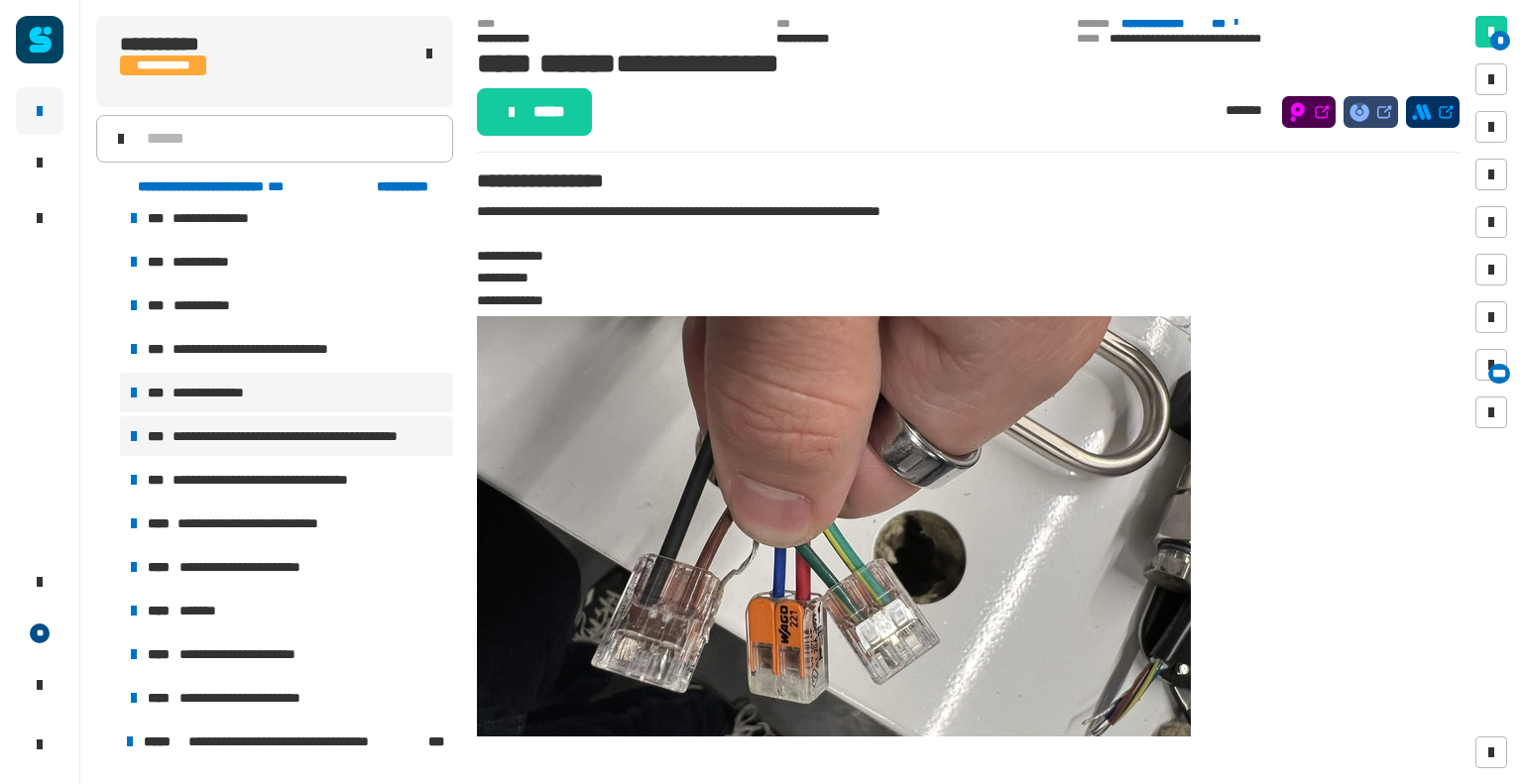 click on "**********" at bounding box center (287, 436) 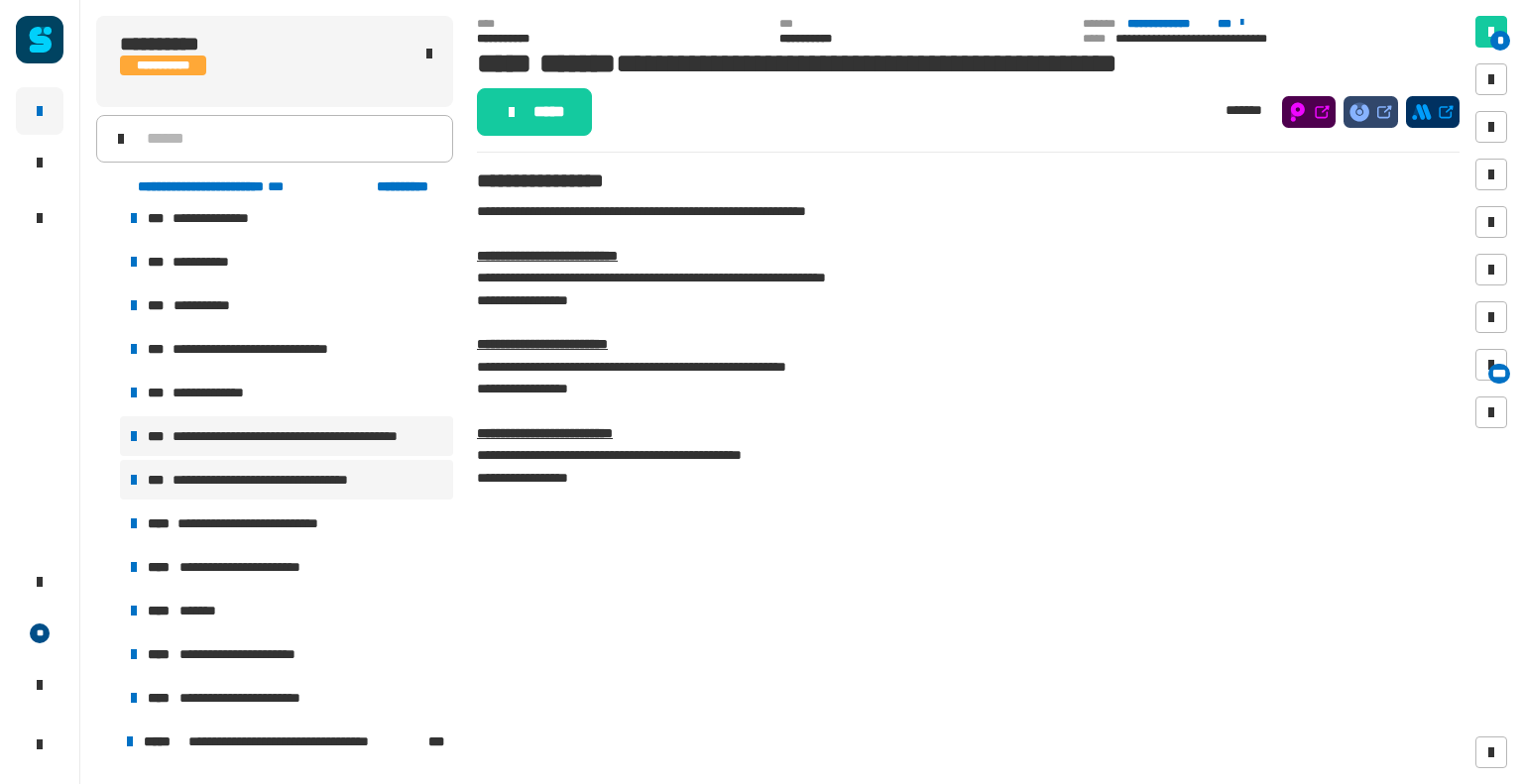 click on "**********" at bounding box center [287, 480] 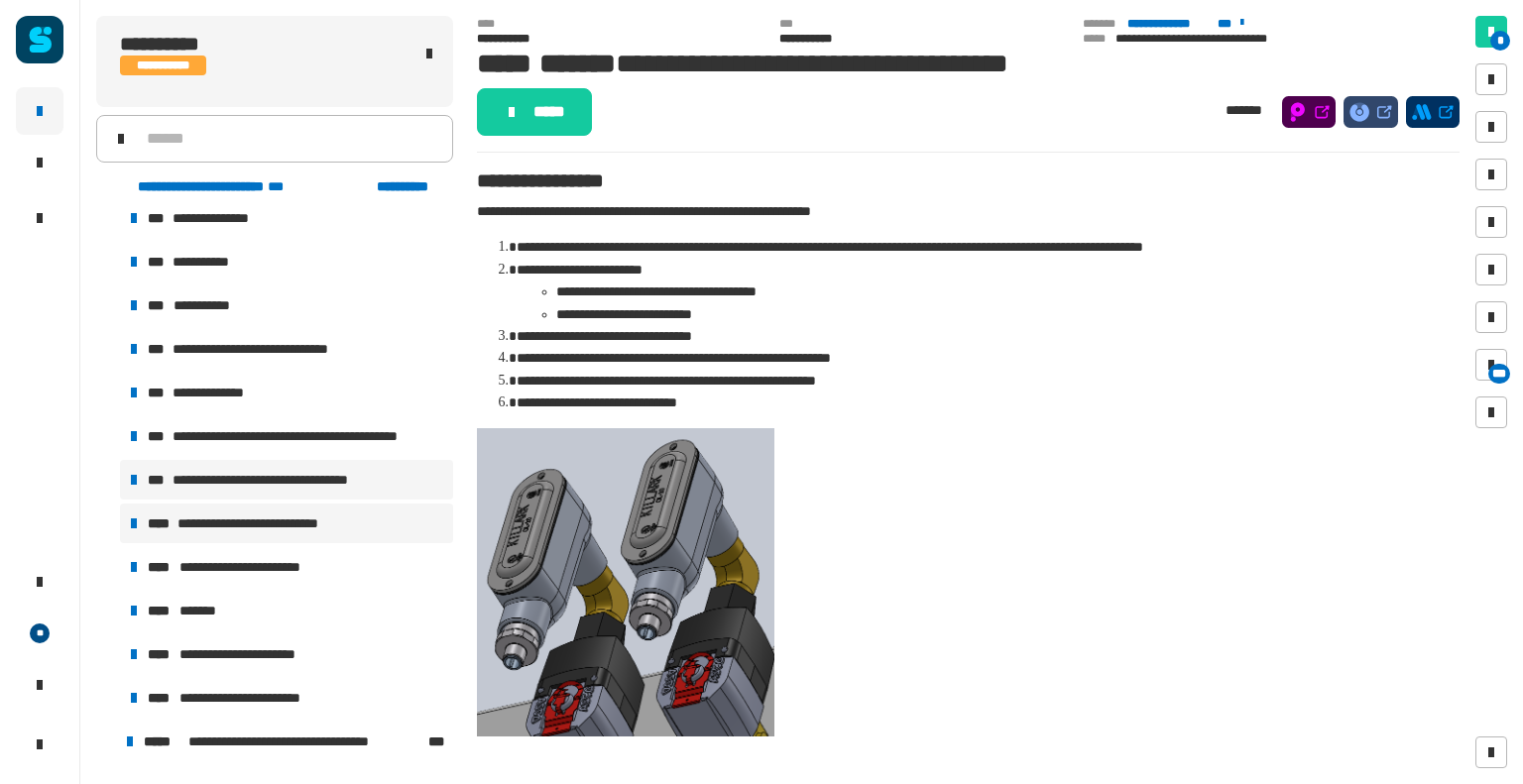 click on "**********" at bounding box center (287, 523) 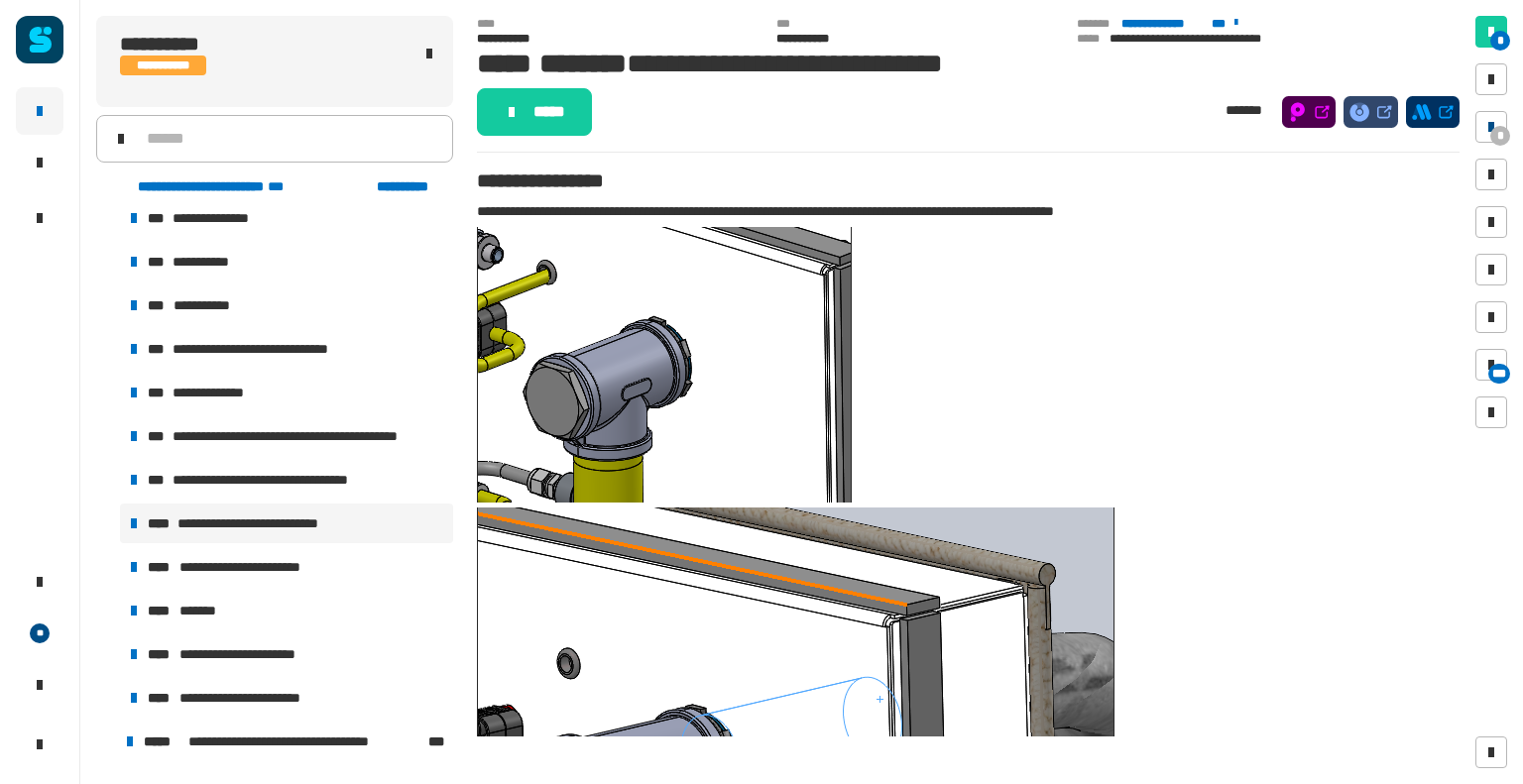 click on "*" at bounding box center [1500, 136] 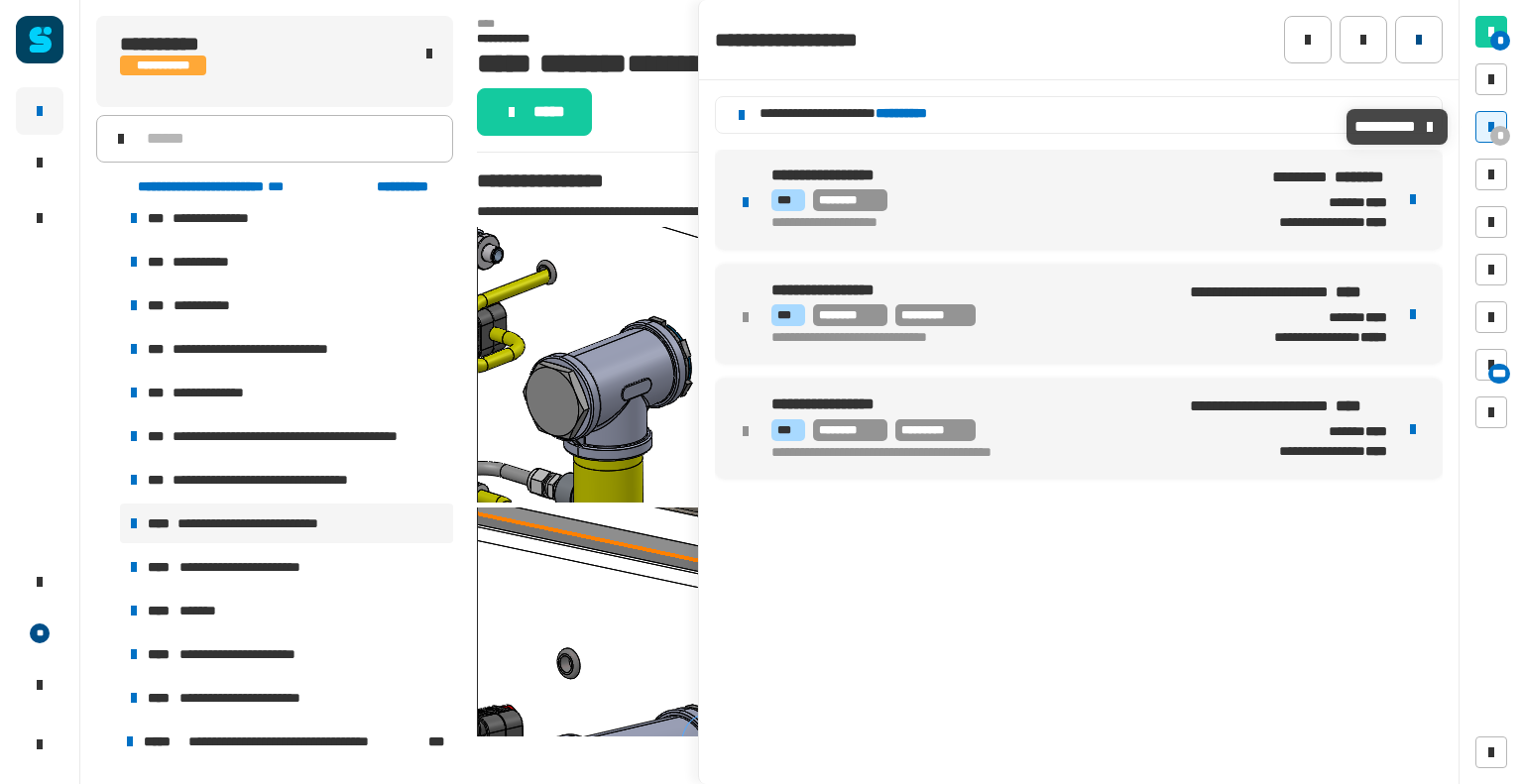 click 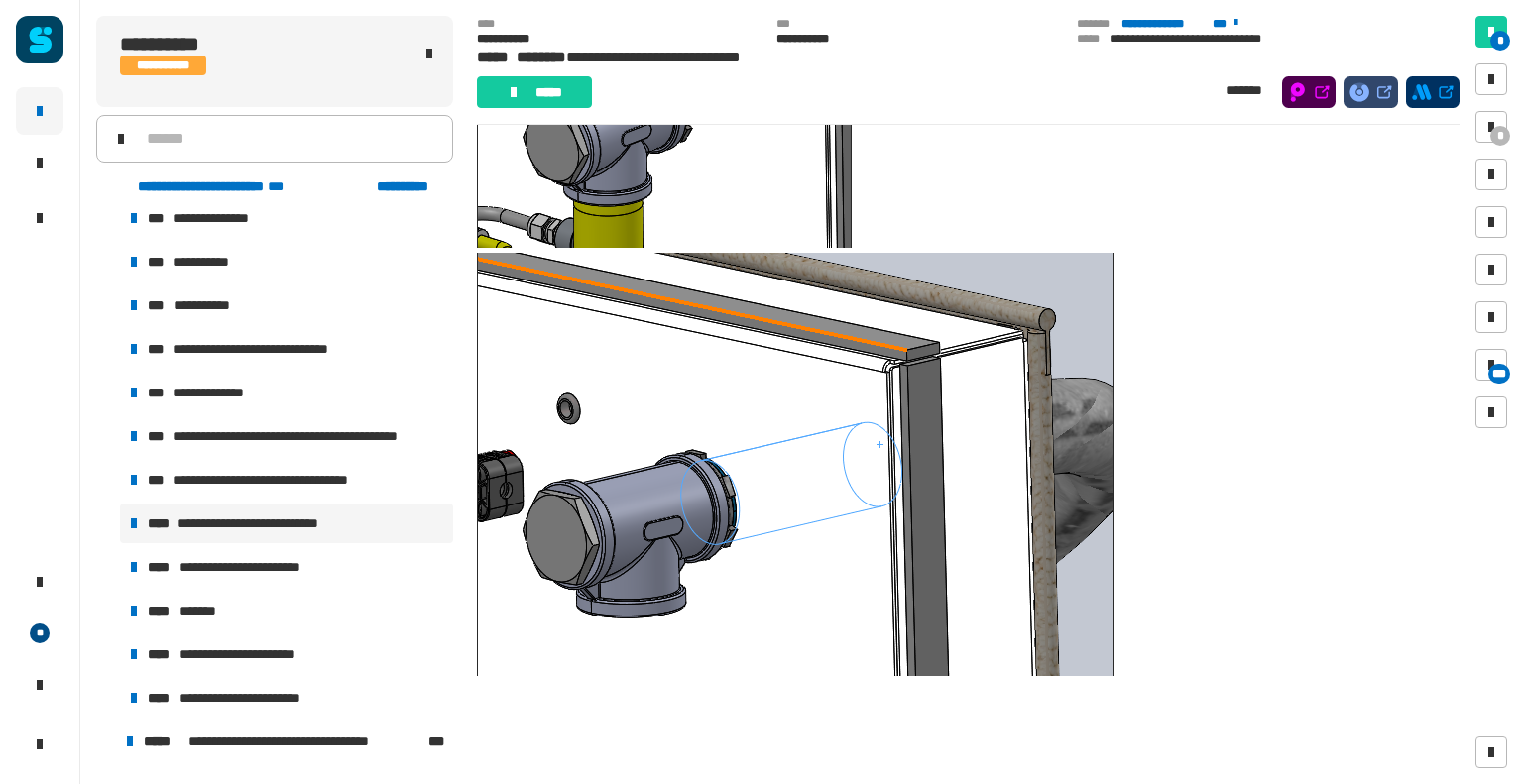 scroll, scrollTop: 228, scrollLeft: 0, axis: vertical 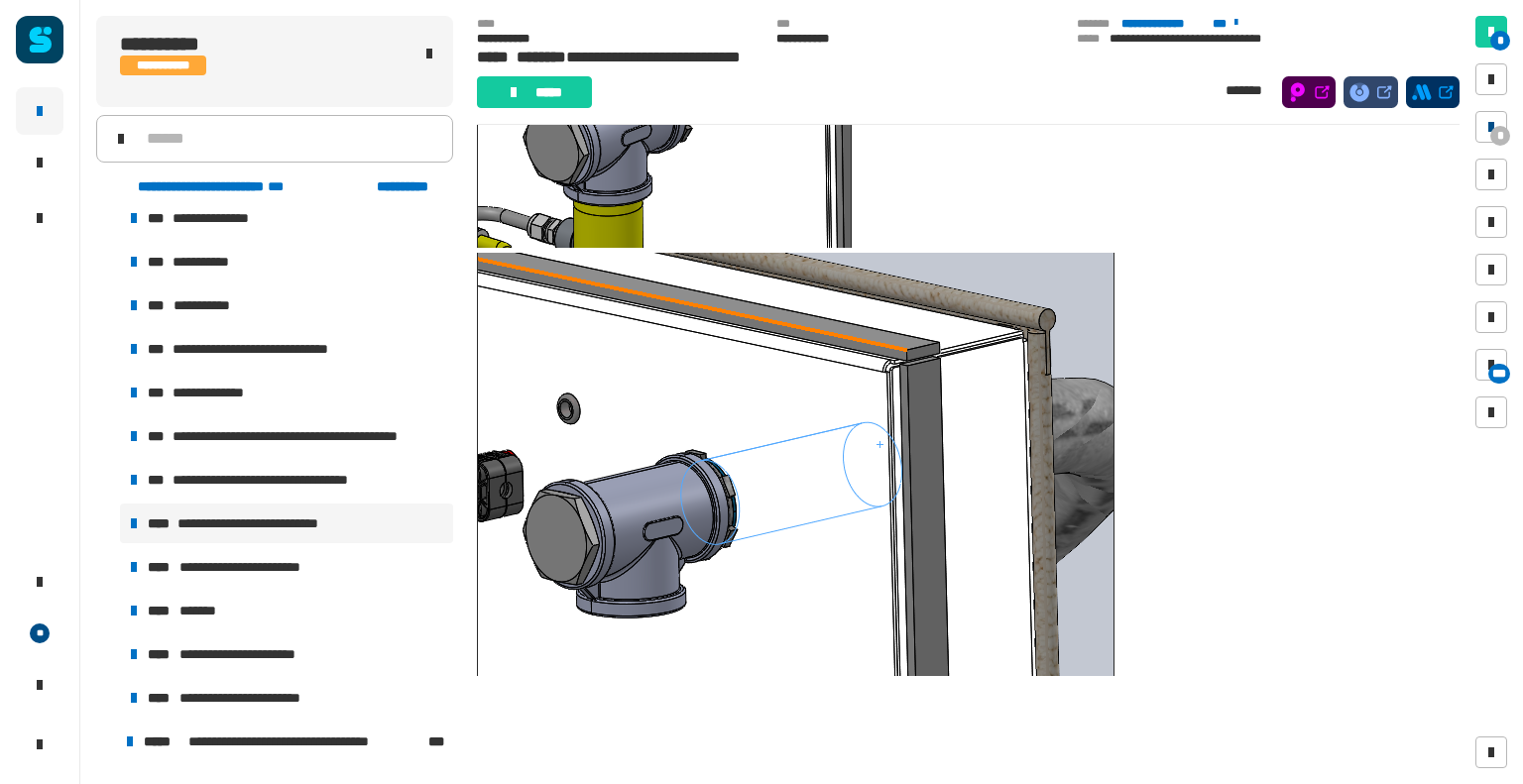 click at bounding box center (1491, 127) 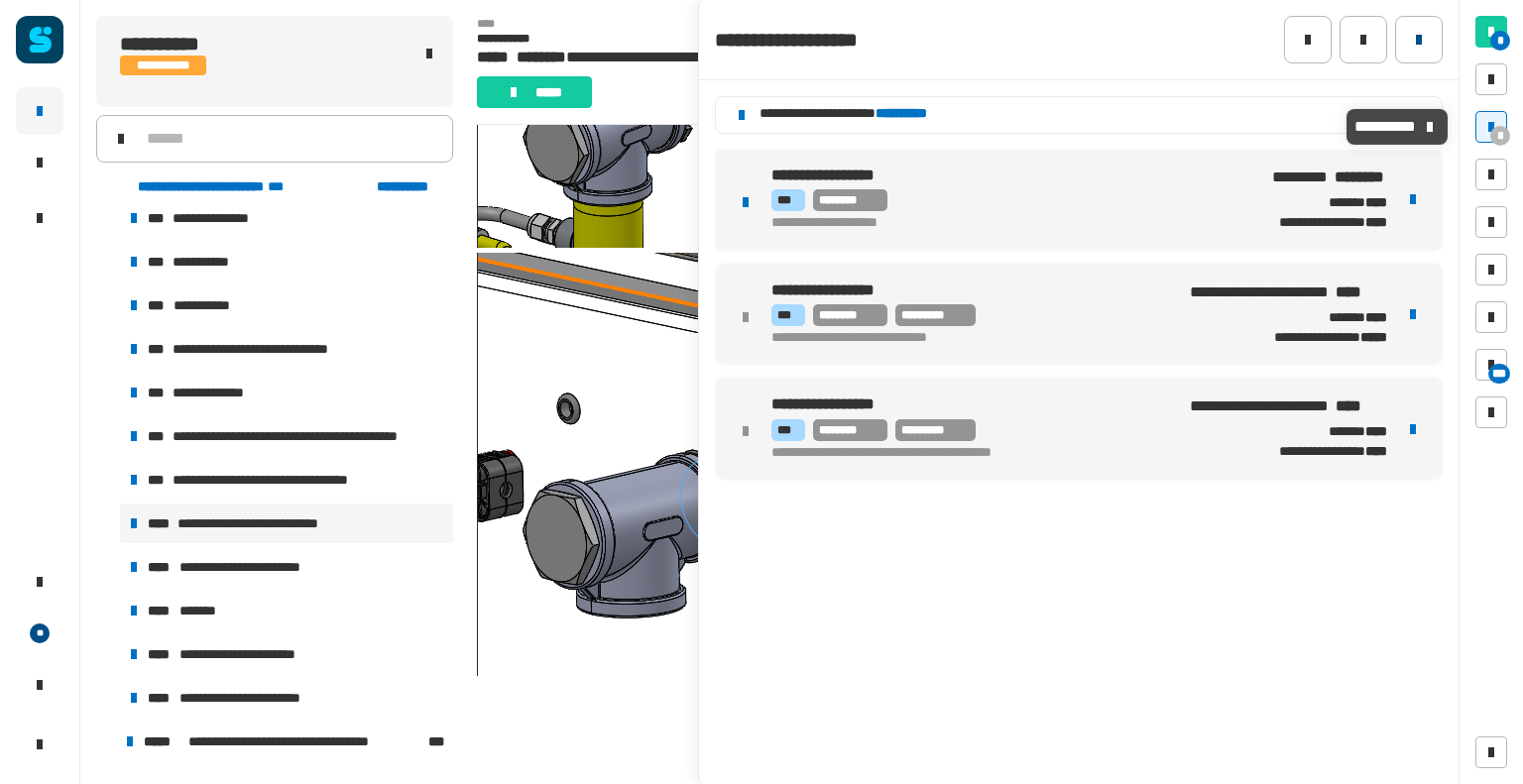click 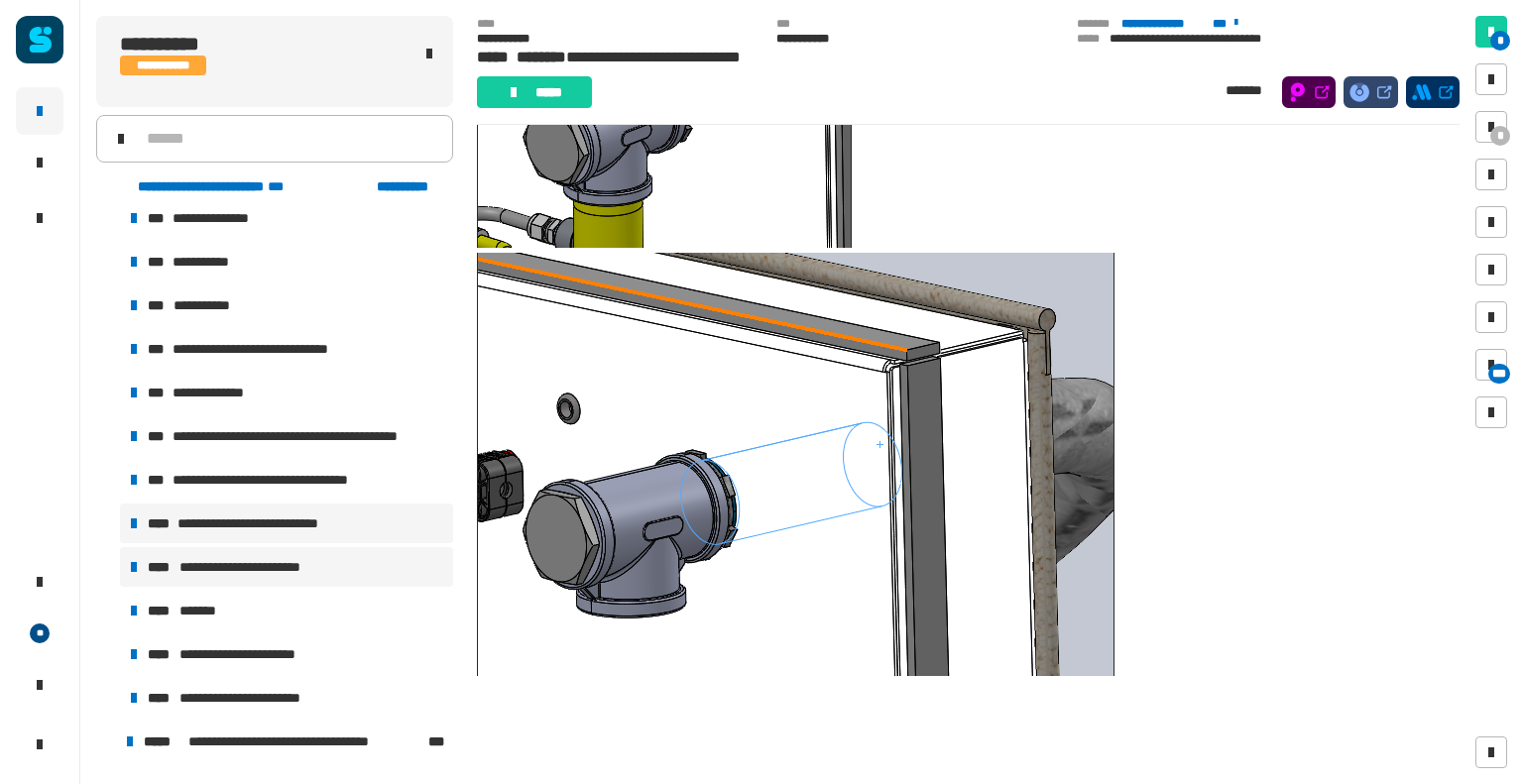 click on "**********" at bounding box center [261, 567] 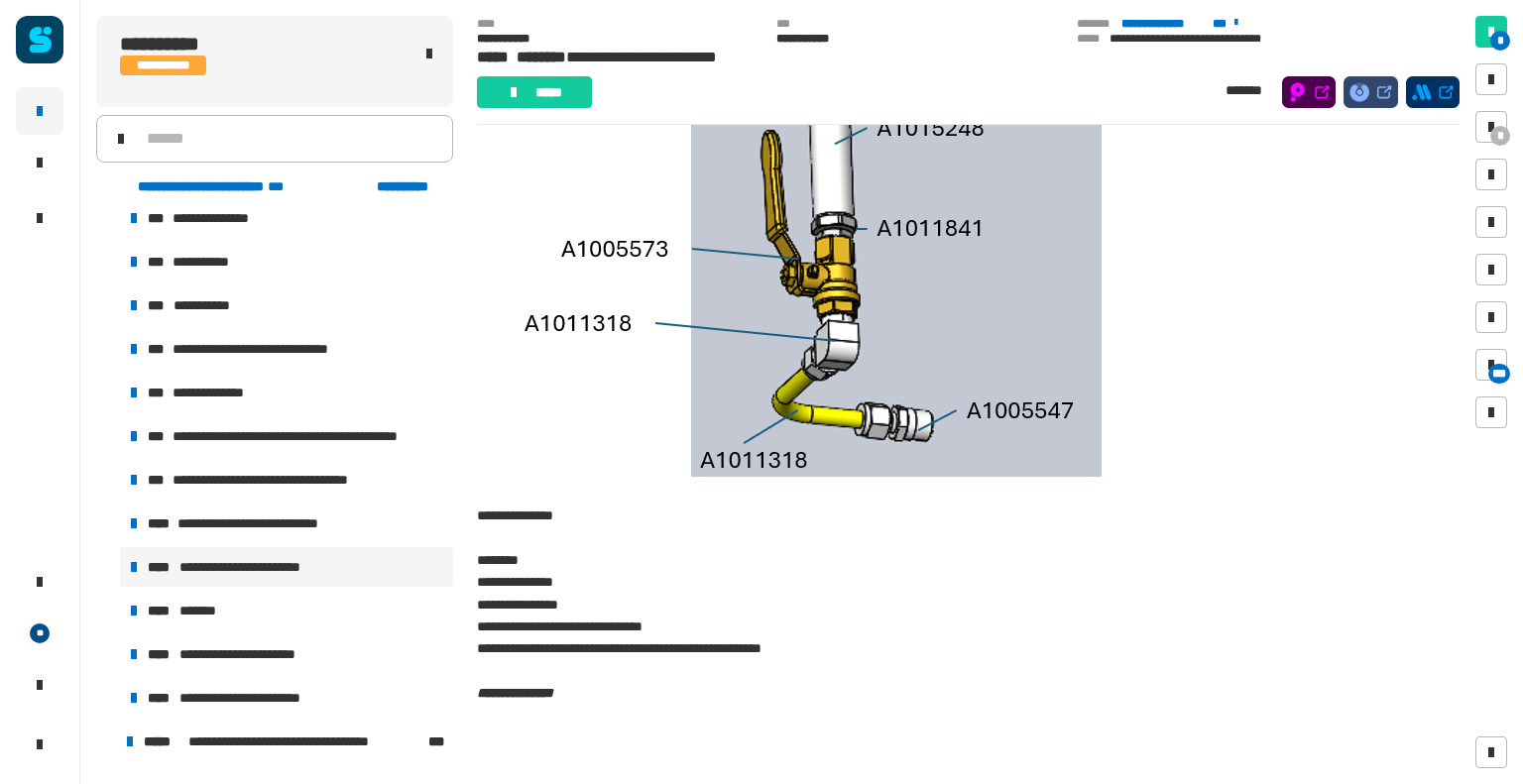 scroll, scrollTop: 416, scrollLeft: 0, axis: vertical 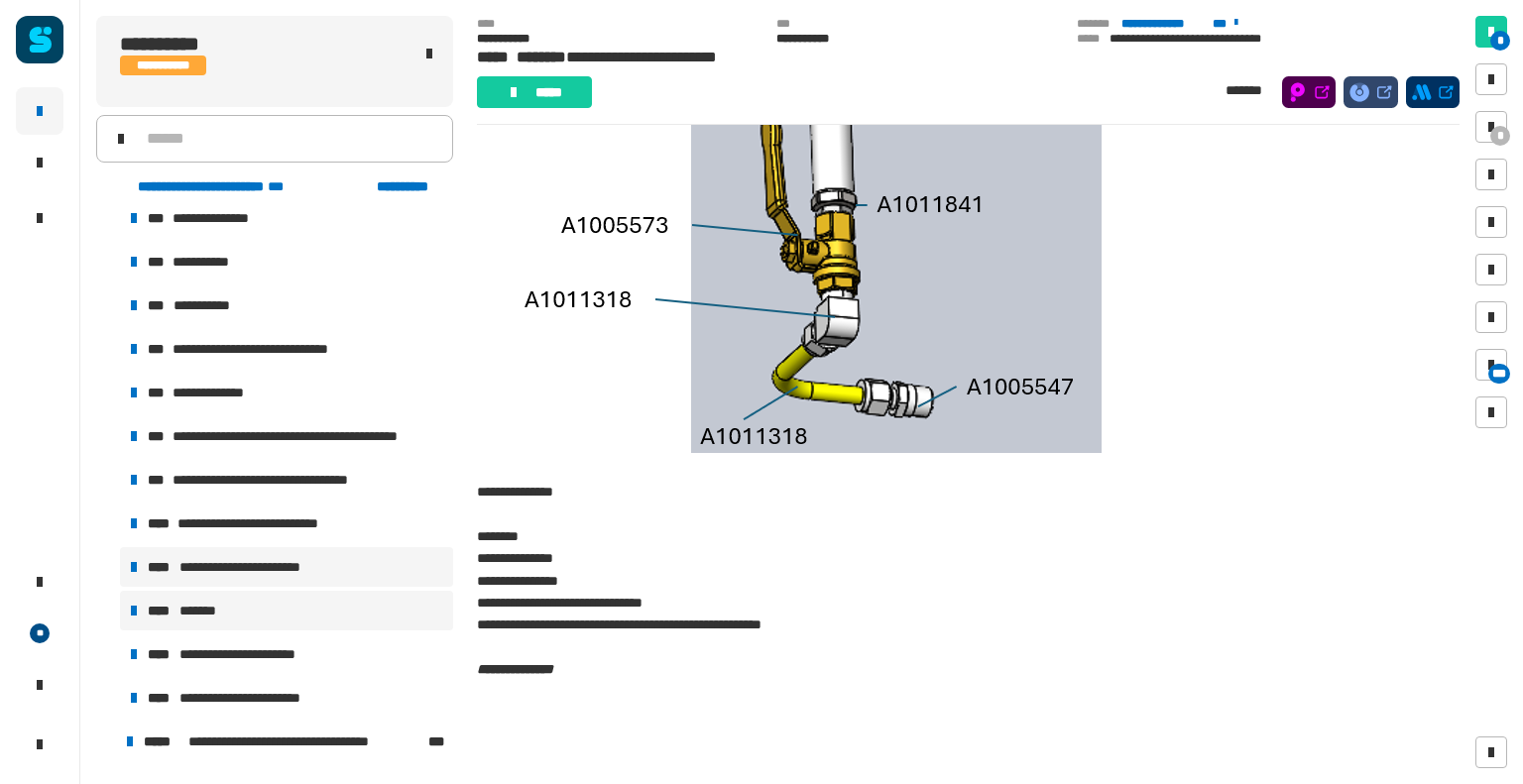 click on "**** *******" at bounding box center [287, 611] 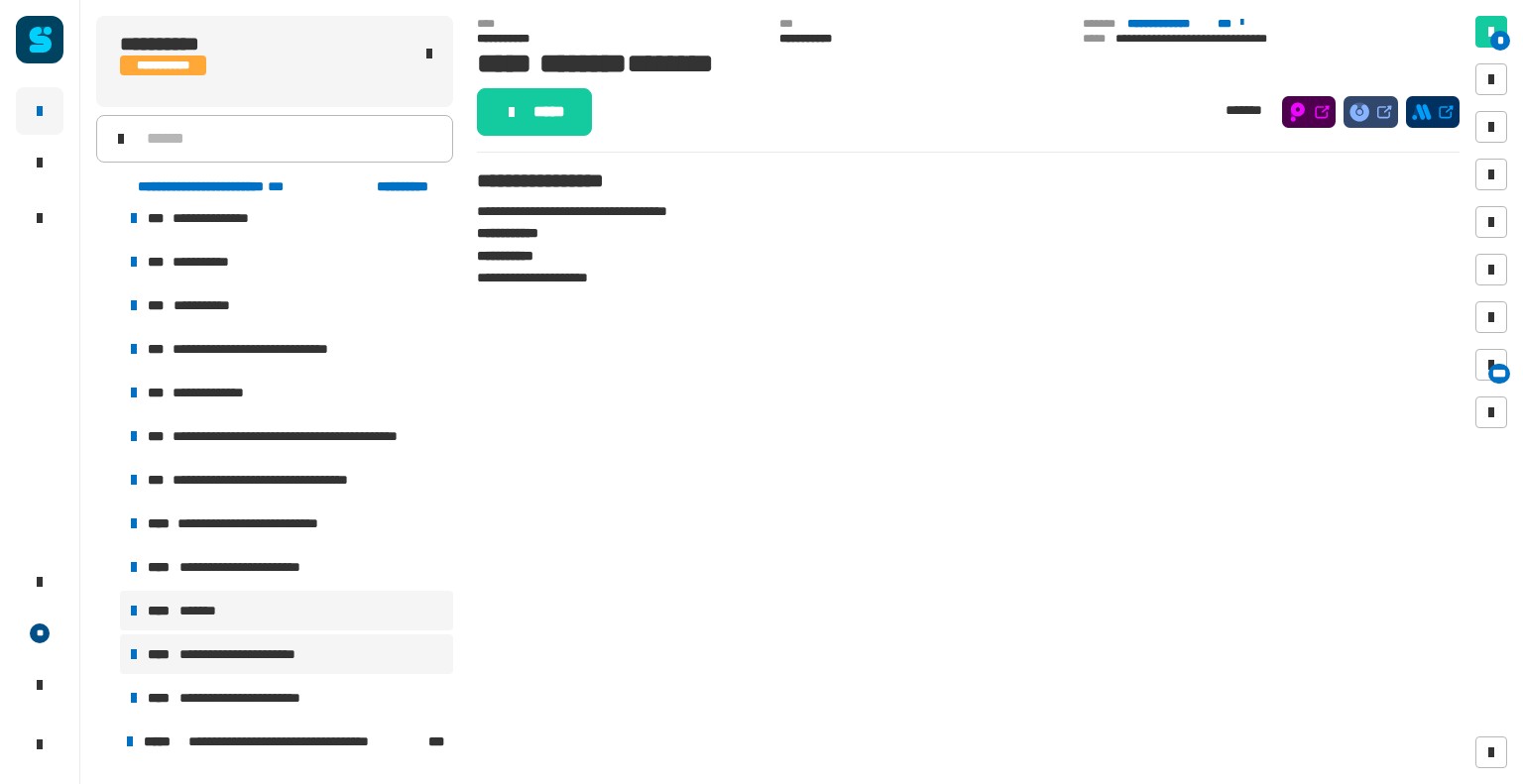click on "**********" at bounding box center [287, 654] 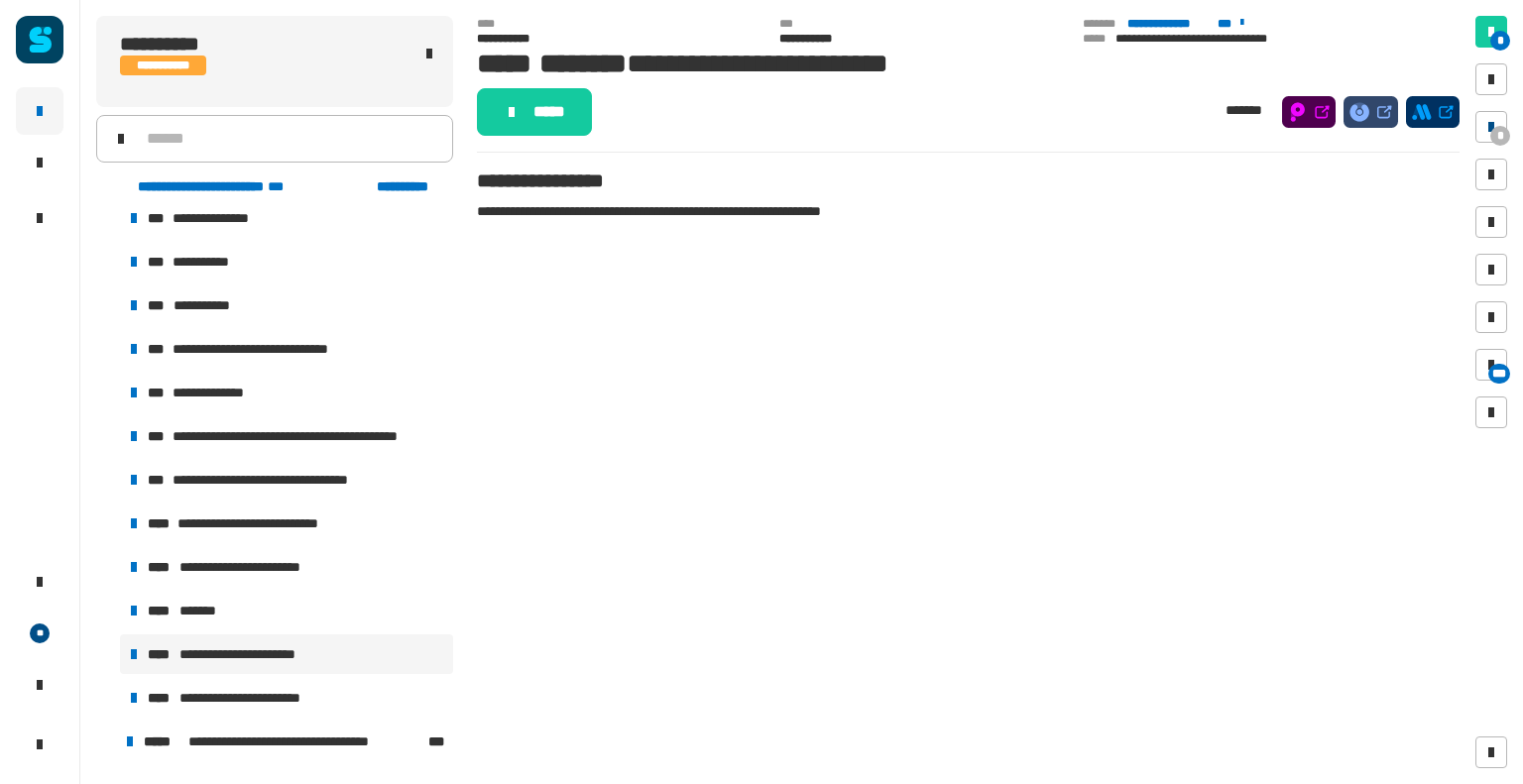 click on "*" at bounding box center [1500, 136] 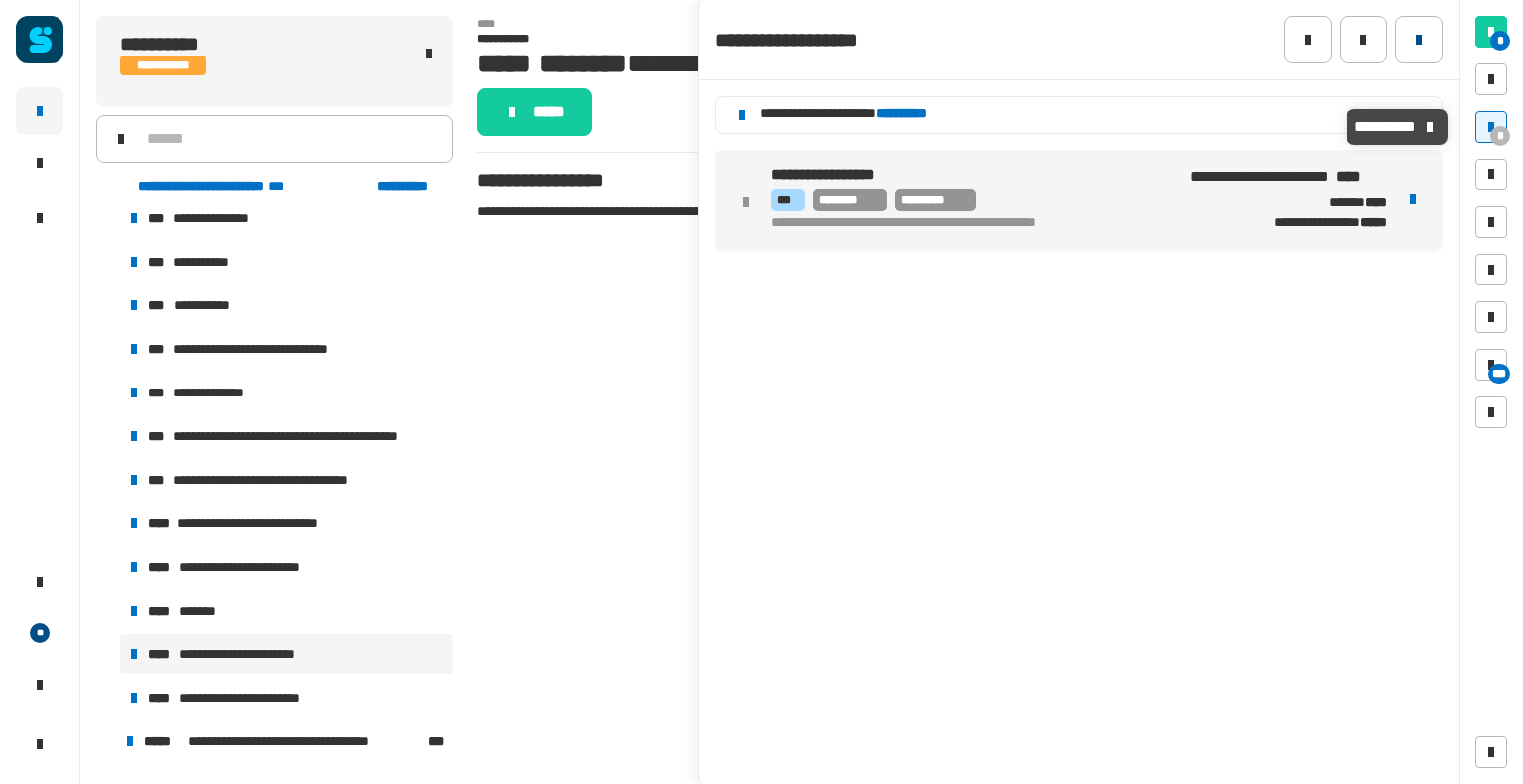 click 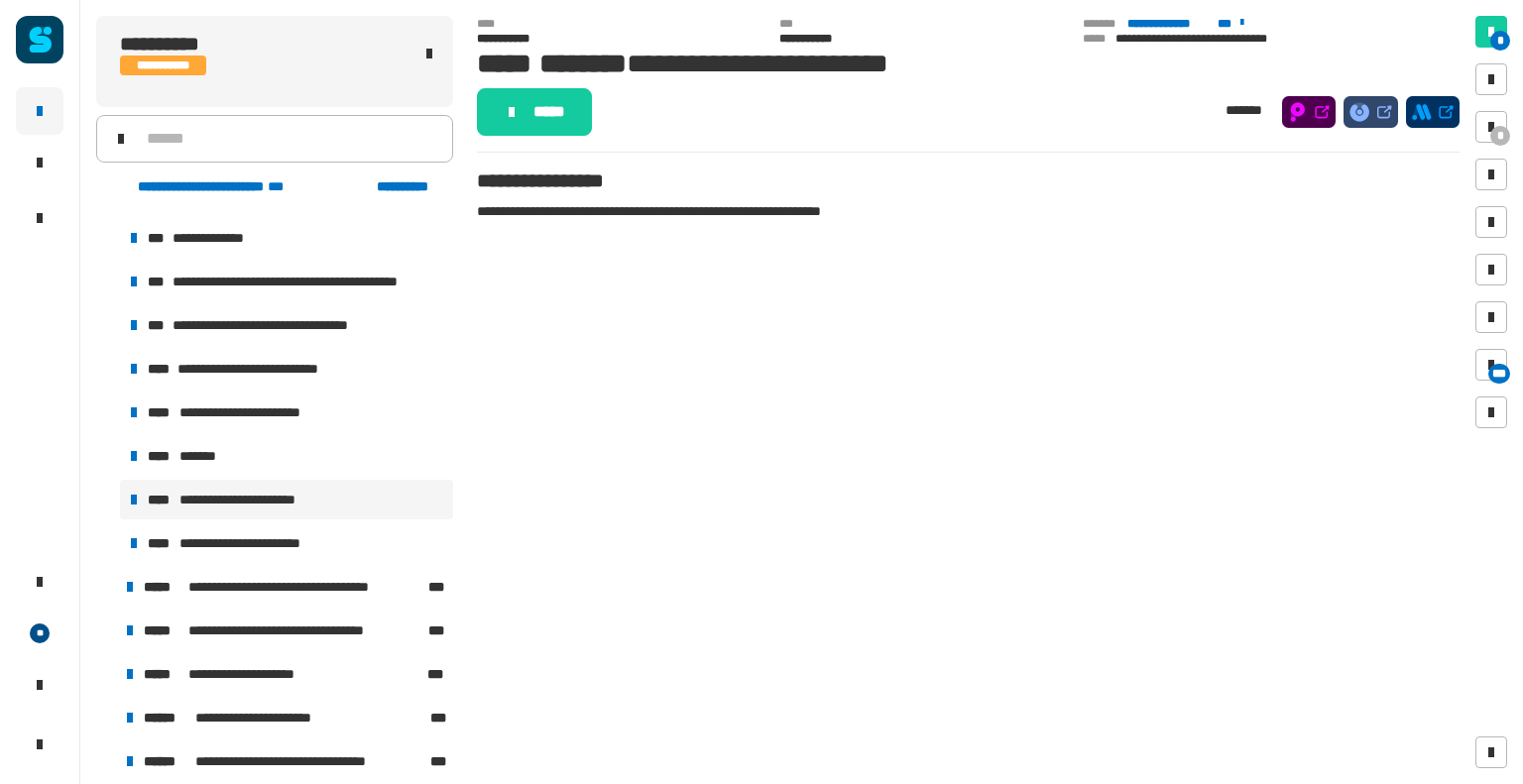 scroll, scrollTop: 710, scrollLeft: 0, axis: vertical 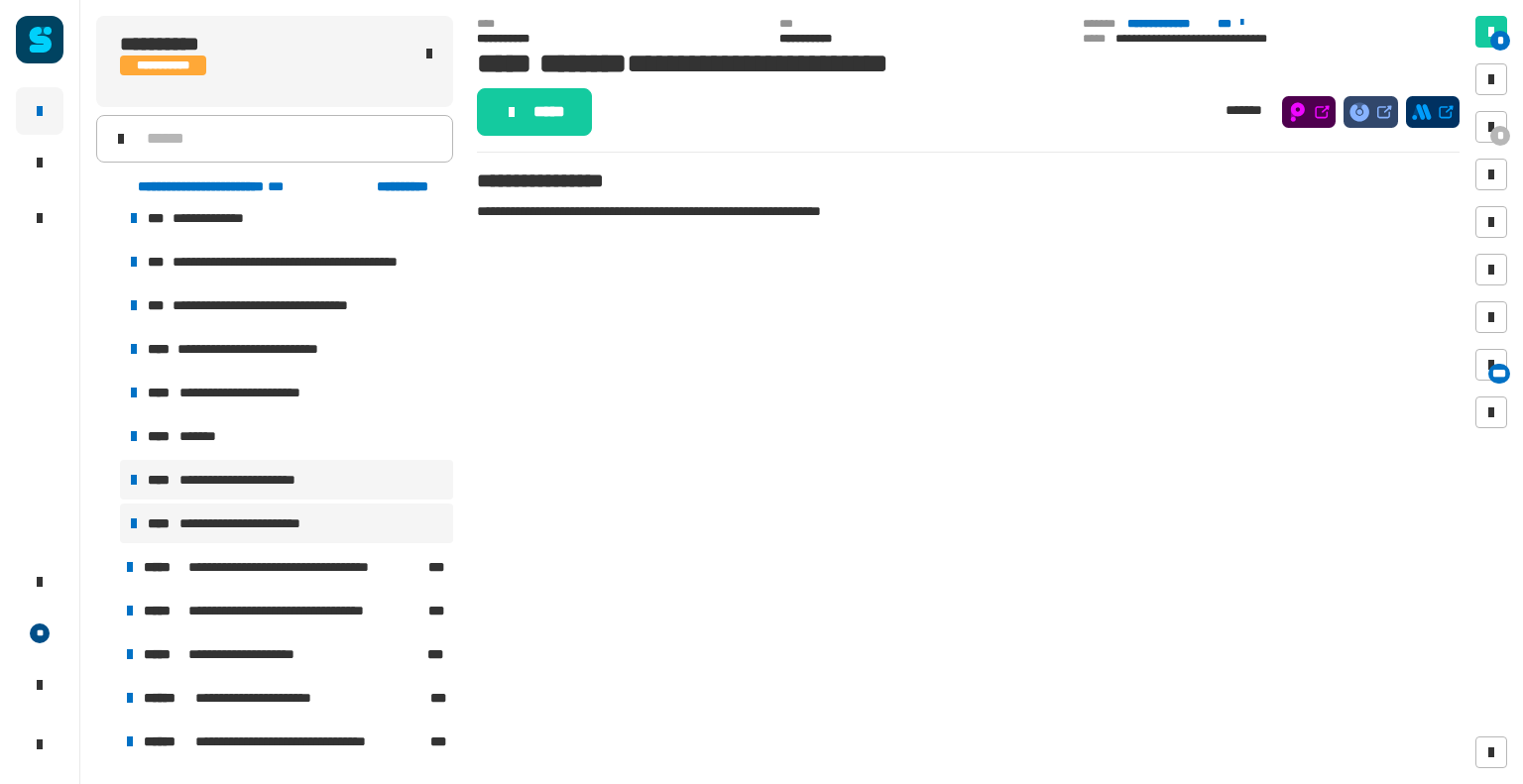 click on "**********" at bounding box center [287, 523] 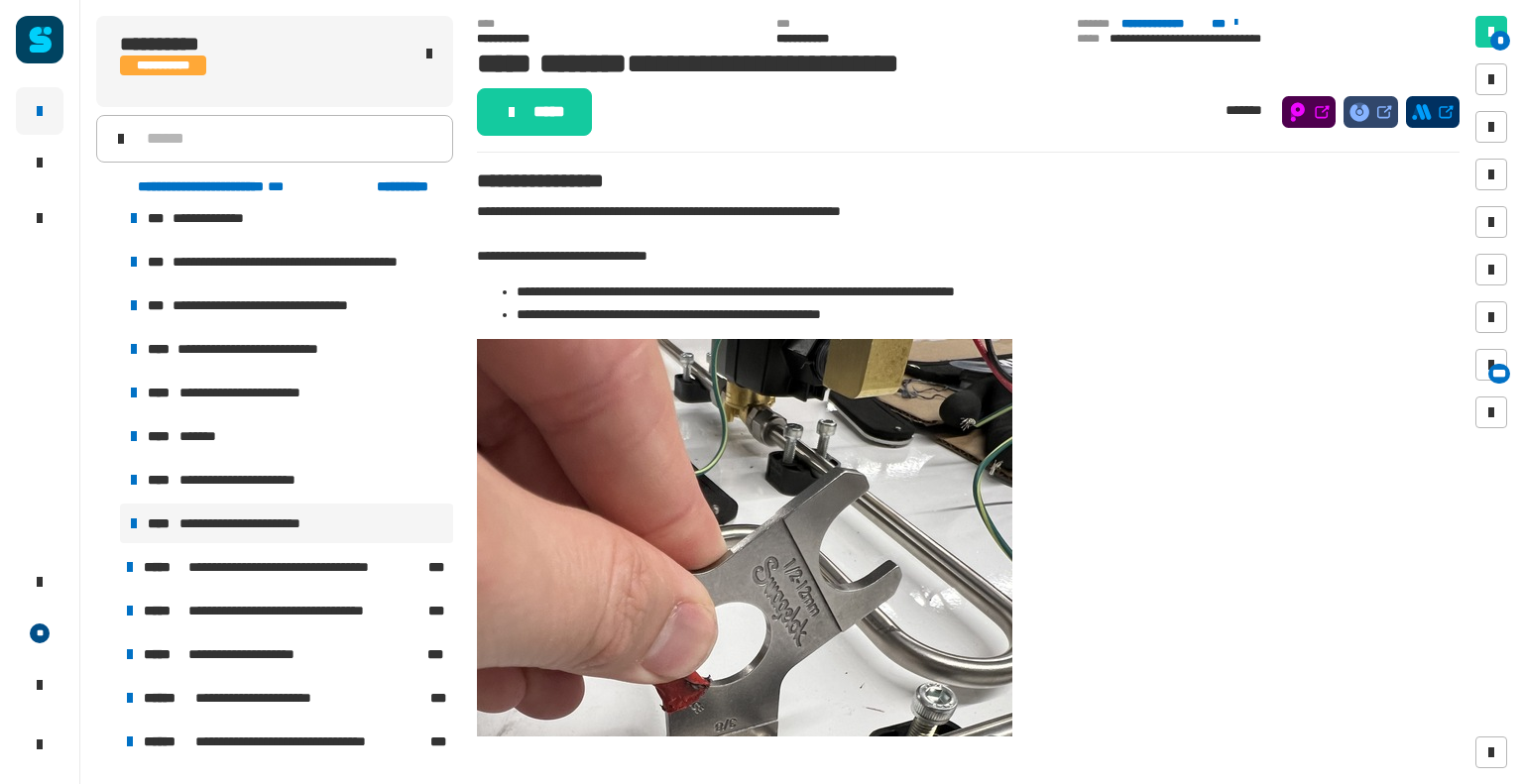 scroll, scrollTop: 745, scrollLeft: 0, axis: vertical 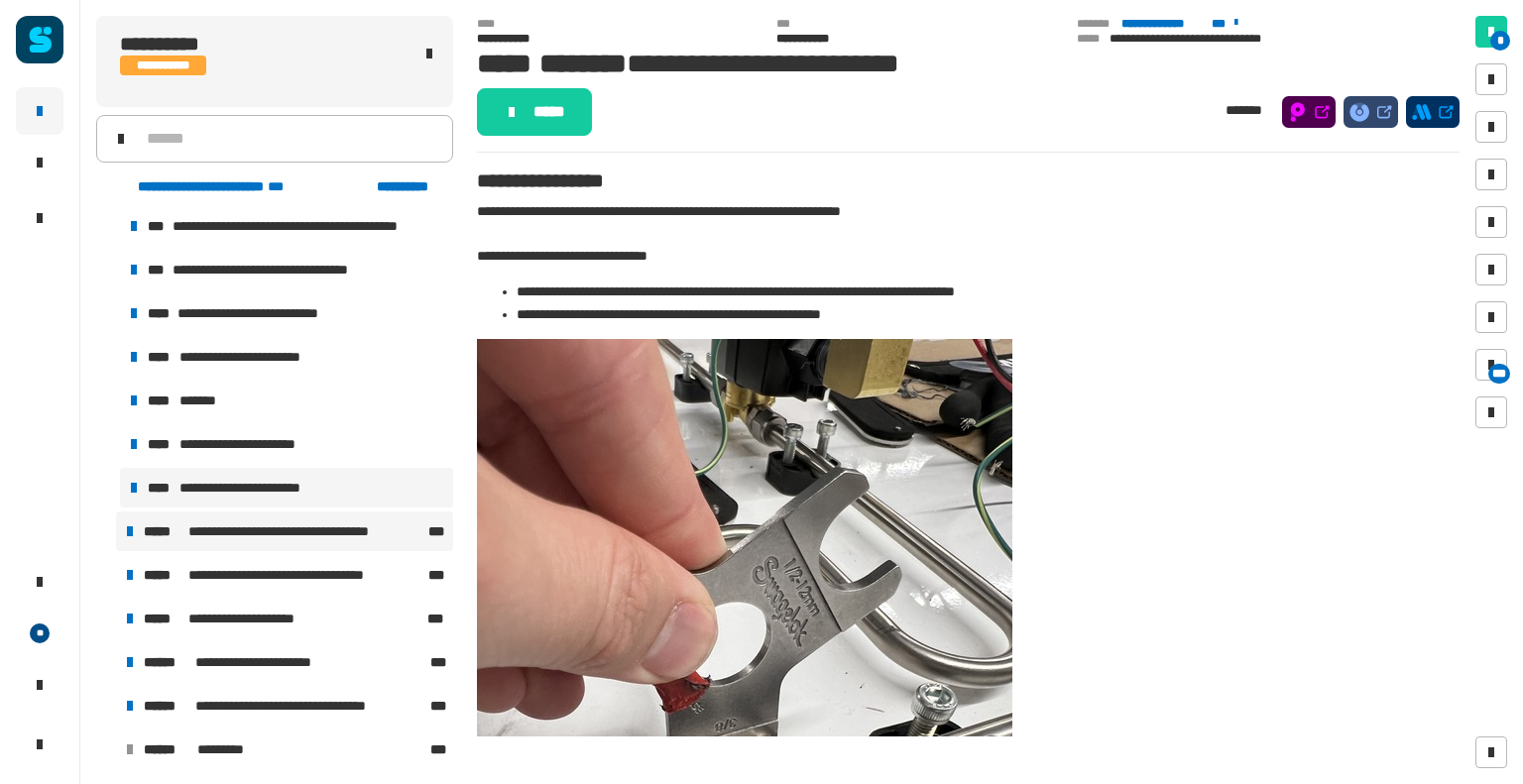 click on "**********" at bounding box center [296, 531] 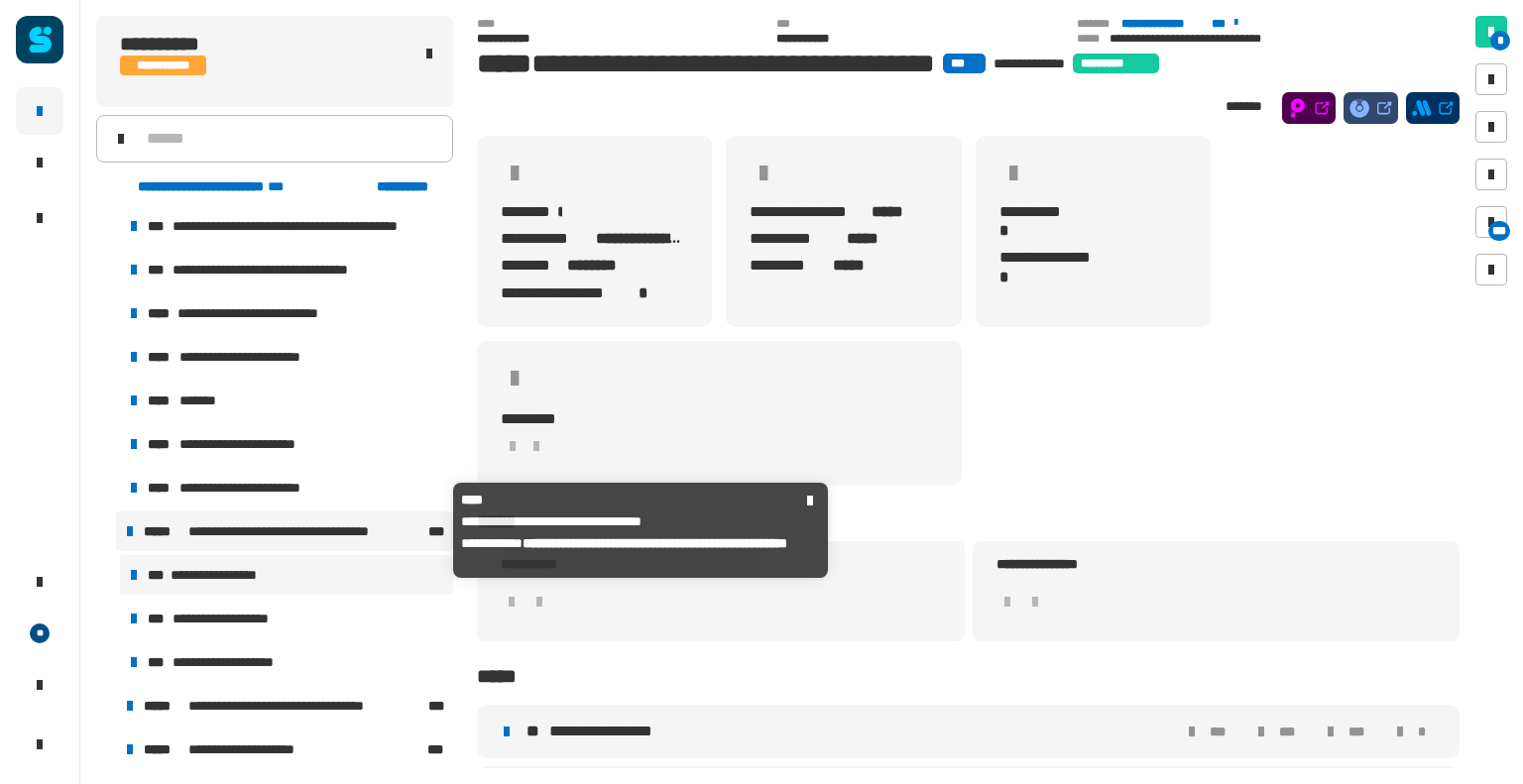 click on "**********" at bounding box center [287, 575] 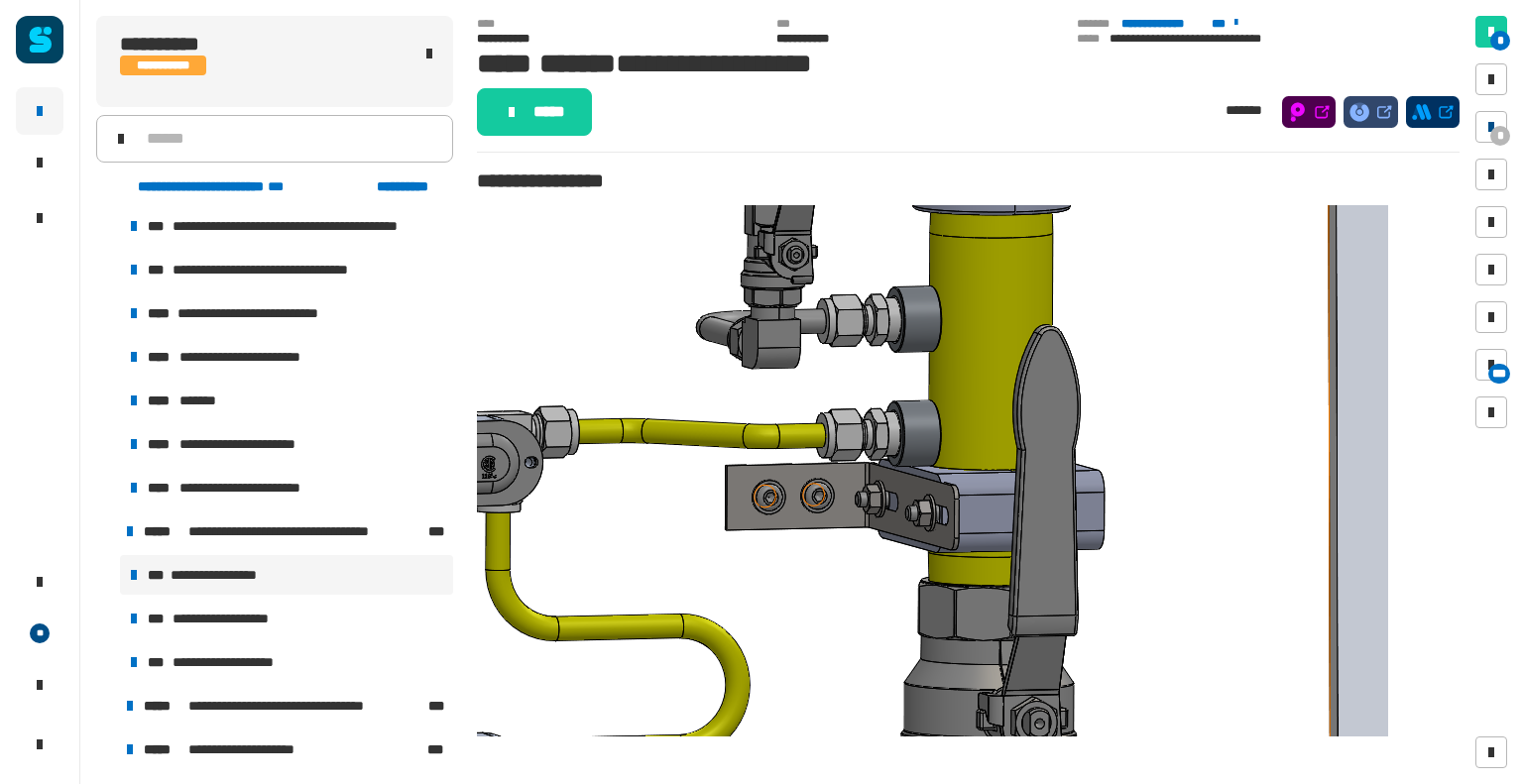 click on "*" at bounding box center (1500, 136) 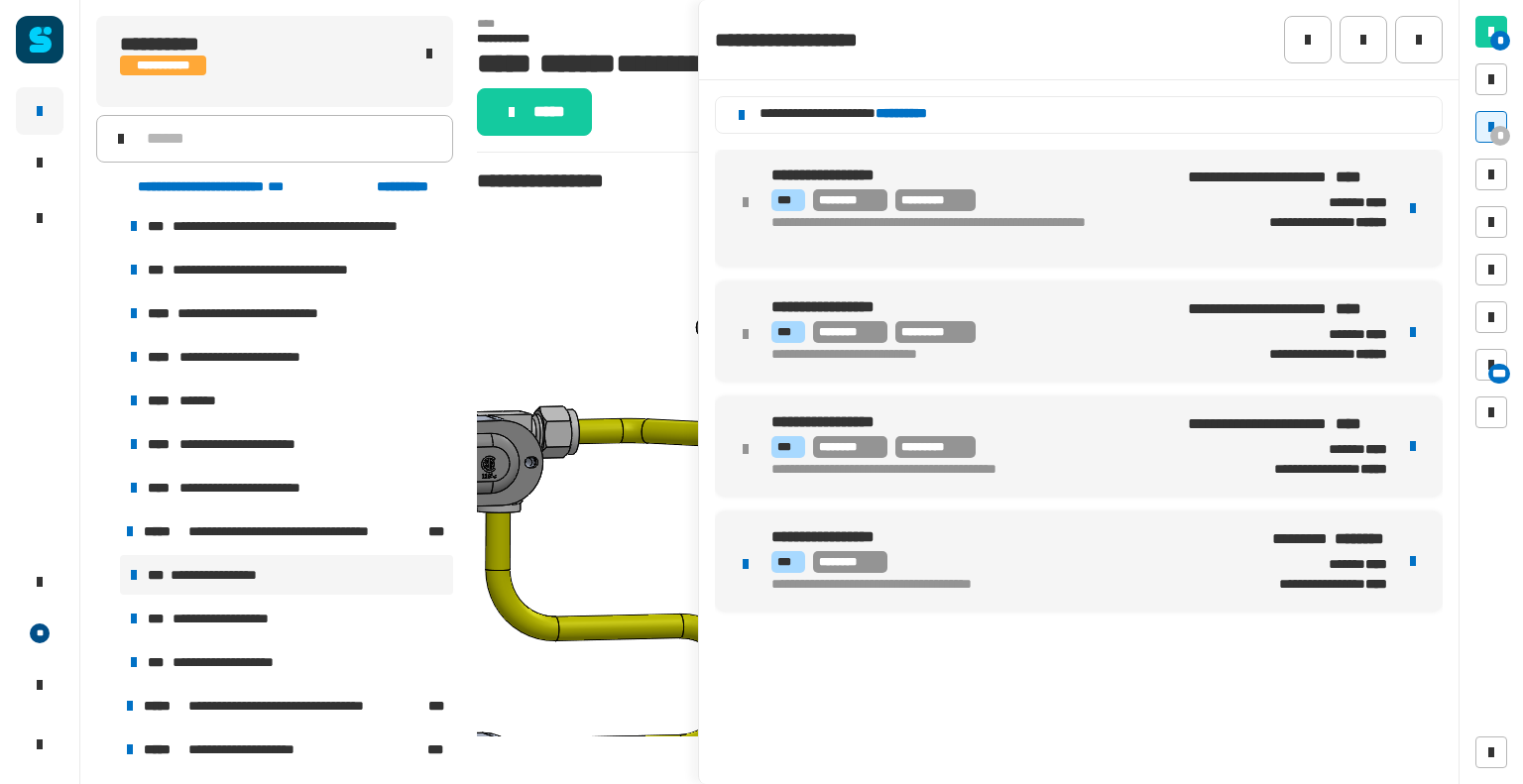 click on "**********" 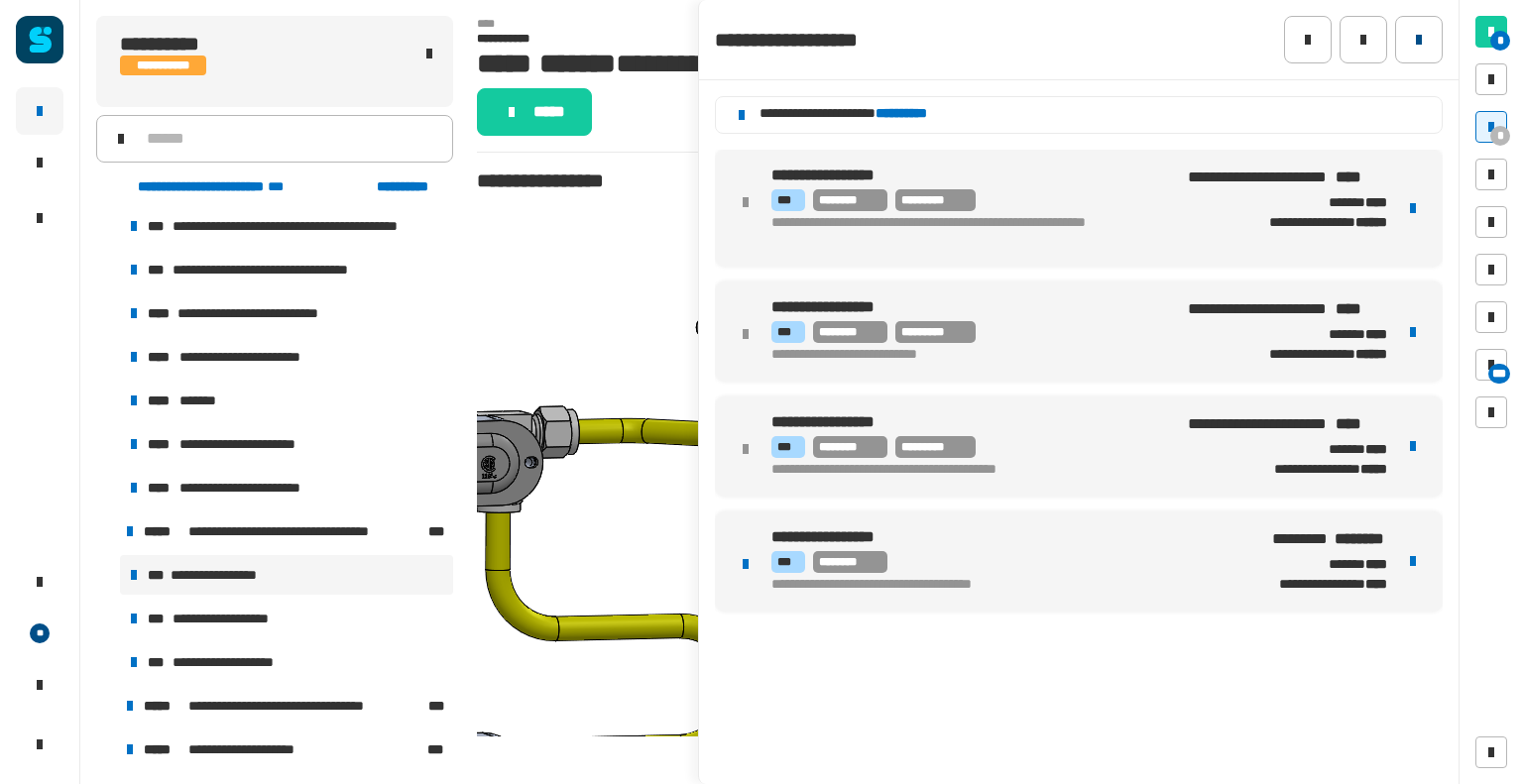 click 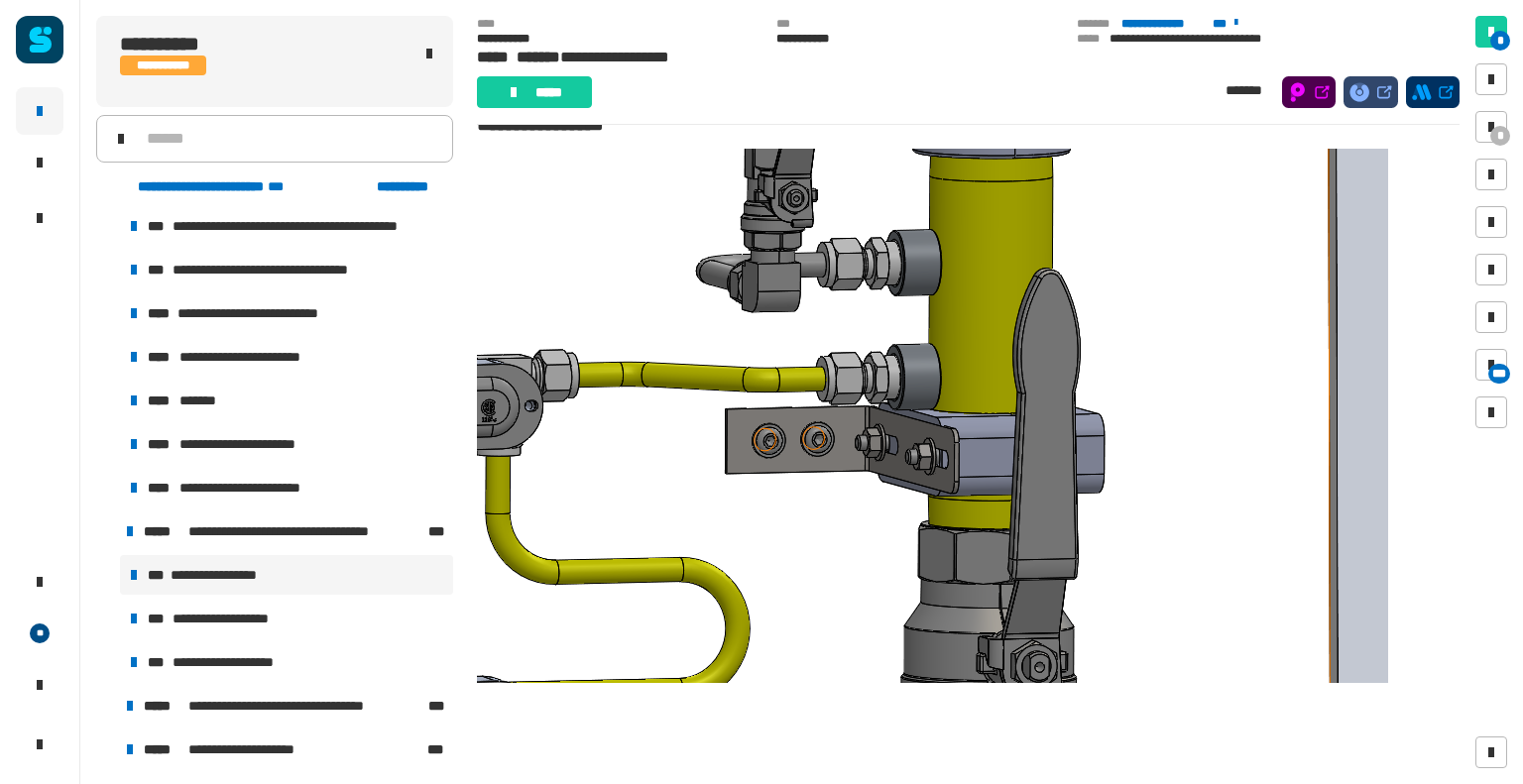 scroll, scrollTop: 28, scrollLeft: 0, axis: vertical 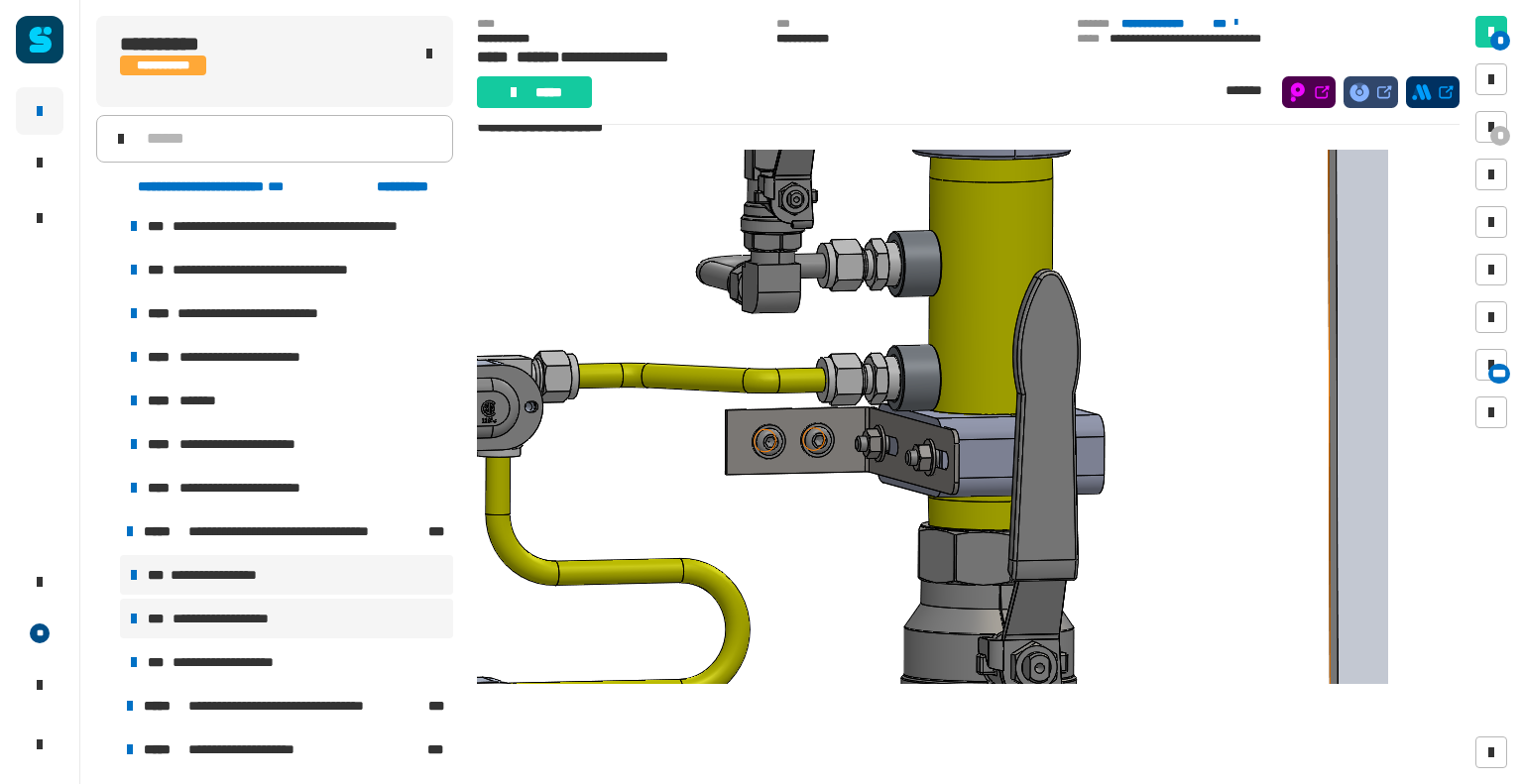 click on "**********" at bounding box center [229, 618] 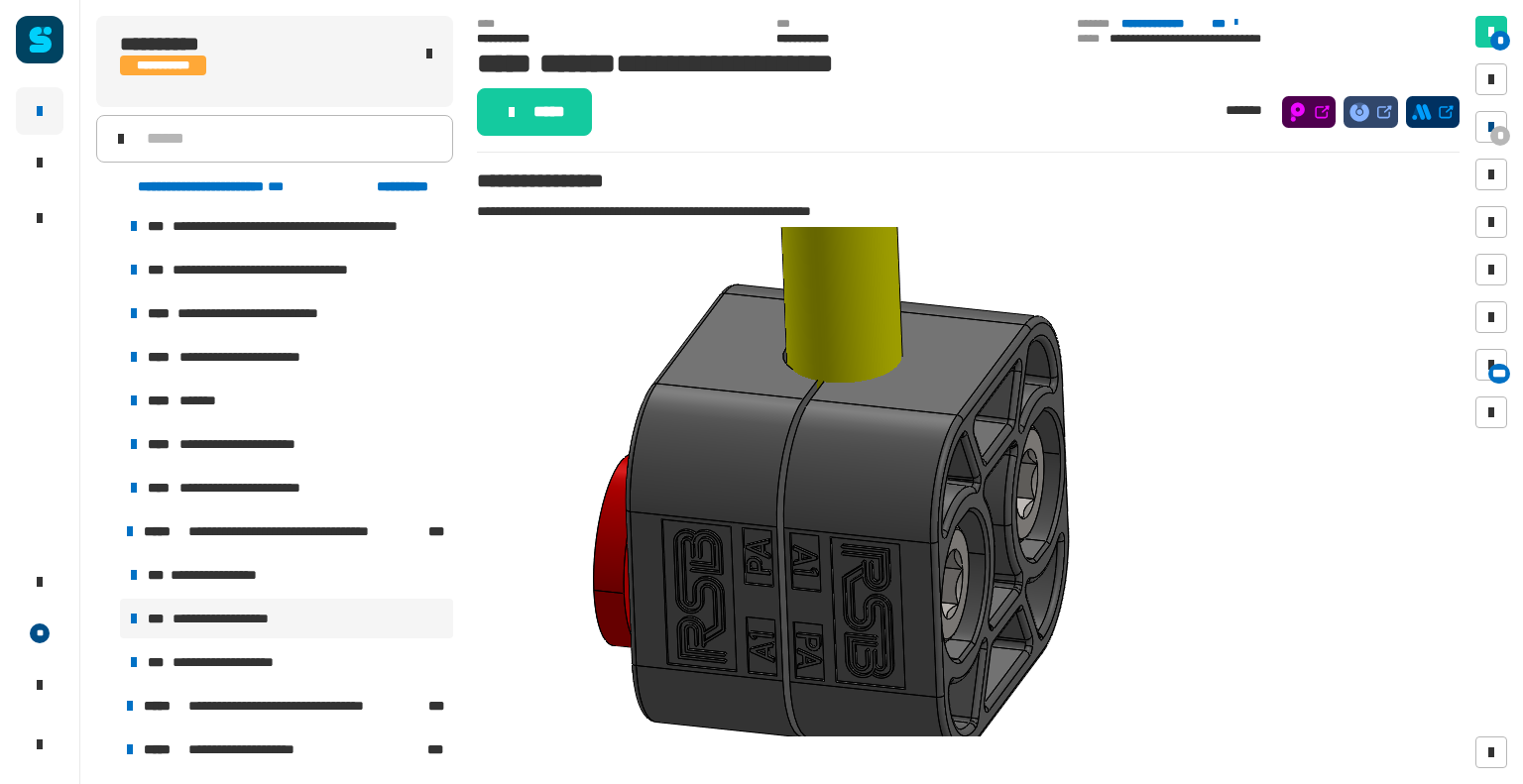 click on "*" at bounding box center (1500, 136) 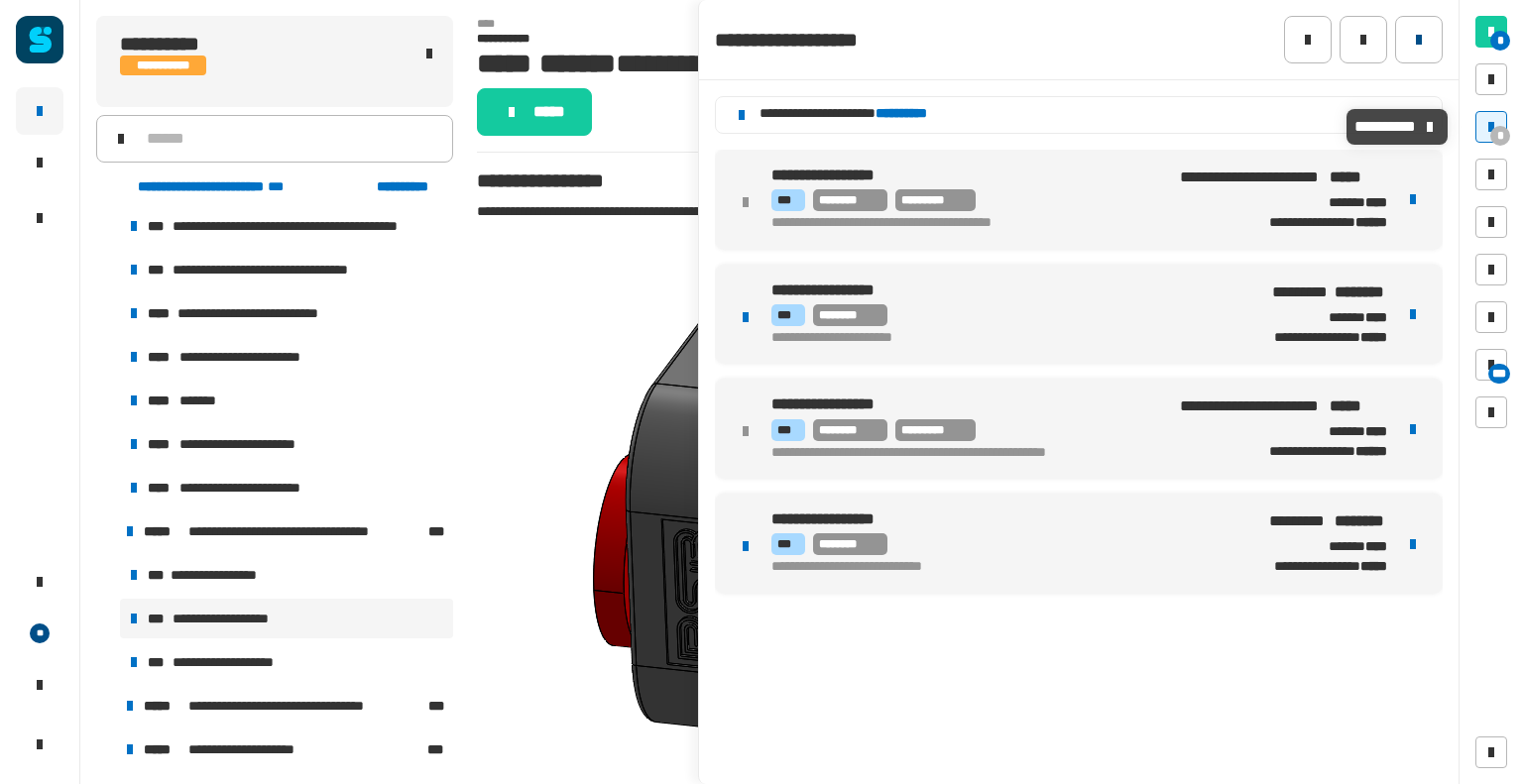 click 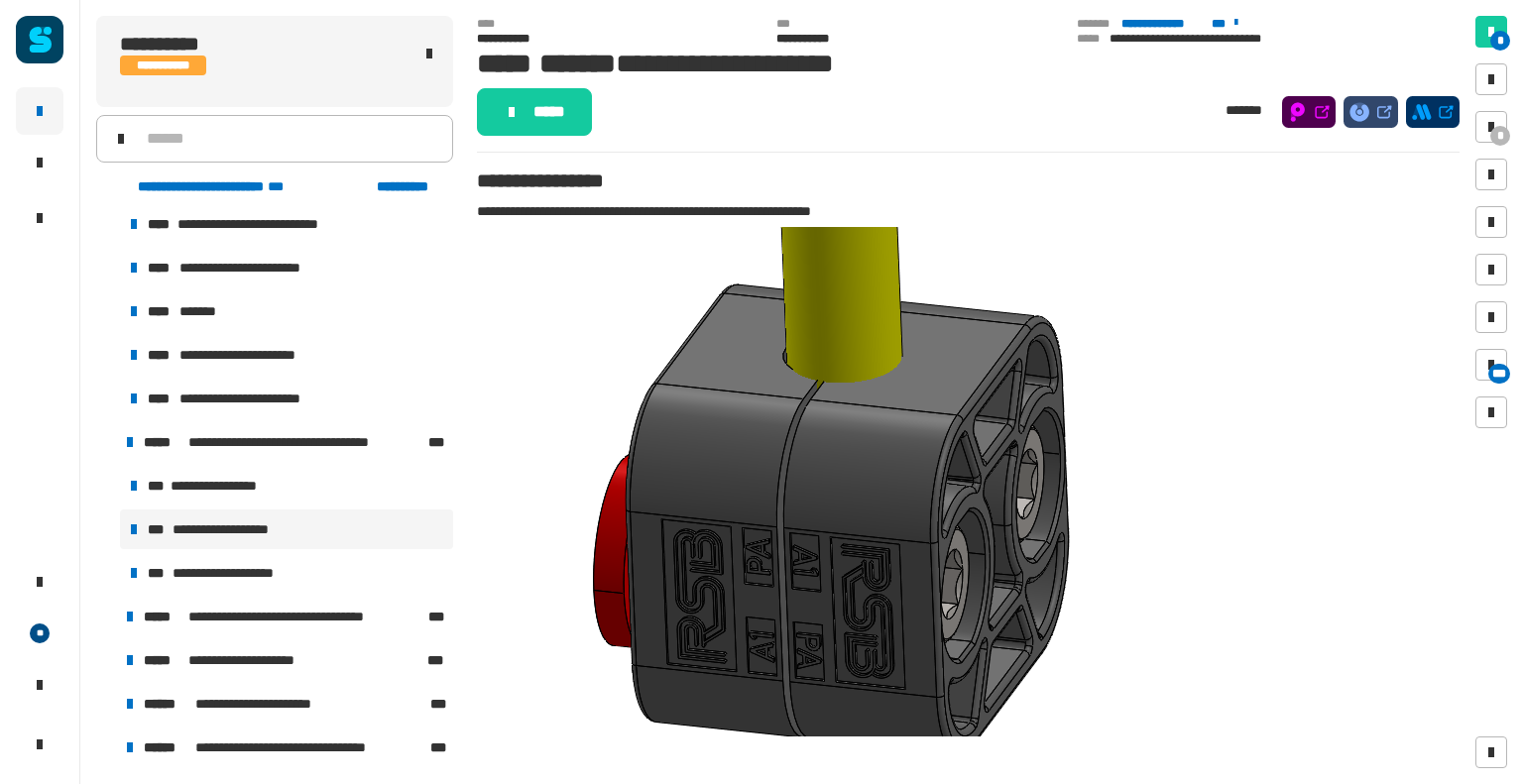 scroll, scrollTop: 876, scrollLeft: 0, axis: vertical 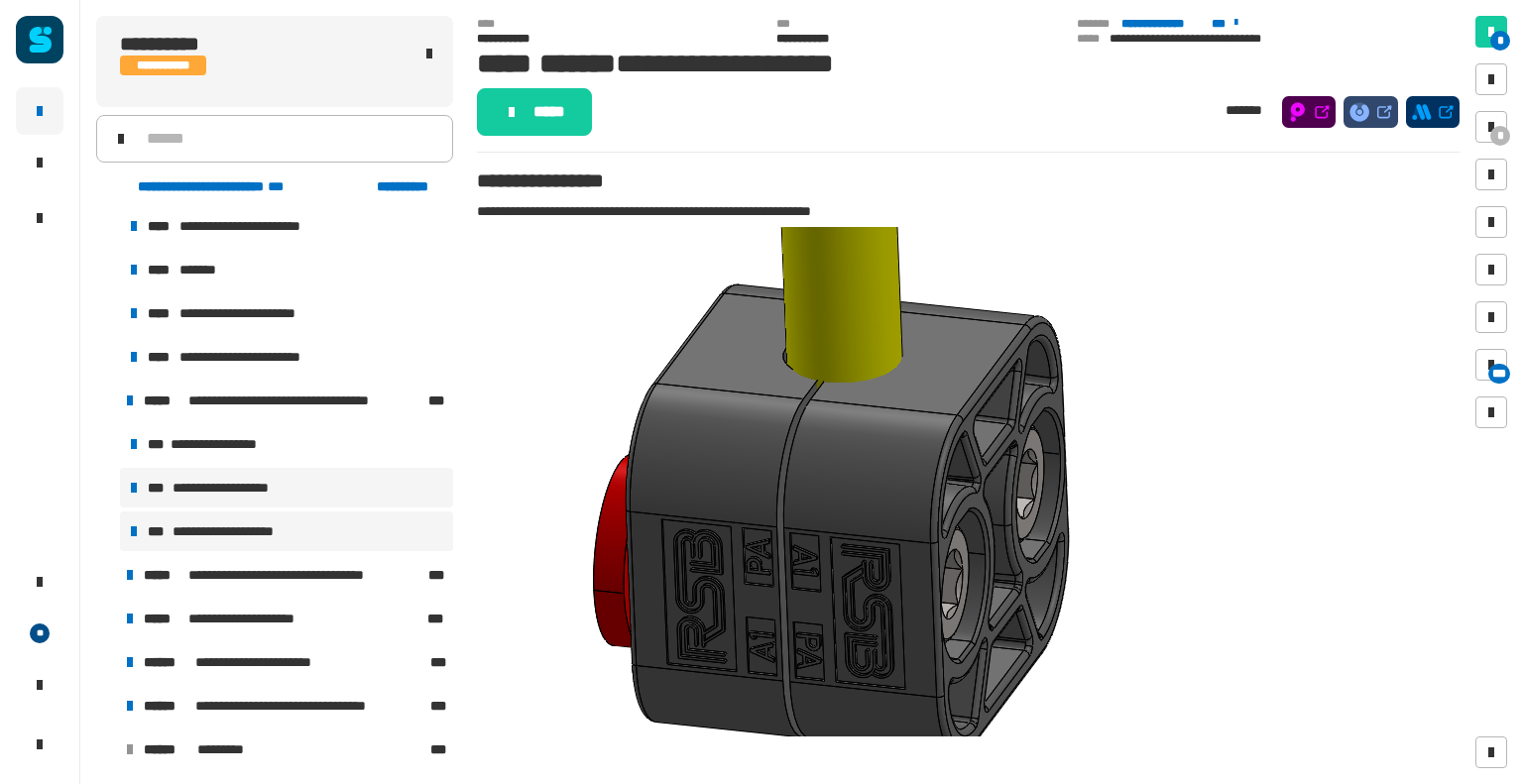 click on "**********" at bounding box center (287, 531) 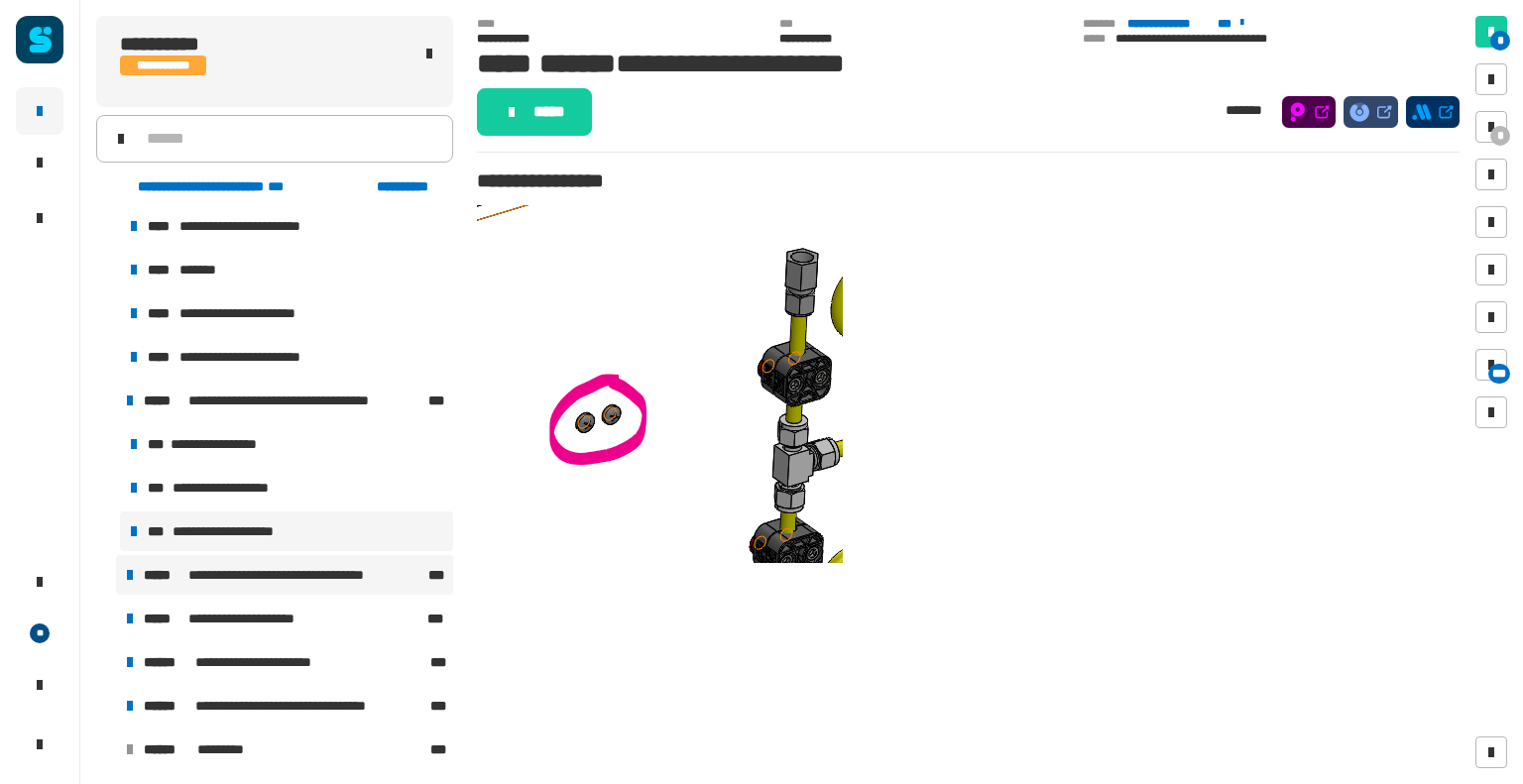 click on "**********" at bounding box center (303, 575) 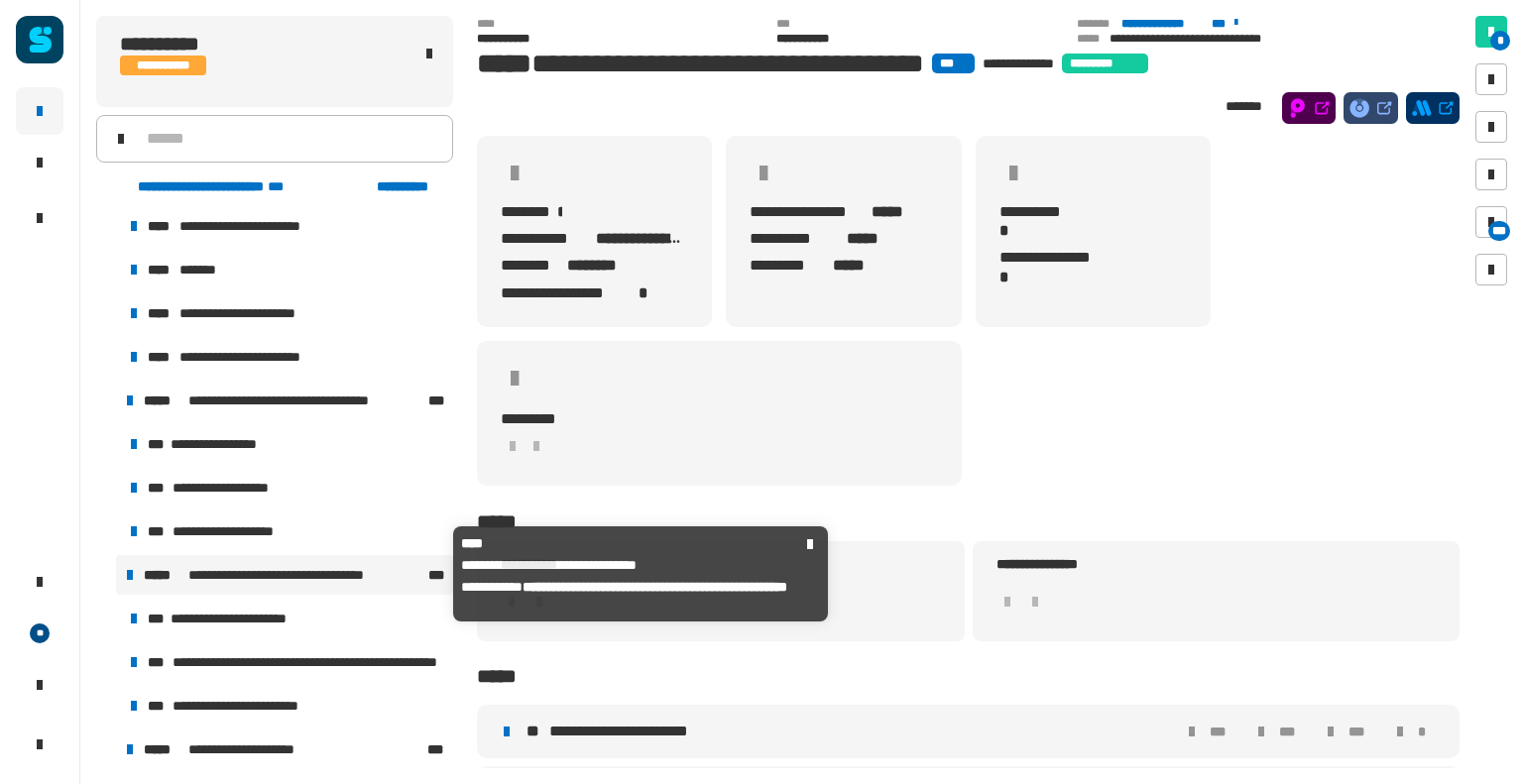scroll, scrollTop: 115, scrollLeft: 0, axis: vertical 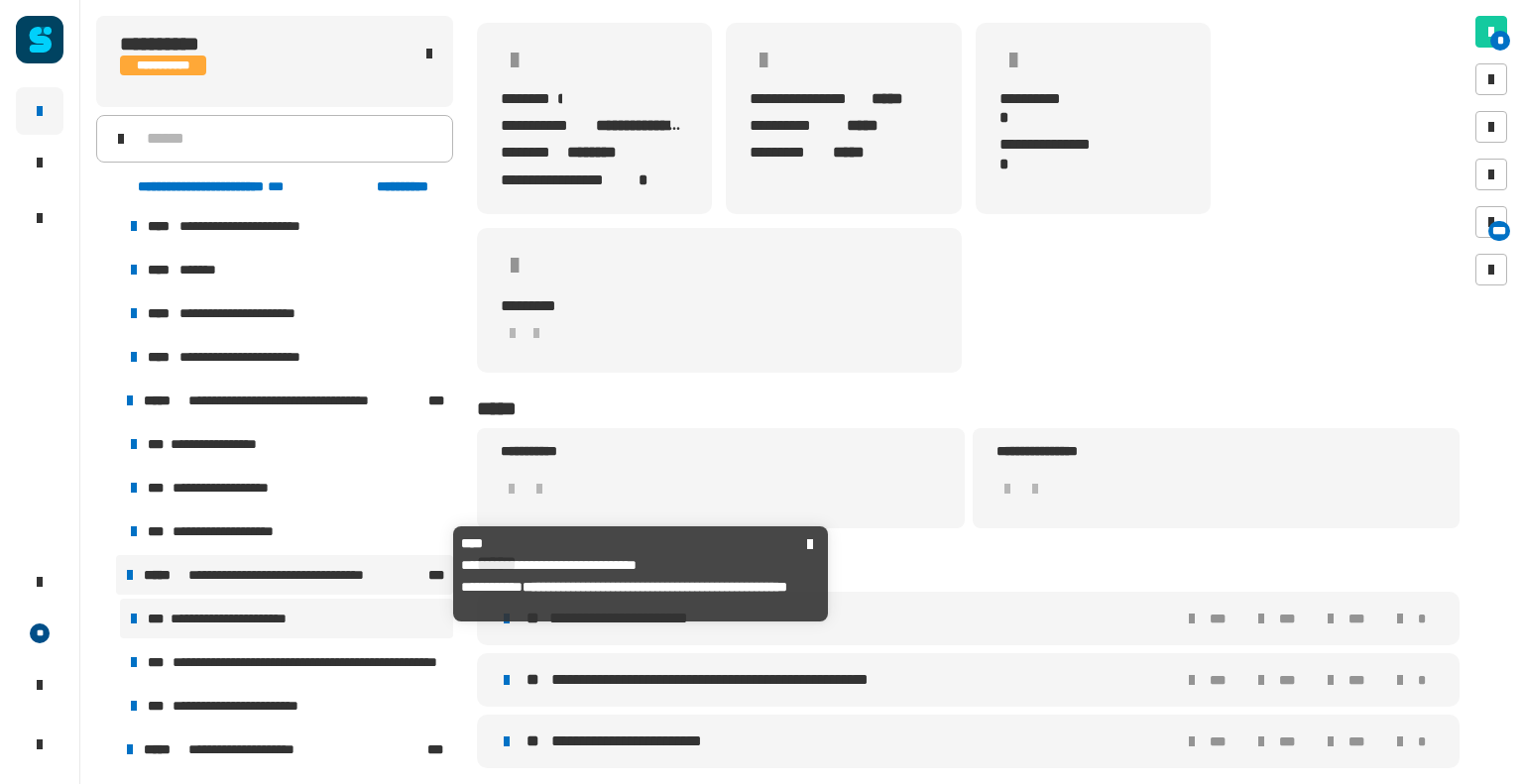 click on "**********" at bounding box center (287, 618) 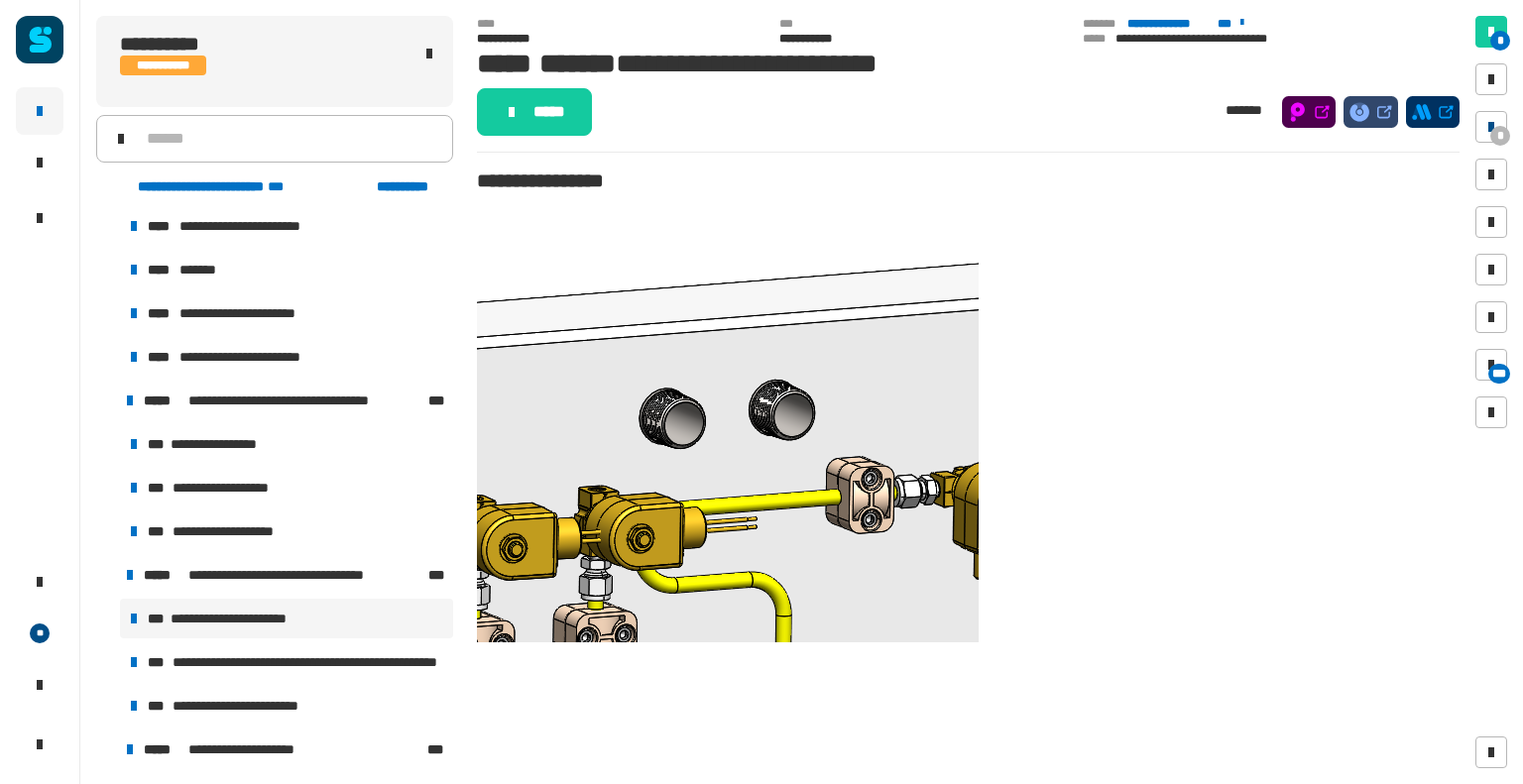 click on "*" at bounding box center (1500, 136) 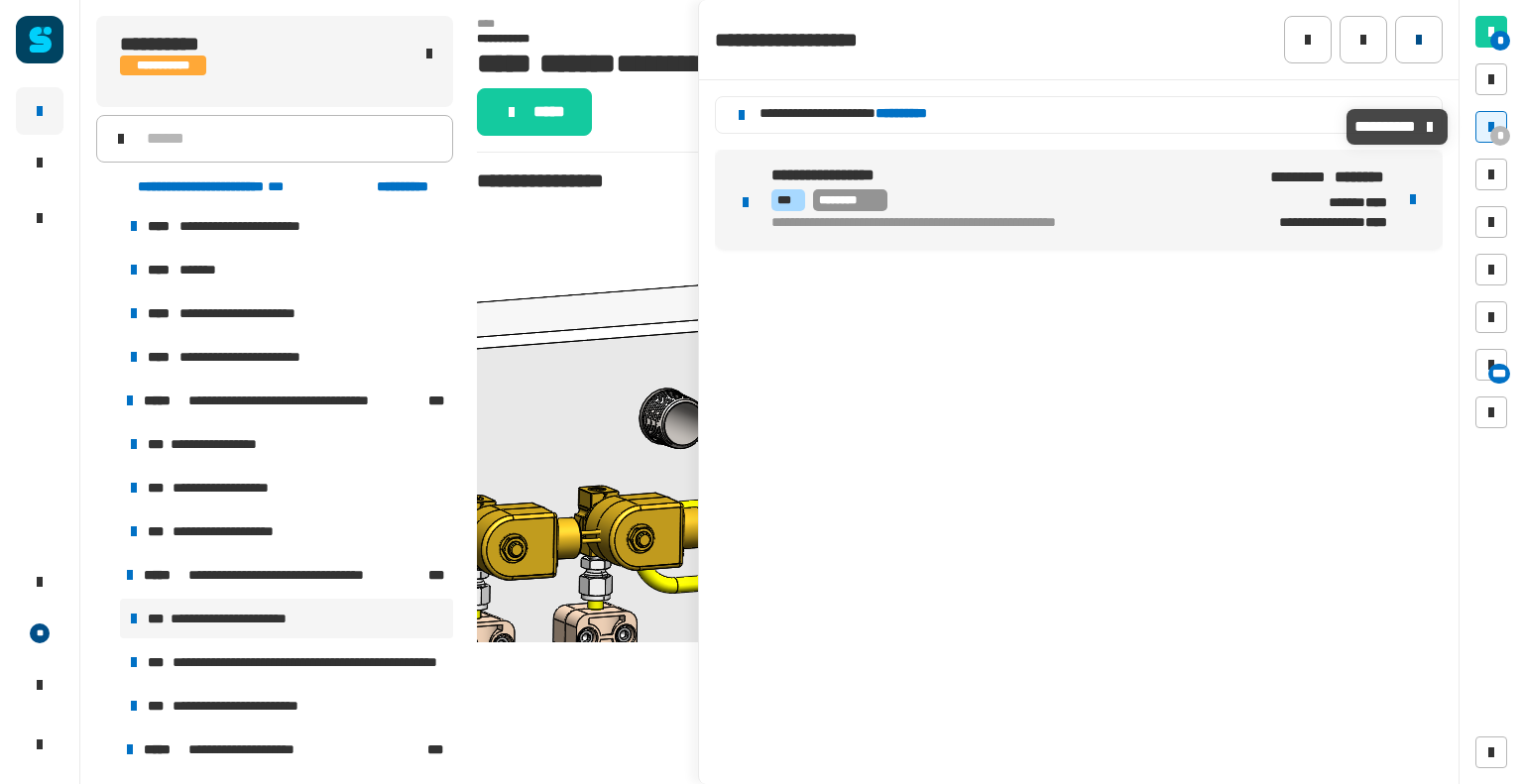 click 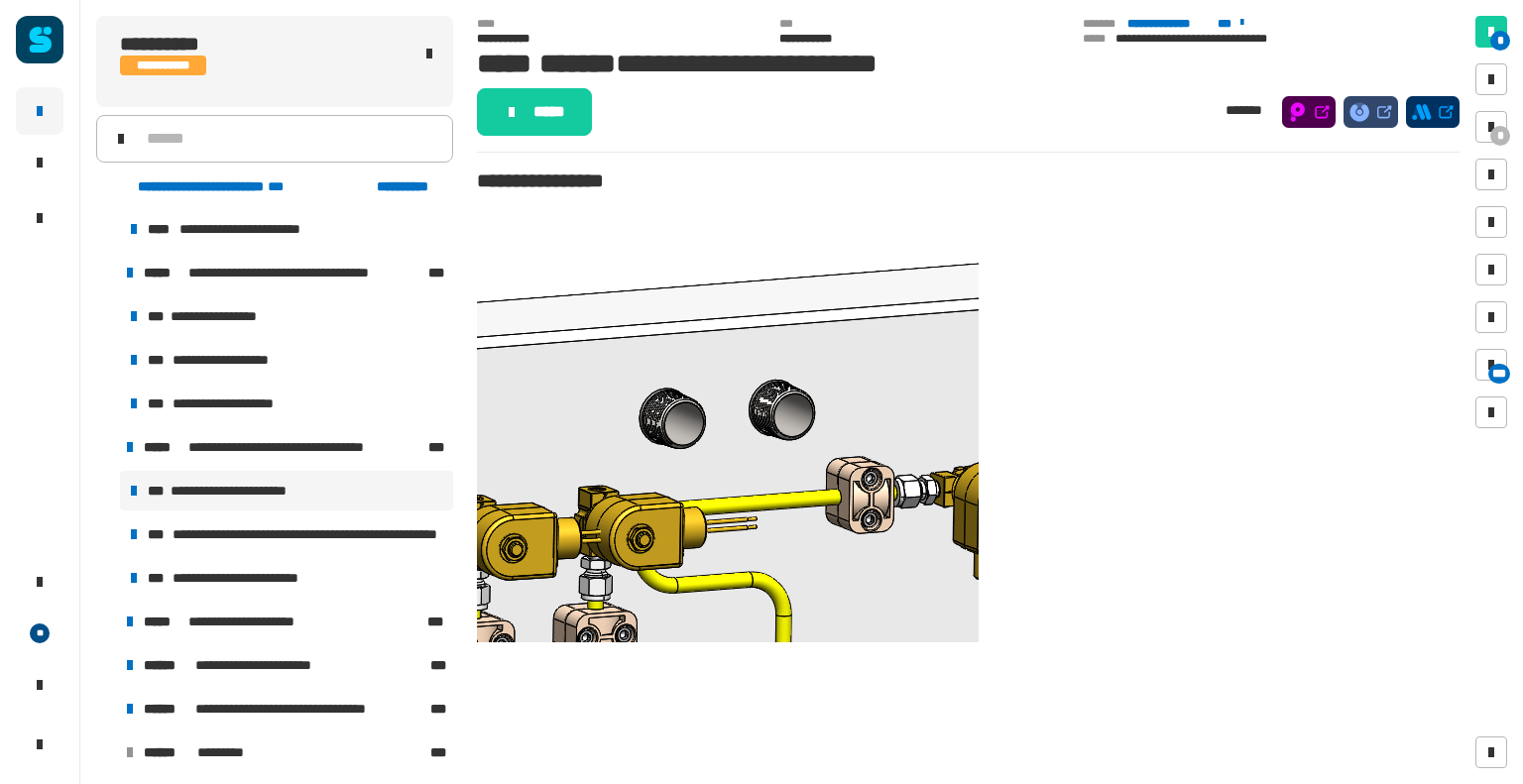 scroll, scrollTop: 1007, scrollLeft: 0, axis: vertical 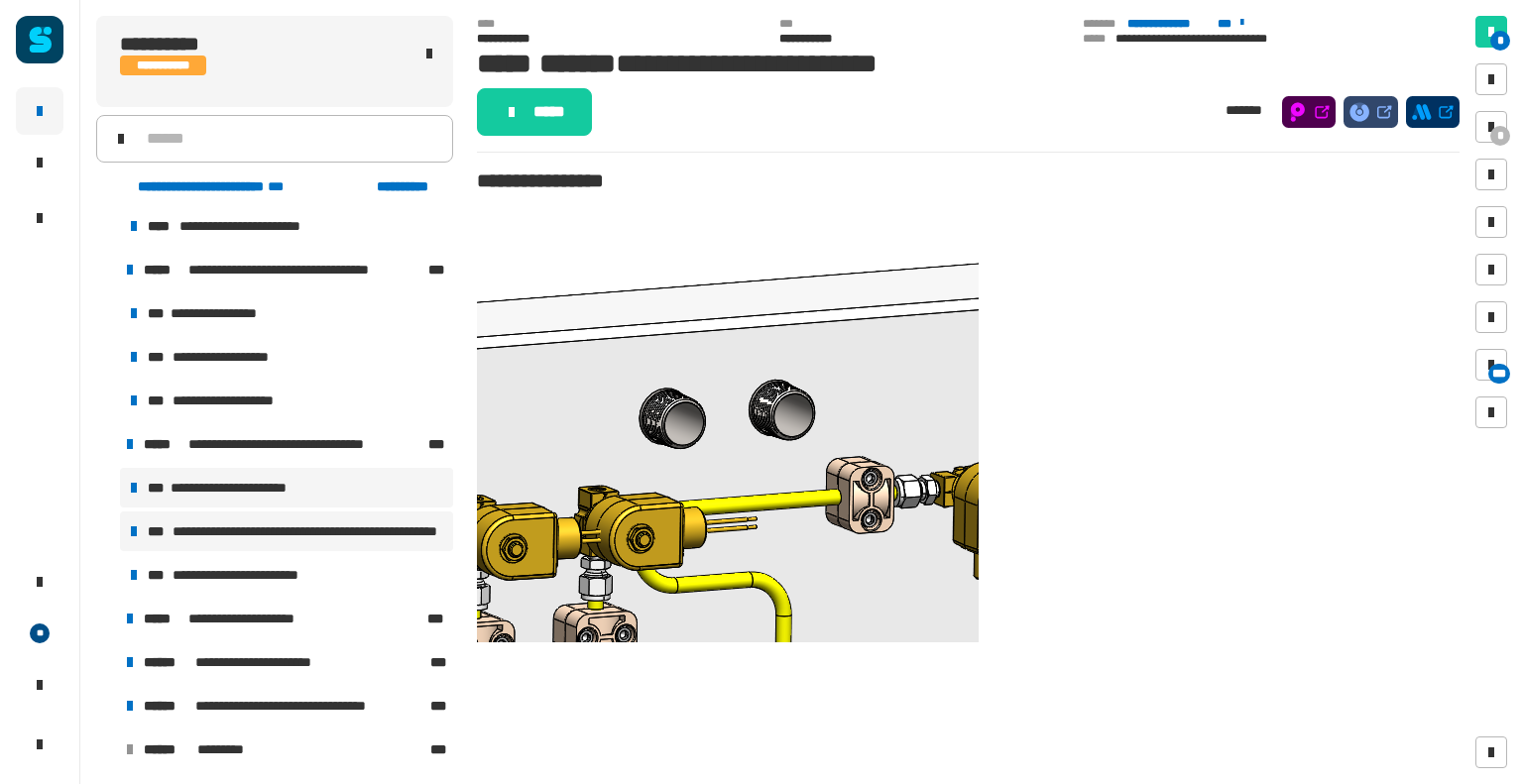 click on "**********" at bounding box center (308, 531) 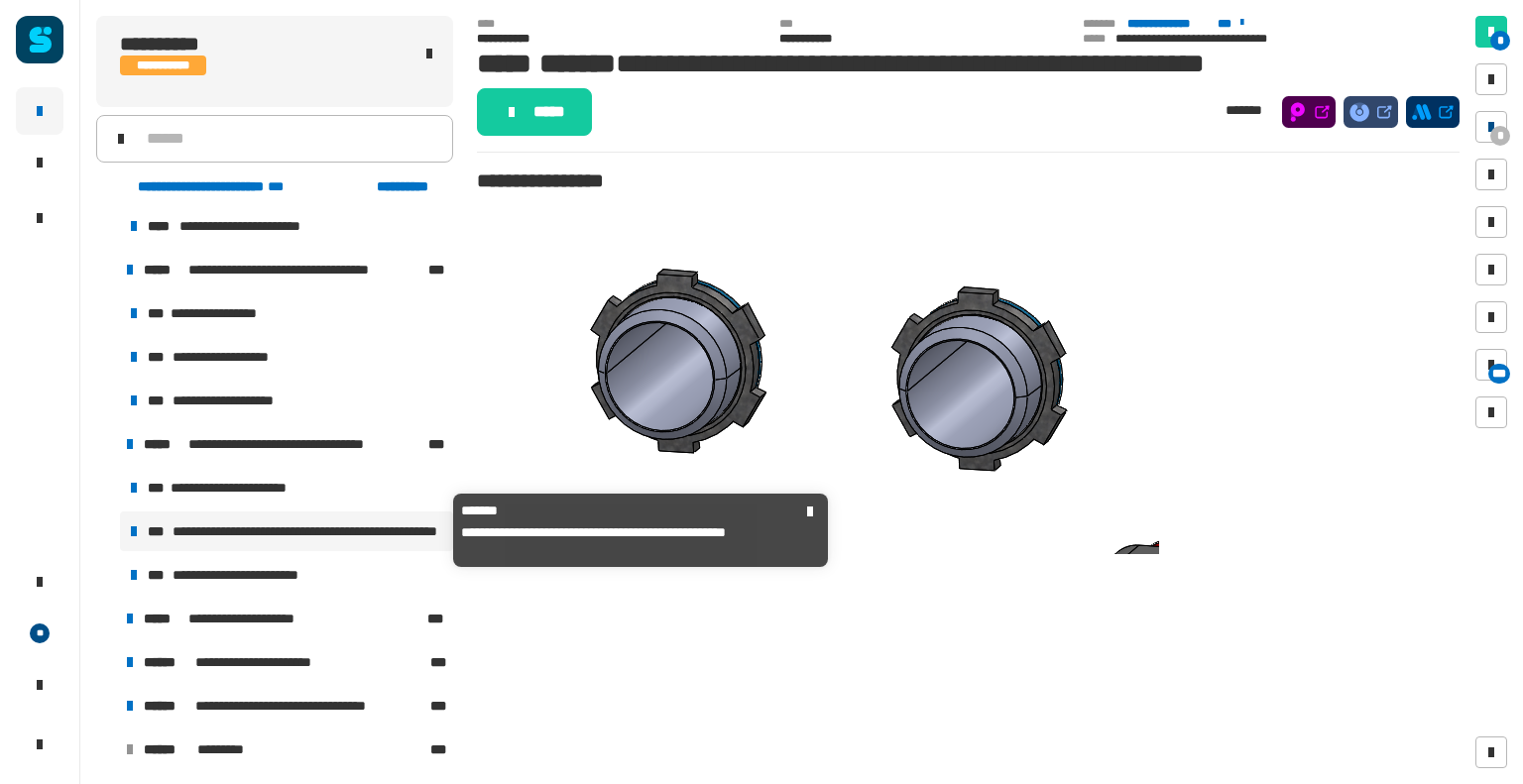 click on "*" at bounding box center [1500, 136] 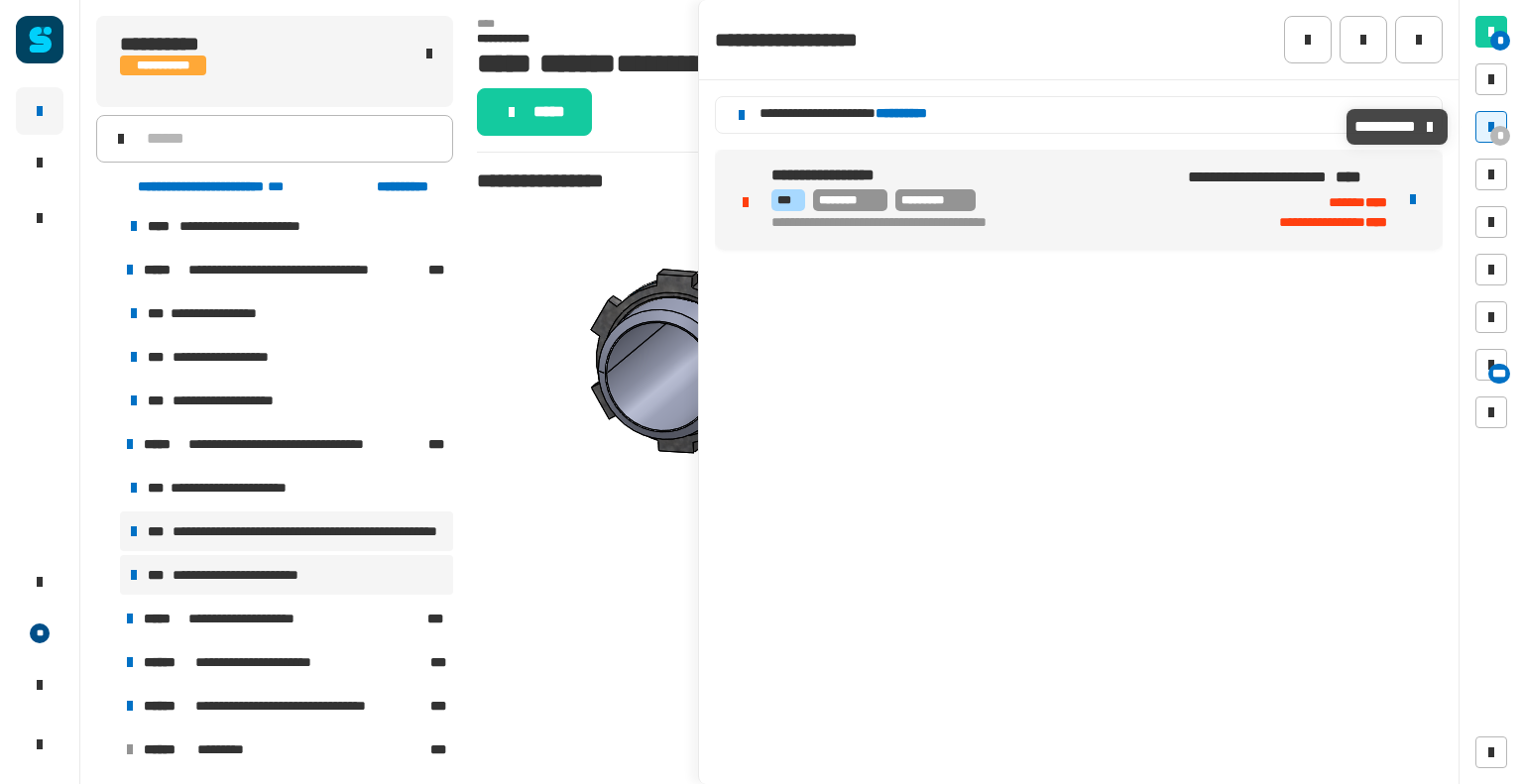 click on "**********" at bounding box center (287, 575) 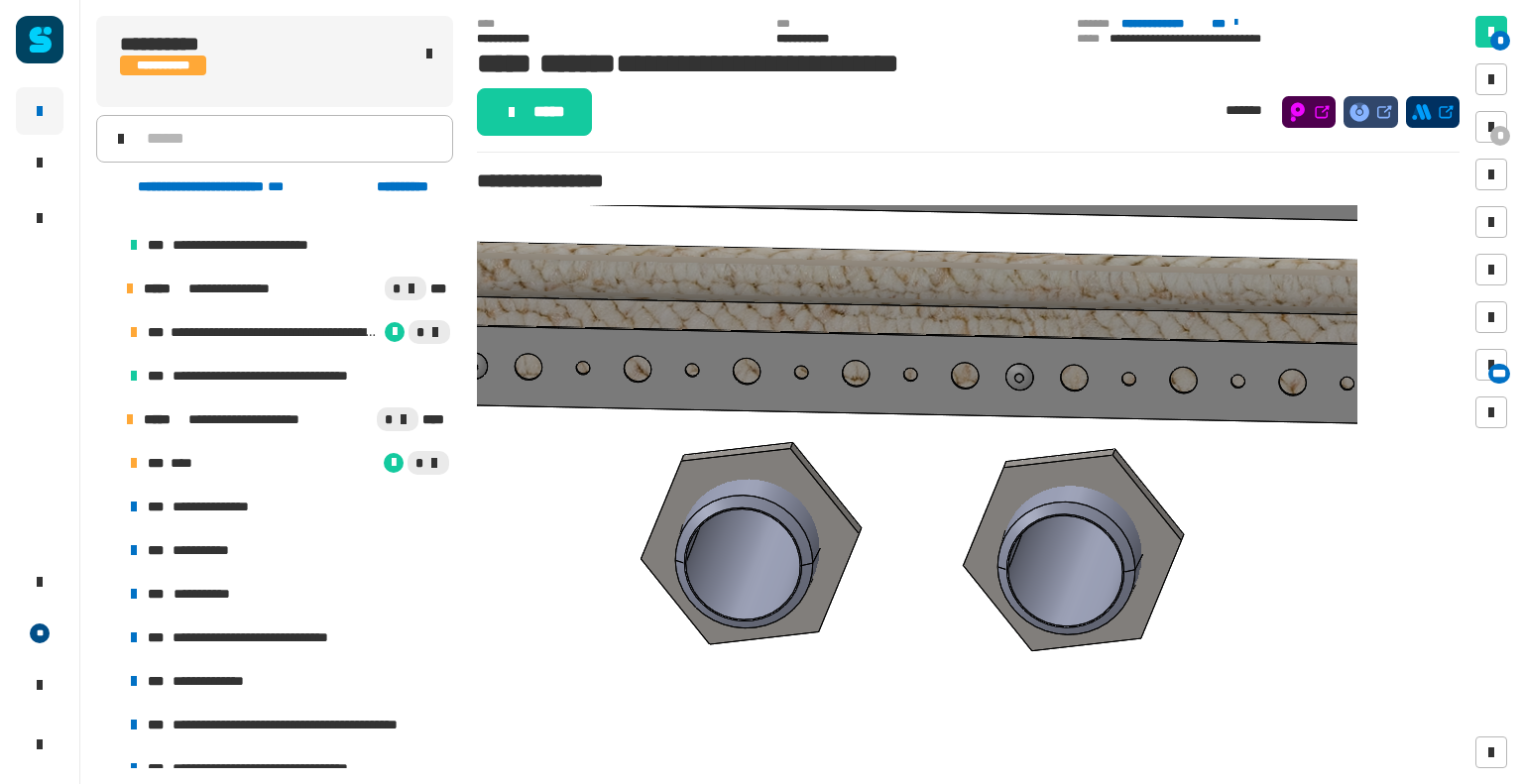 scroll, scrollTop: 246, scrollLeft: 0, axis: vertical 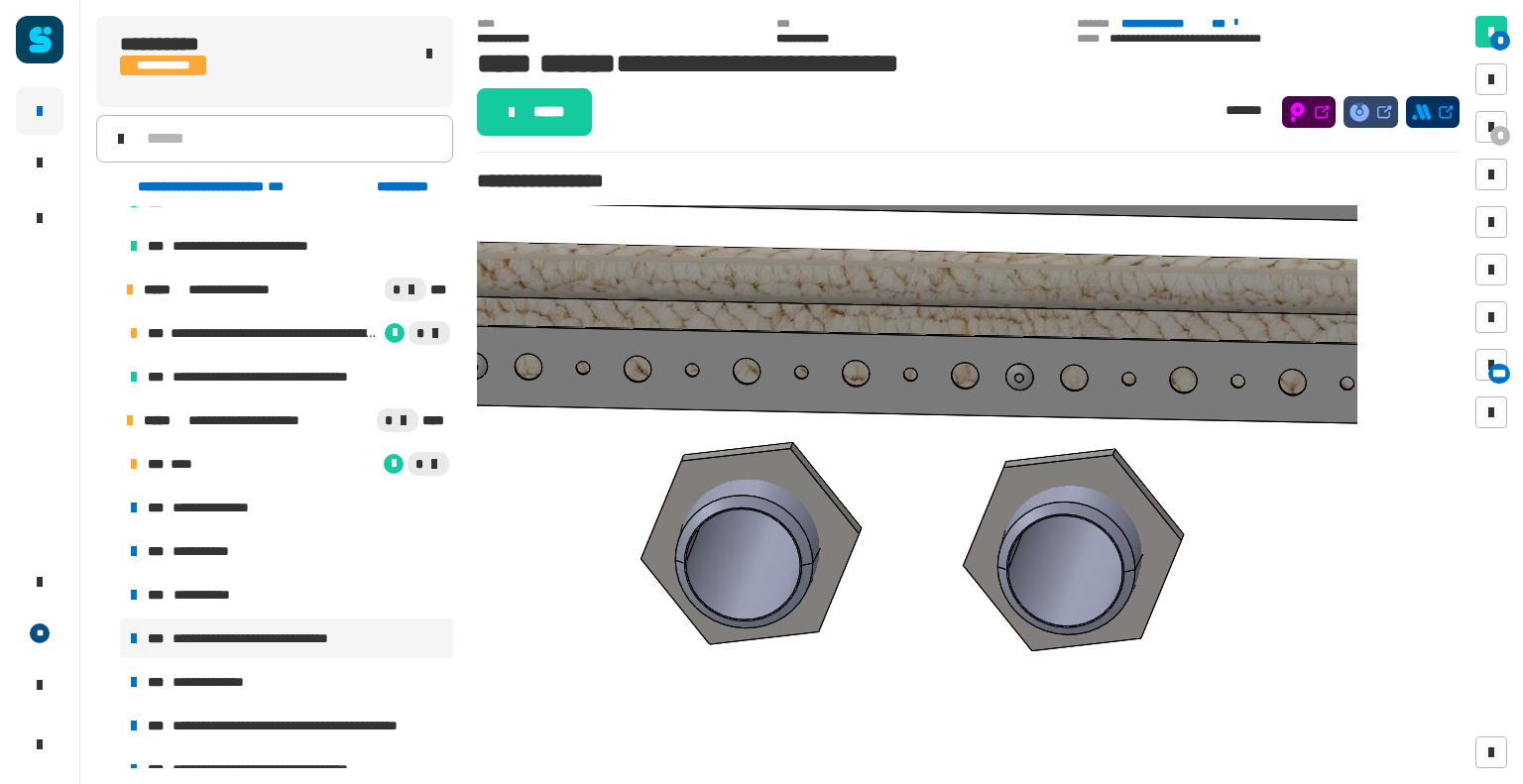 click on "**********" at bounding box center (270, 638) 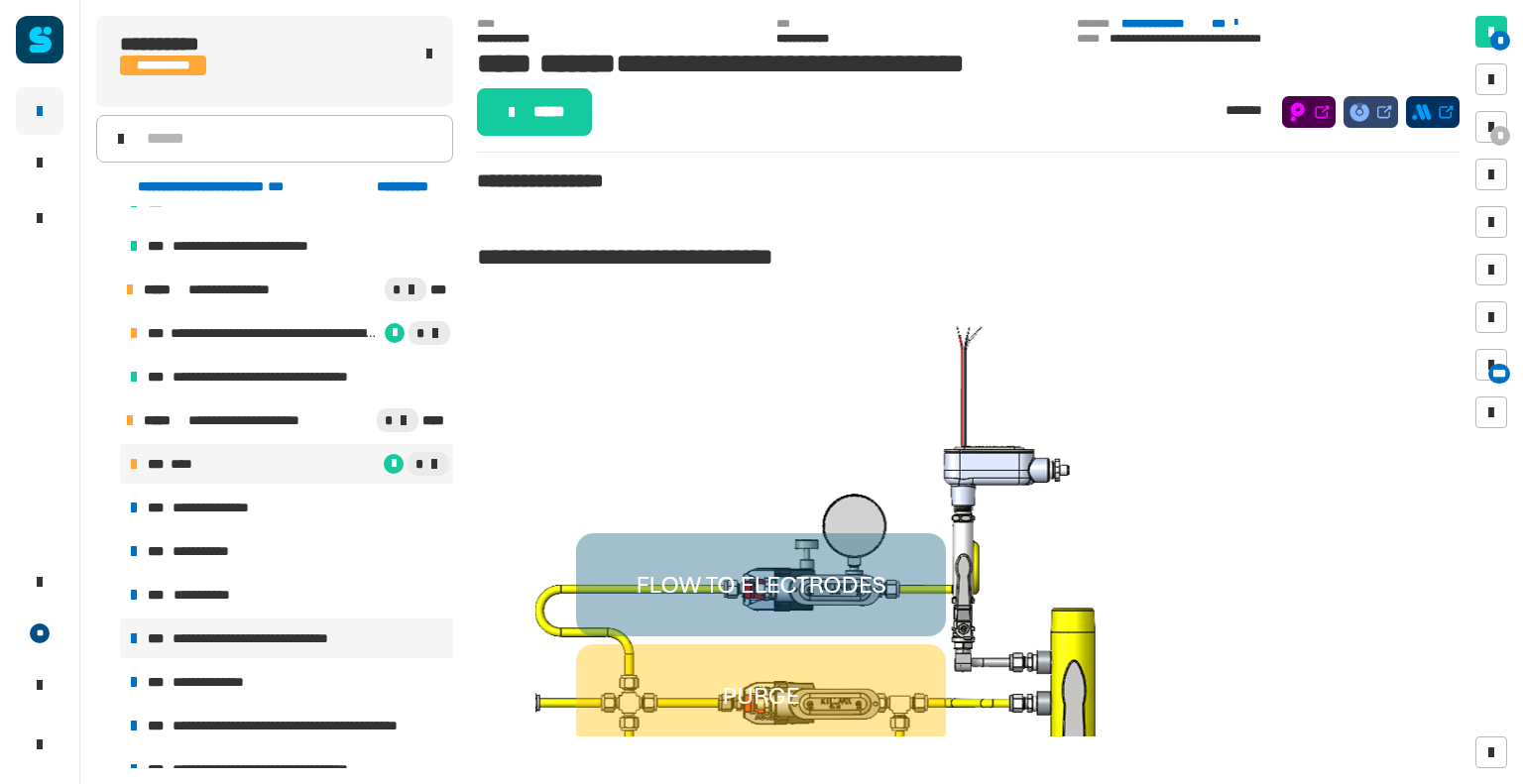click on "*** **** *" at bounding box center (287, 464) 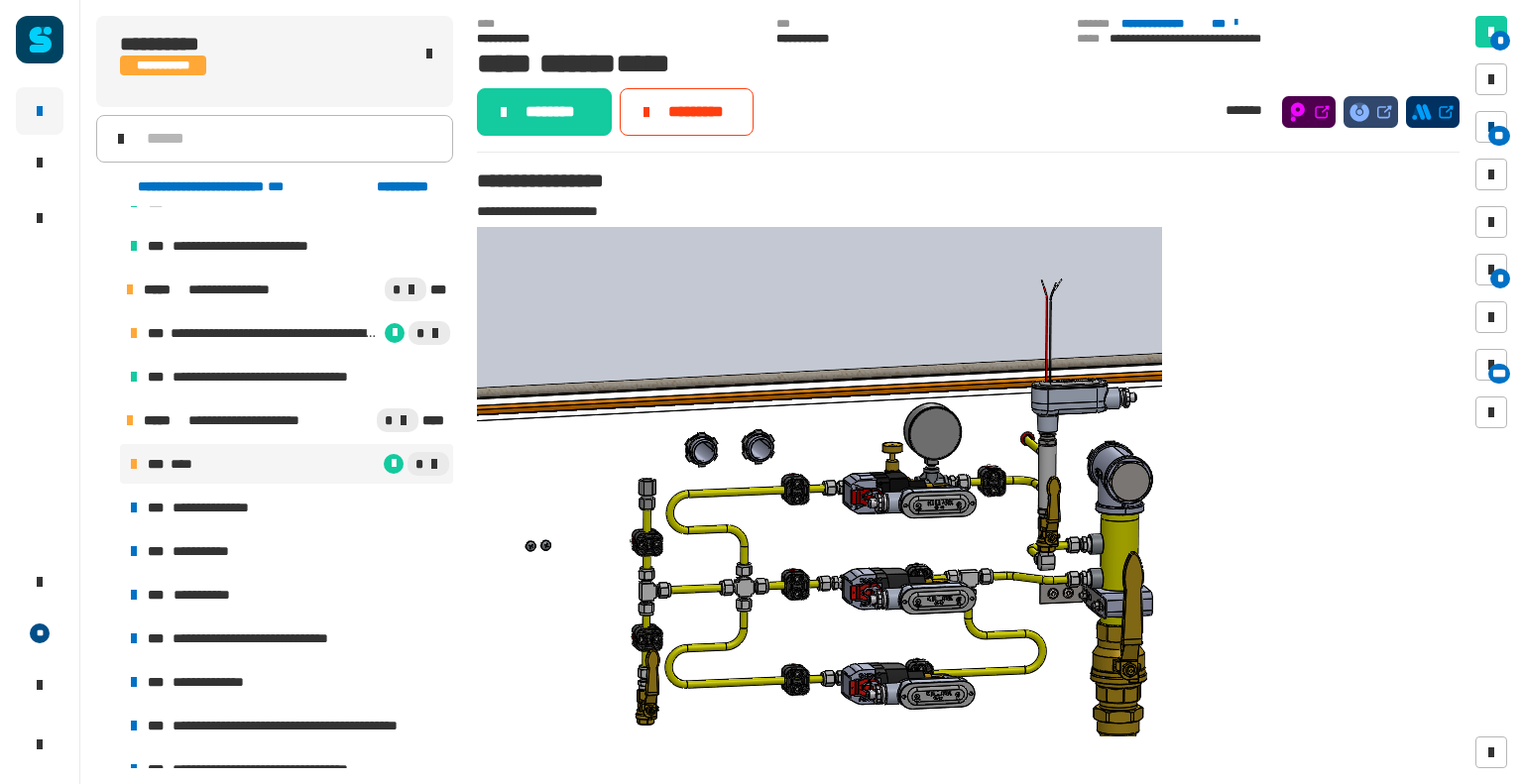 click on "**" at bounding box center (1499, 136) 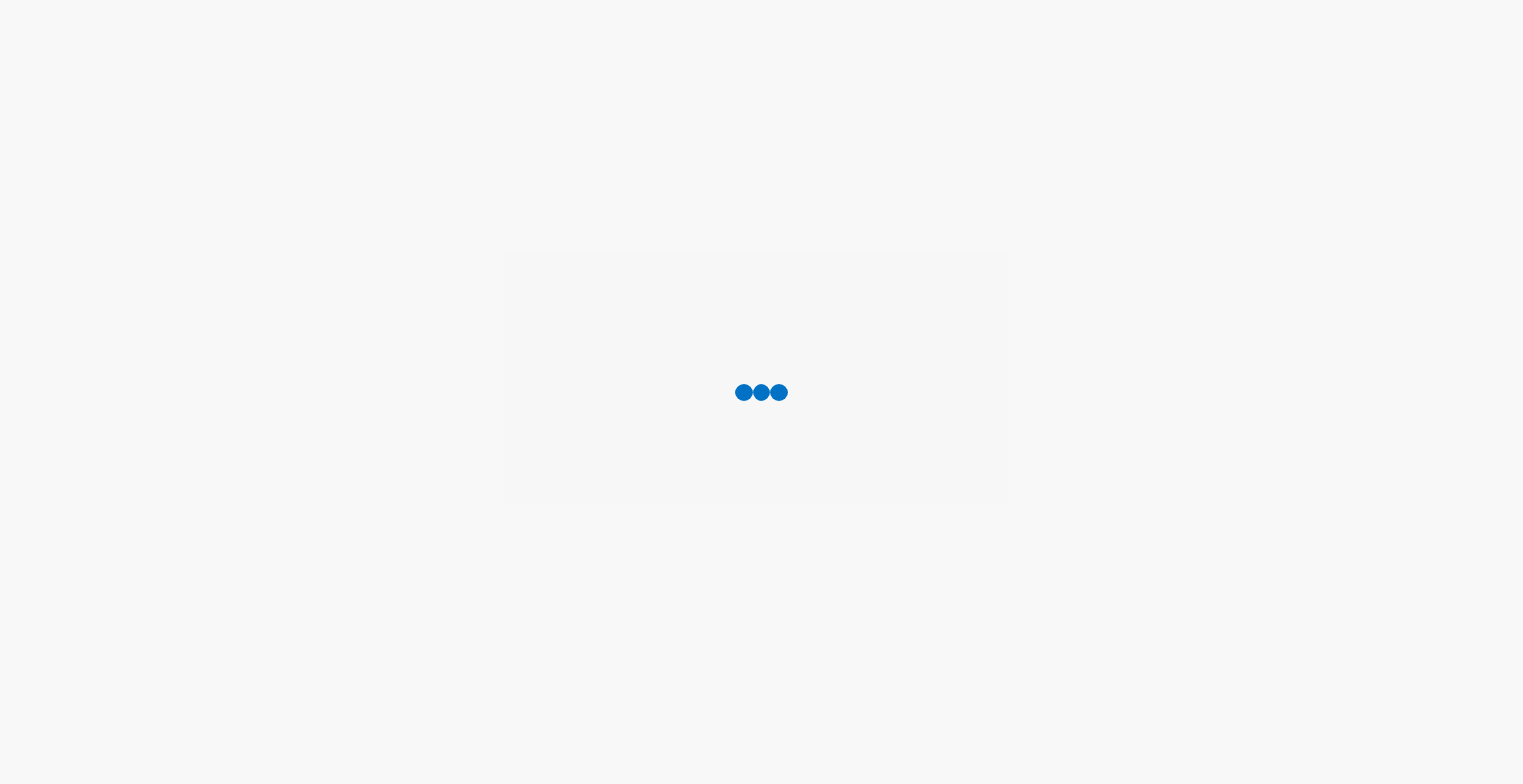 scroll, scrollTop: 0, scrollLeft: 0, axis: both 